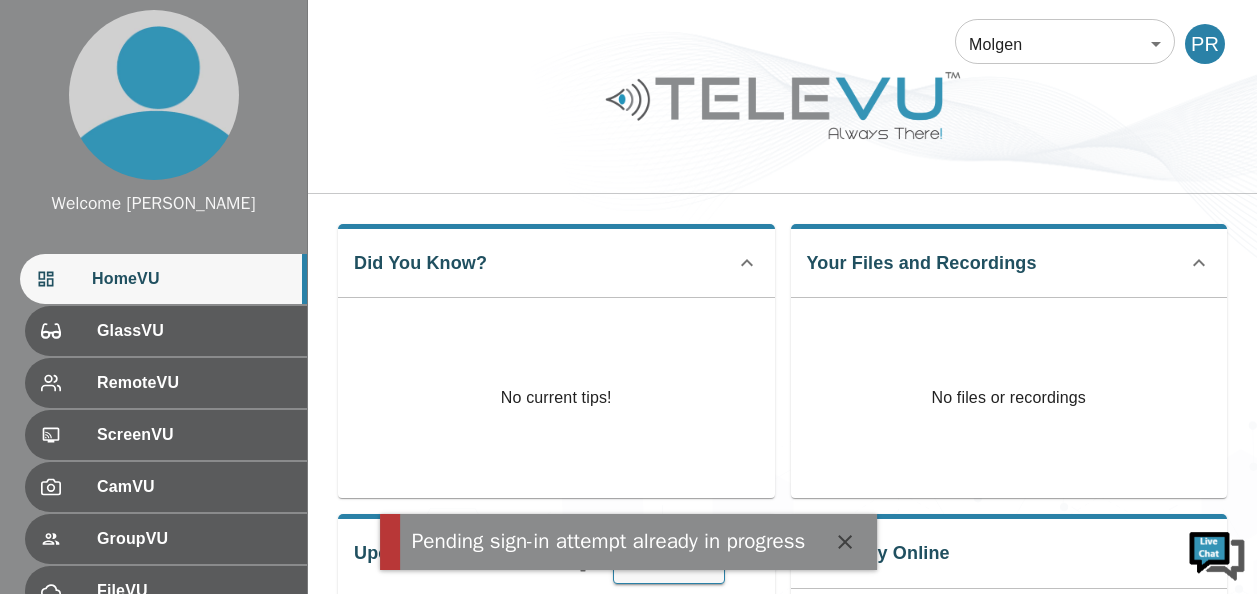 scroll, scrollTop: 0, scrollLeft: 0, axis: both 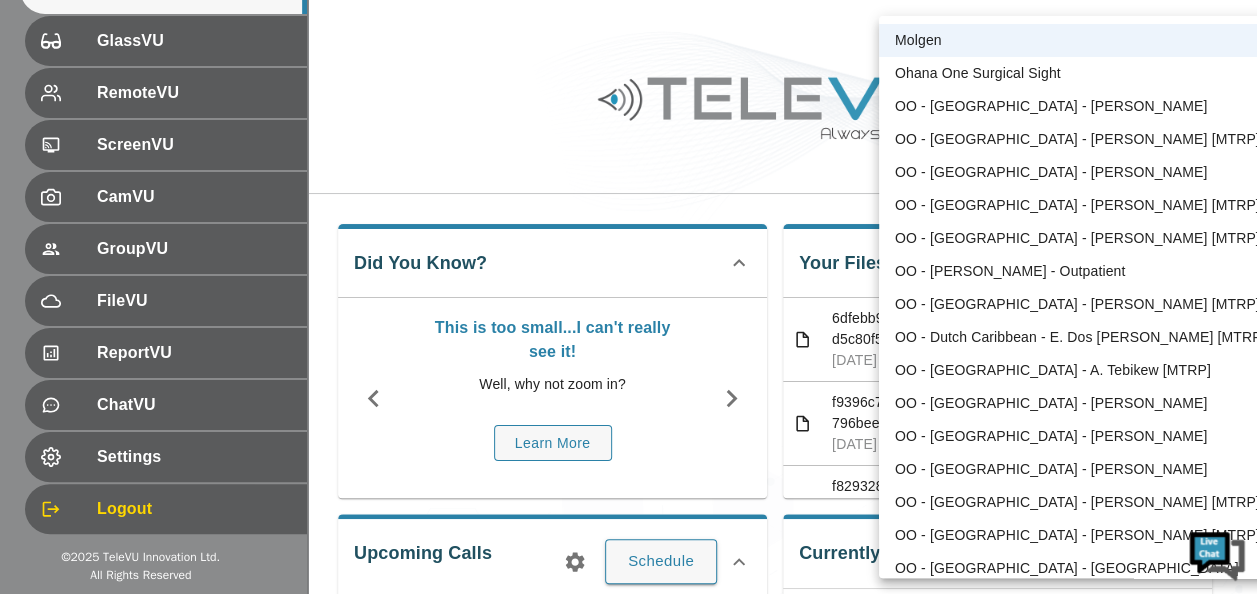 click on "Welcome   Peter HomeVU GlassVU RemoteVU ScreenVU CamVU GroupVU FileVU ReportVU ChatVU Settings Logout ©  2025   TeleVU Innovation Ltd. All Rights Reserved Molgen 102 ​ PR Did You Know? This is too small...I can't really see it! Well, why not zoom in? Learn More   Your Files and Recordings   6dfebb97-03ac-464d-8f07-d5c80f5fd24e.mp4   Jul 5, 2025, 06:36 PM   f9396c73-f066-4aec-8284-796bee157ebf.png   Jul 5, 2025, 06:33 PM   f8293284-52c8-4b1e-91ad-c3d7b7559f0e.png   Jul 5, 2025, 06:31 PM   77bc698f-bacf-49b8-9509-405ee34634b1.mp4   Jul 2, 2025, 01:10 PM   4f5517fe-66e9-4c57-81fe-bfb7a2676e6c.mp4   Jun 27, 2025, 05:44 PM   8d93b5b1-9433-473f-8b9b-0f834f32a463.png   Jun 27, 2025, 05:38 PM   3ebcfb5a-f723-474a-9efd-520eb0a6c036.png   Jun 27, 2025, 05:38 PM   fb871a45-ffa5-4201-a4ae-205fc371d772.mp4   Jun 27, 2025, 05:06 PM   b3769fc2-ee01-45b9-b7a0-638284a10c5e.mp4   Jun 27, 2025, 01:57 PM   952ab7c8-4cc4-4684-8194-87e27c7b9c1c.png   Jun 27, 2025, 11:51 AM   715f8165-ccc7-4298-8b61-05420bec3440.png" at bounding box center [628, 534] 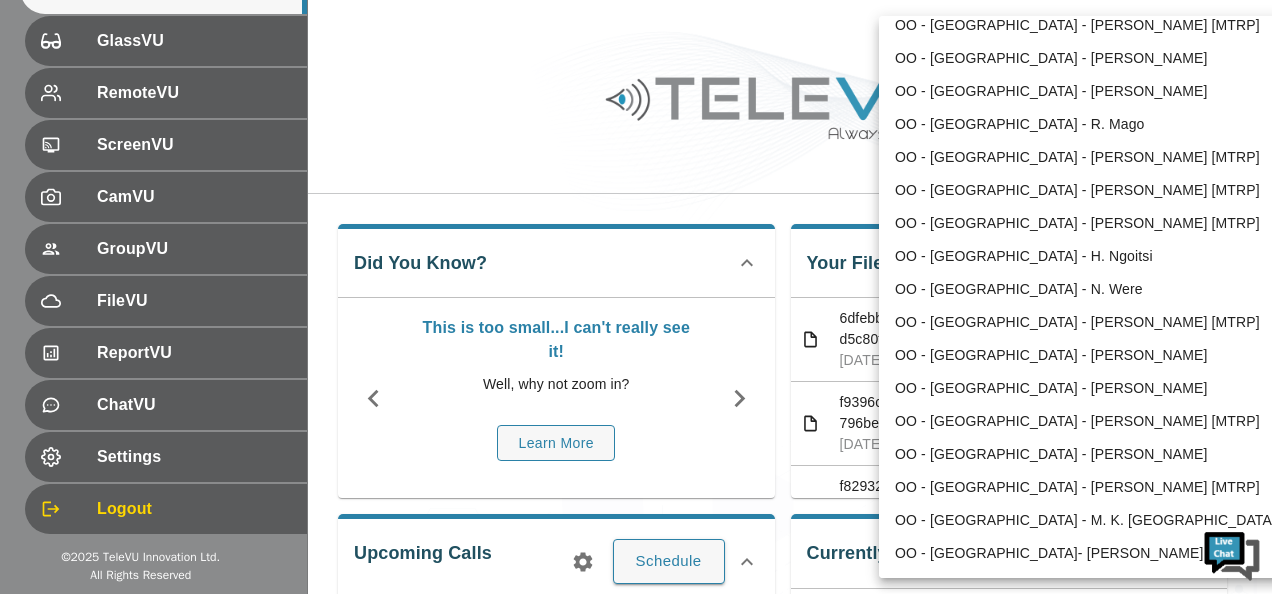 scroll, scrollTop: 706, scrollLeft: 0, axis: vertical 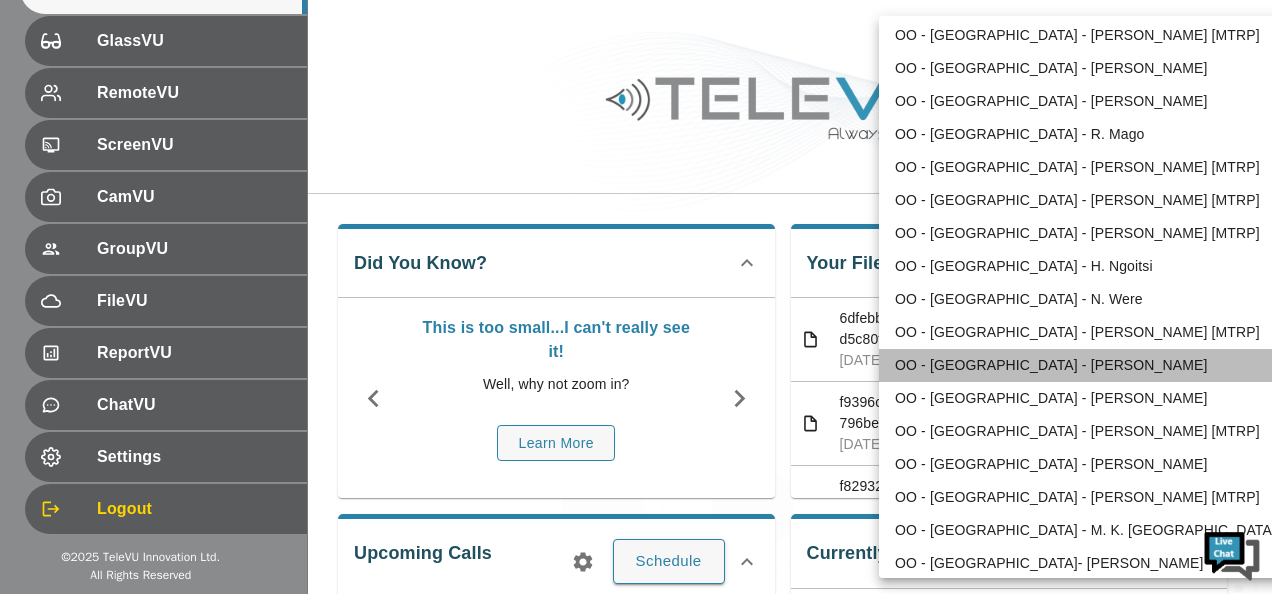 click on "OO - [GEOGRAPHIC_DATA] - [PERSON_NAME]" at bounding box center [1086, 365] 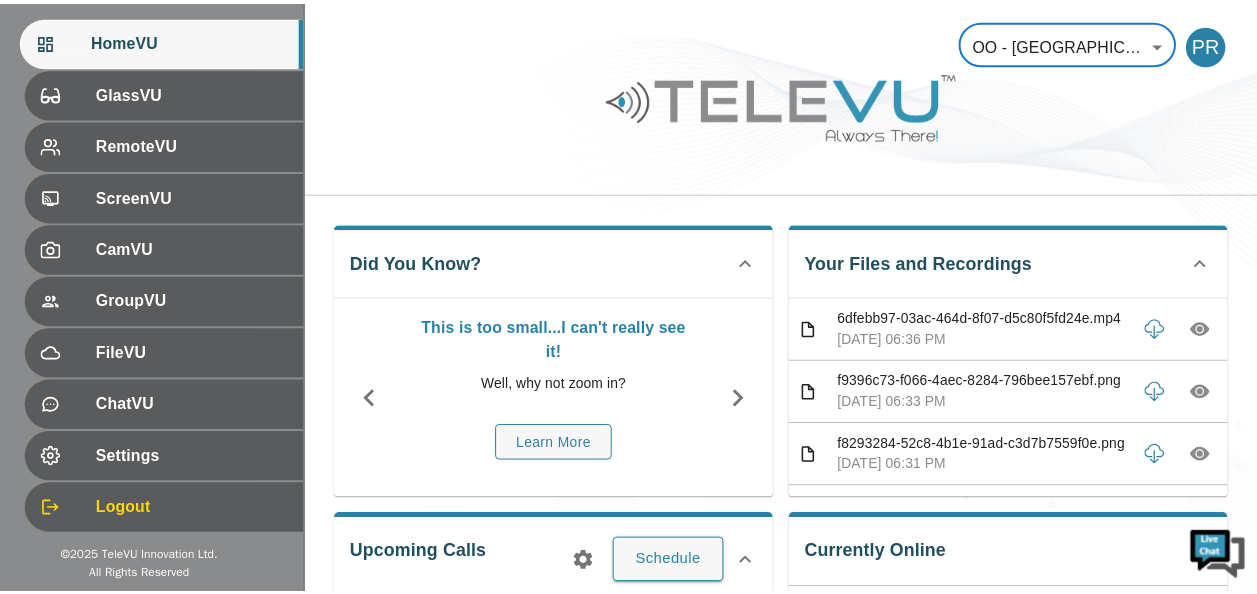 scroll, scrollTop: 238, scrollLeft: 0, axis: vertical 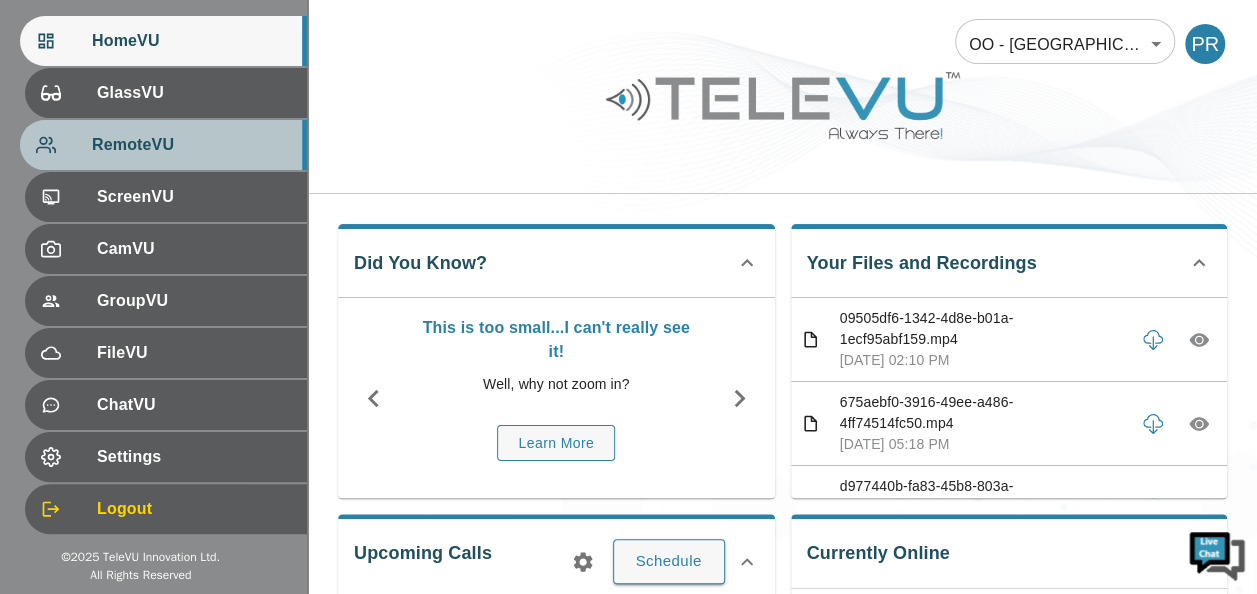 click on "RemoteVU" at bounding box center [191, 145] 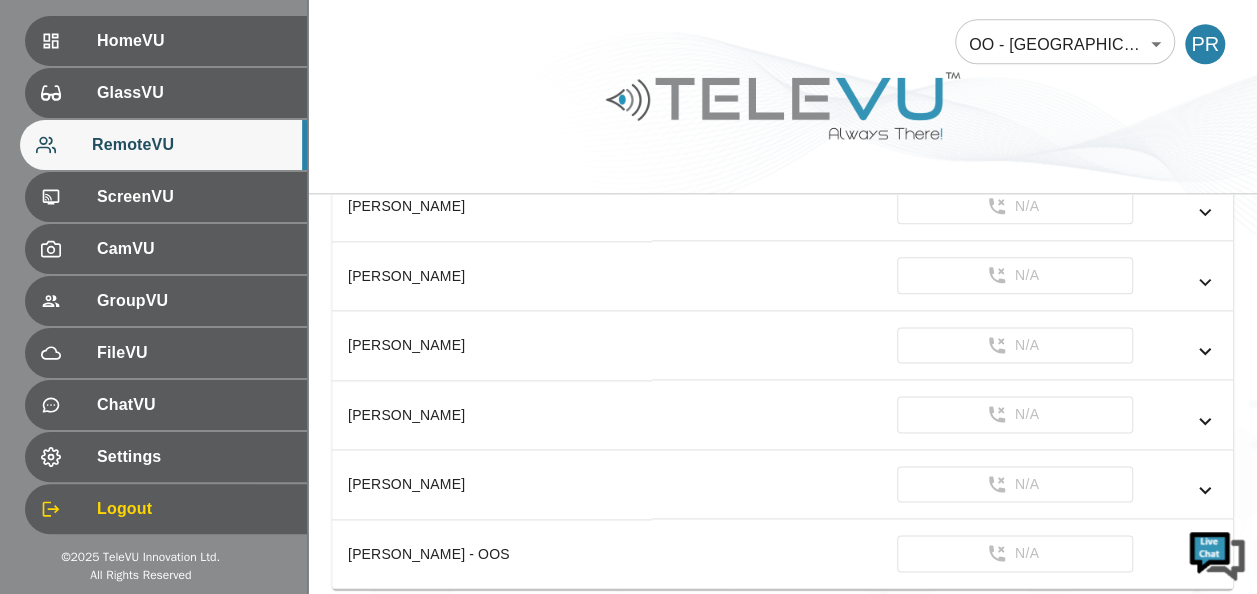 scroll, scrollTop: 1120, scrollLeft: 0, axis: vertical 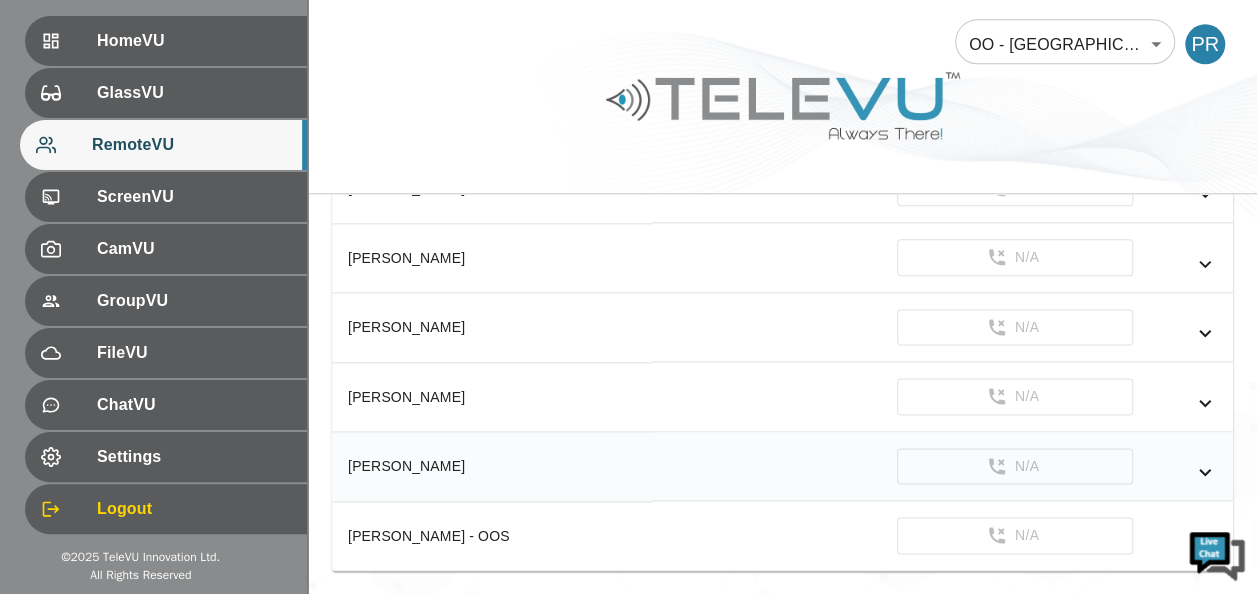 click 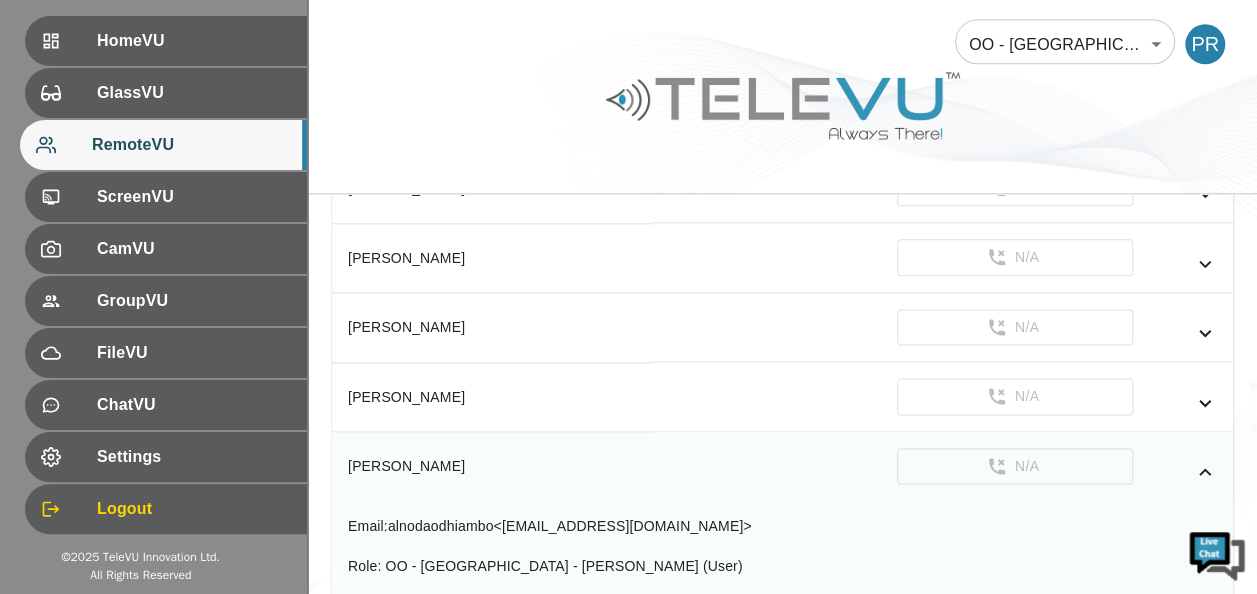 scroll, scrollTop: 23, scrollLeft: 0, axis: vertical 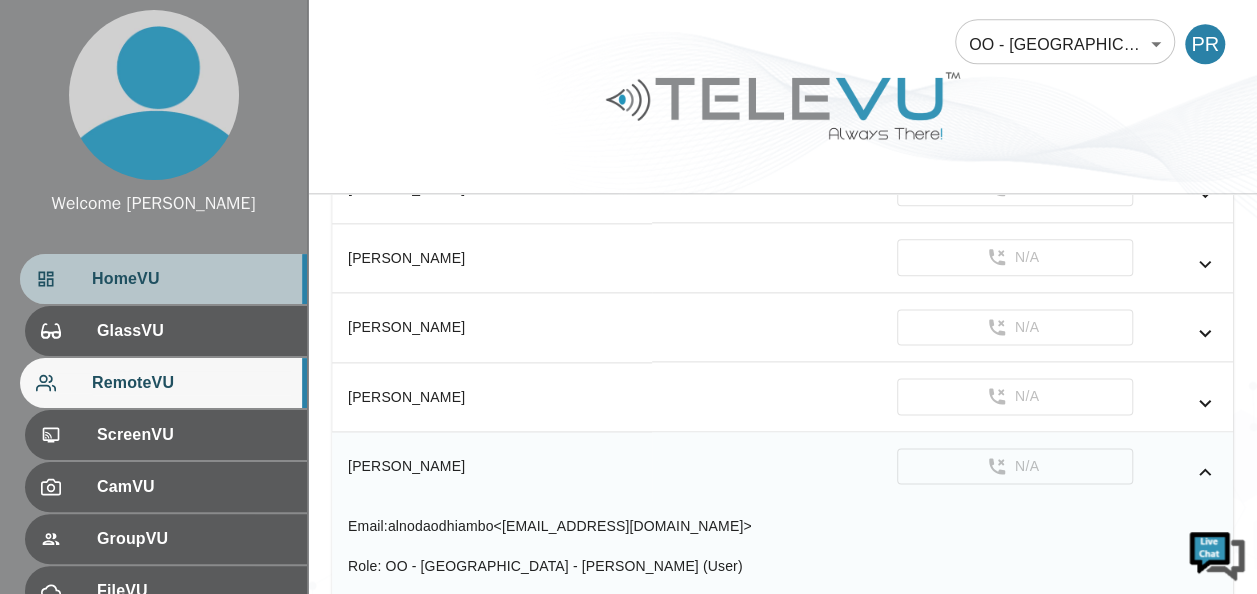 click on "HomeVU" at bounding box center (191, 279) 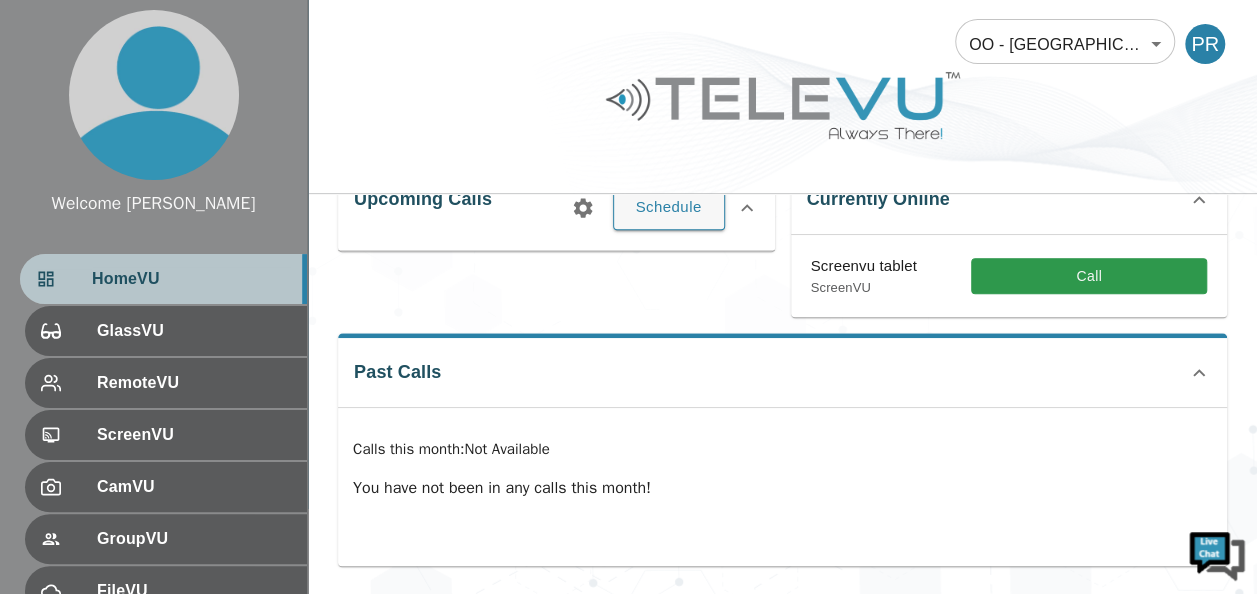 click on "HomeVU" at bounding box center [191, 279] 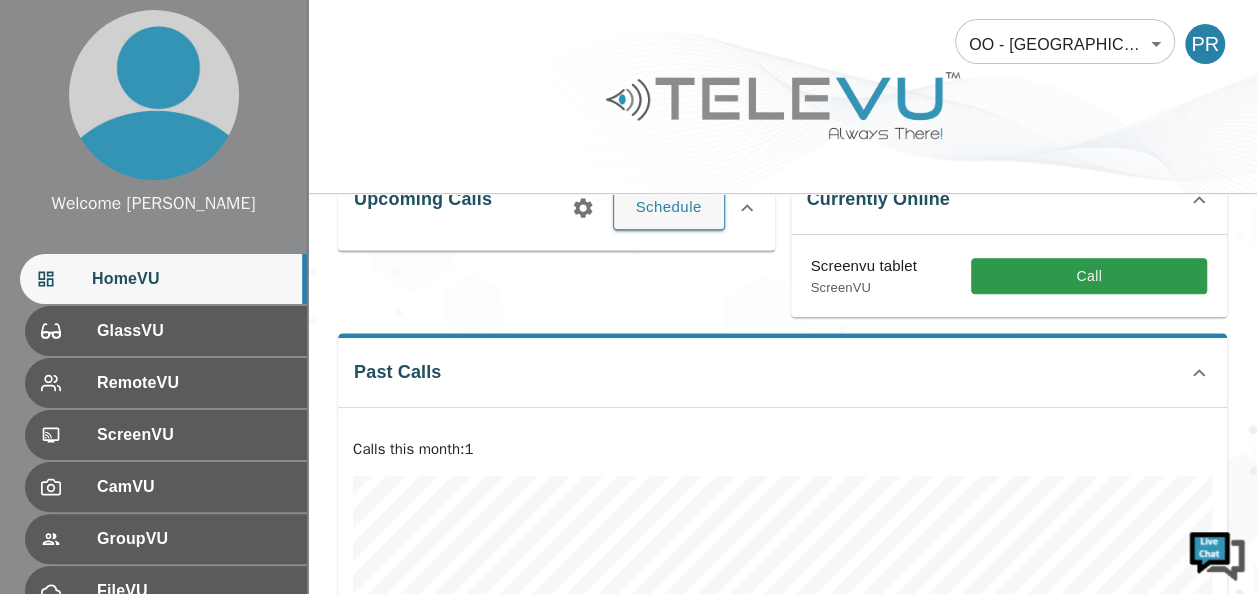 scroll, scrollTop: 615, scrollLeft: 0, axis: vertical 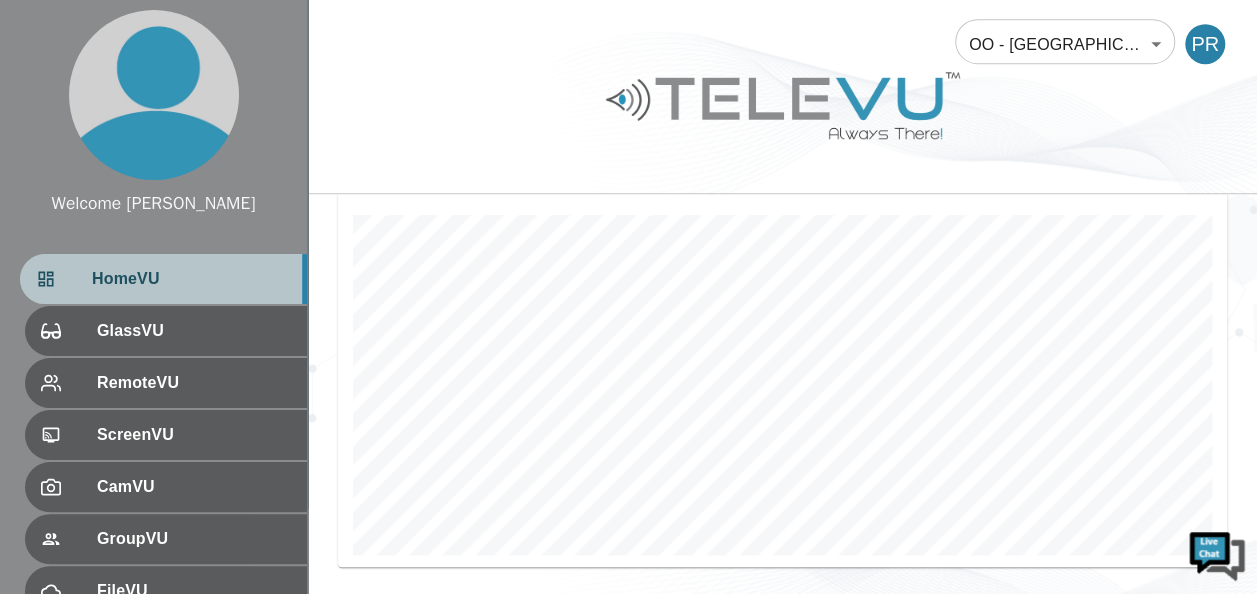 click on "HomeVU" at bounding box center (191, 279) 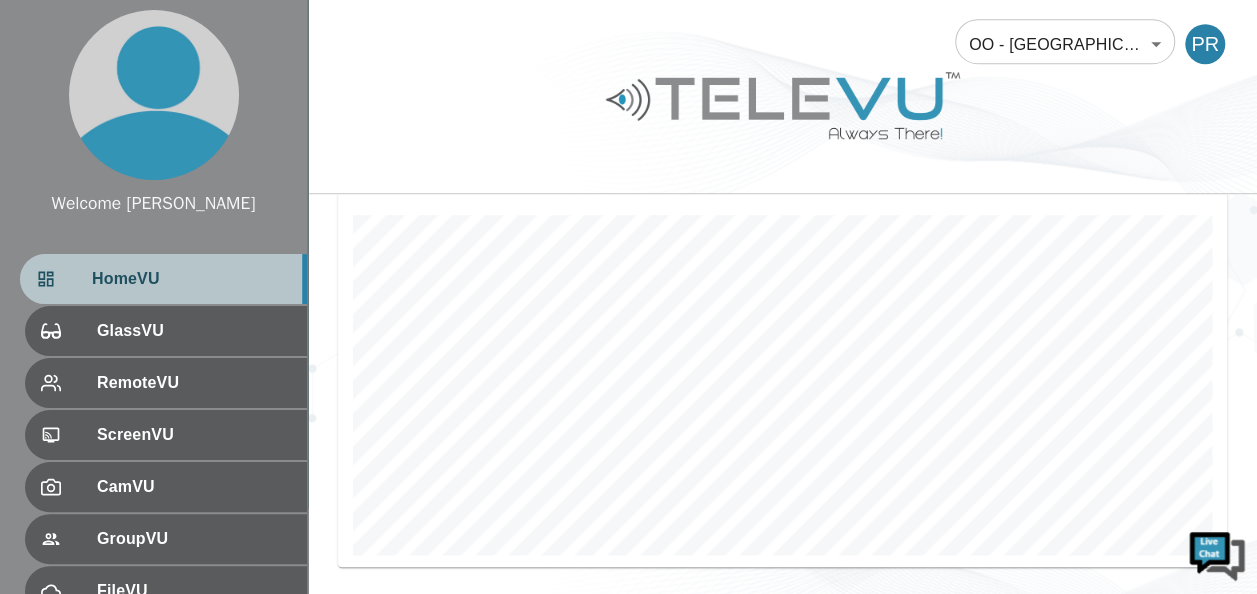 click on "HomeVU" at bounding box center [191, 279] 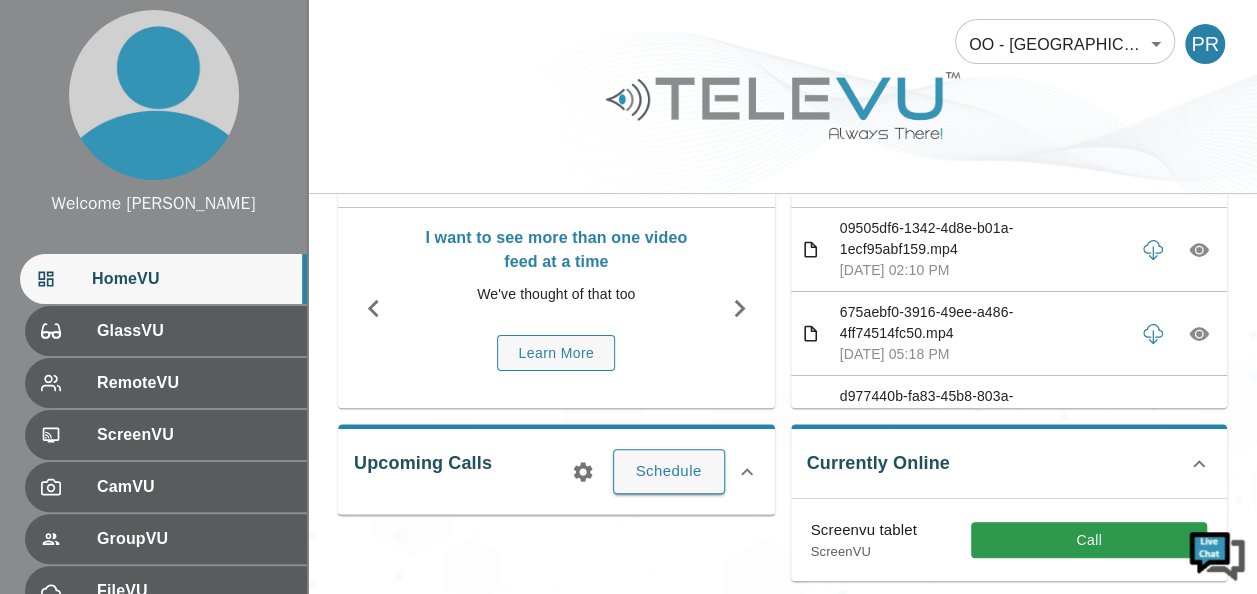scroll, scrollTop: 0, scrollLeft: 0, axis: both 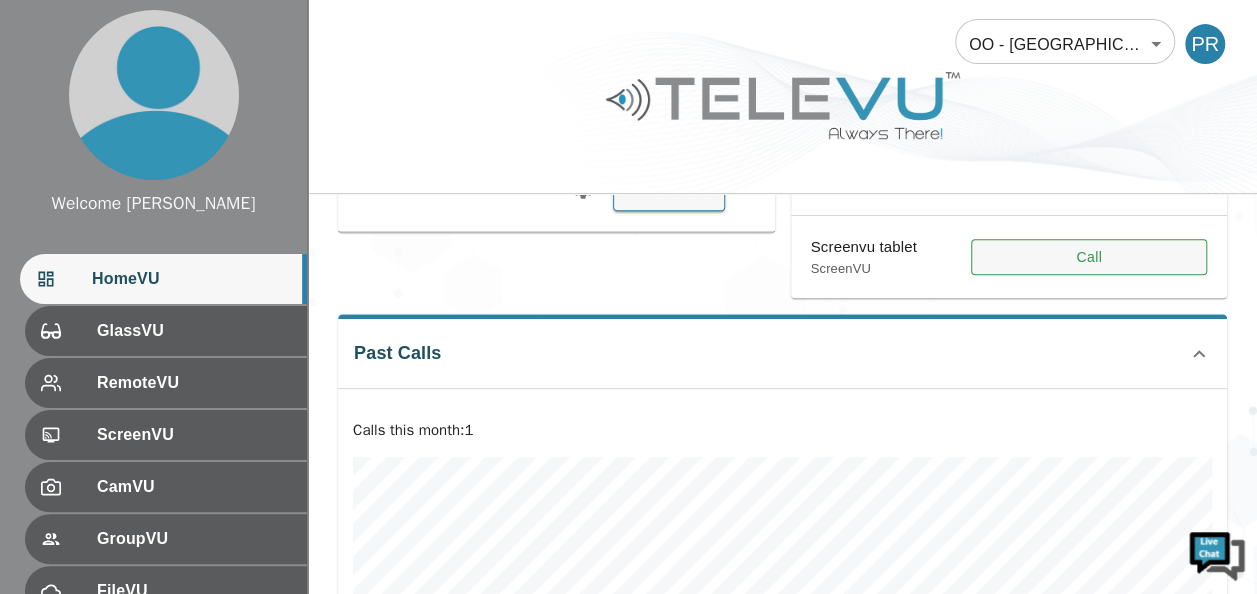 click on "Call" at bounding box center [1089, 257] 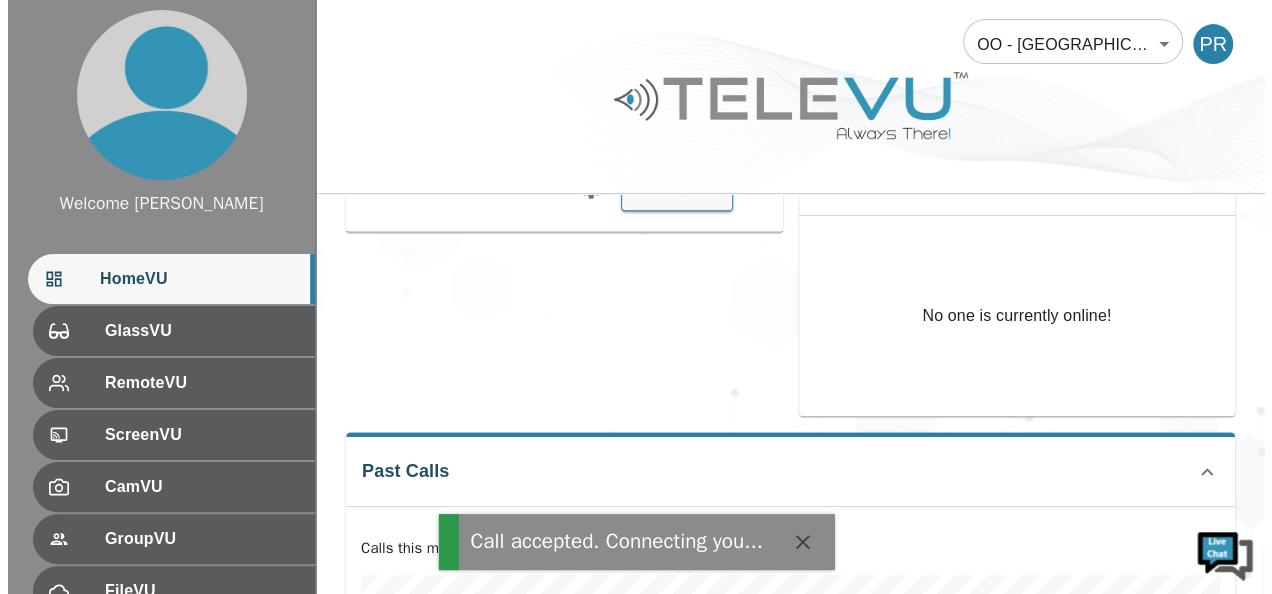 scroll, scrollTop: 0, scrollLeft: 0, axis: both 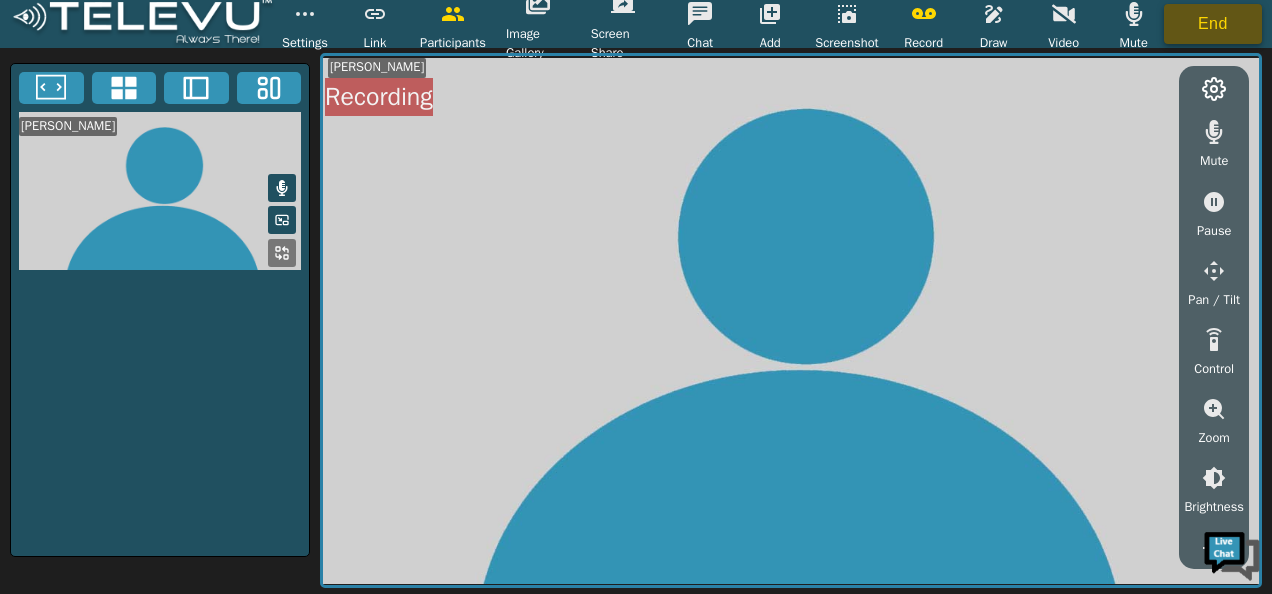 click on "End" at bounding box center (1213, 24) 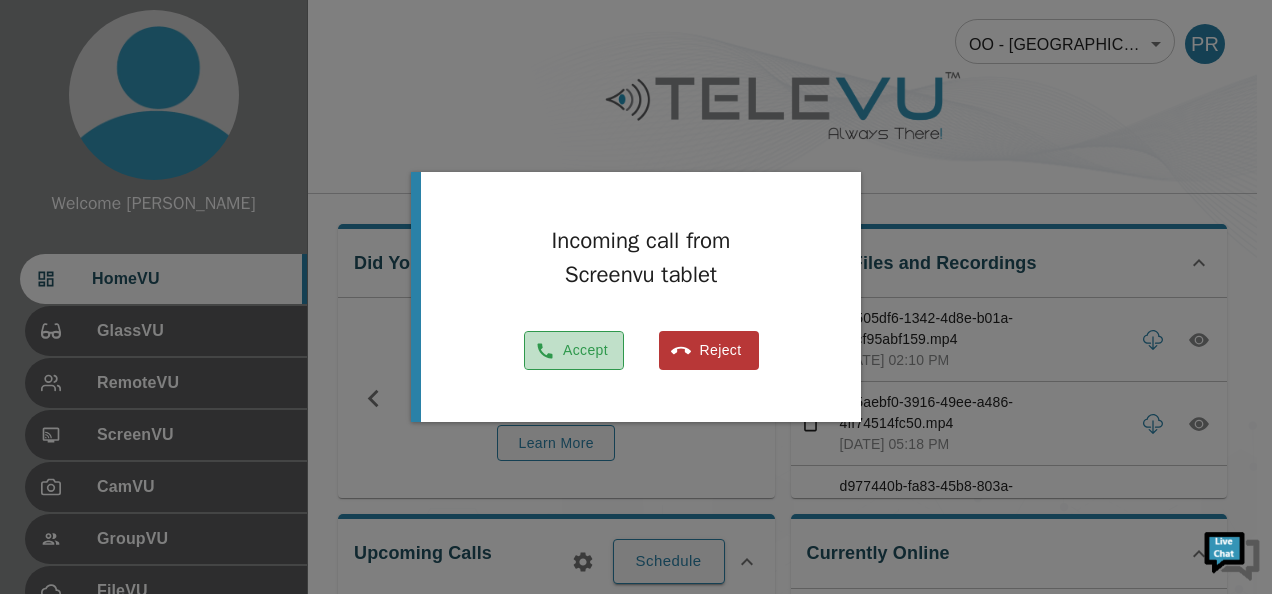 click on "Accept" at bounding box center [574, 350] 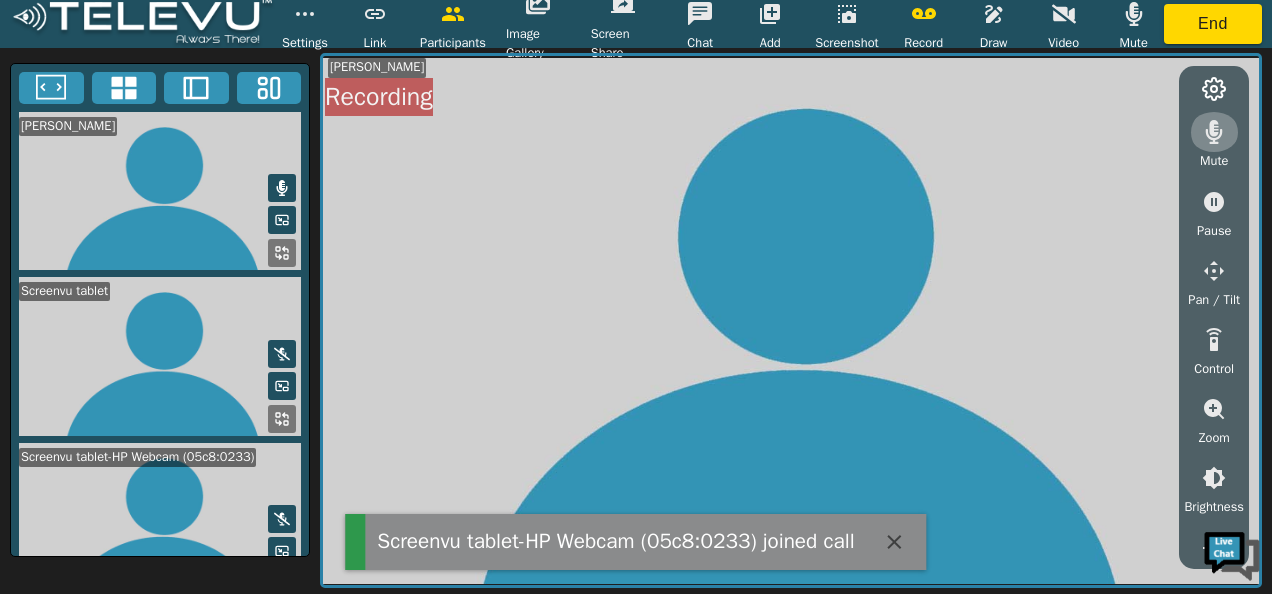 click 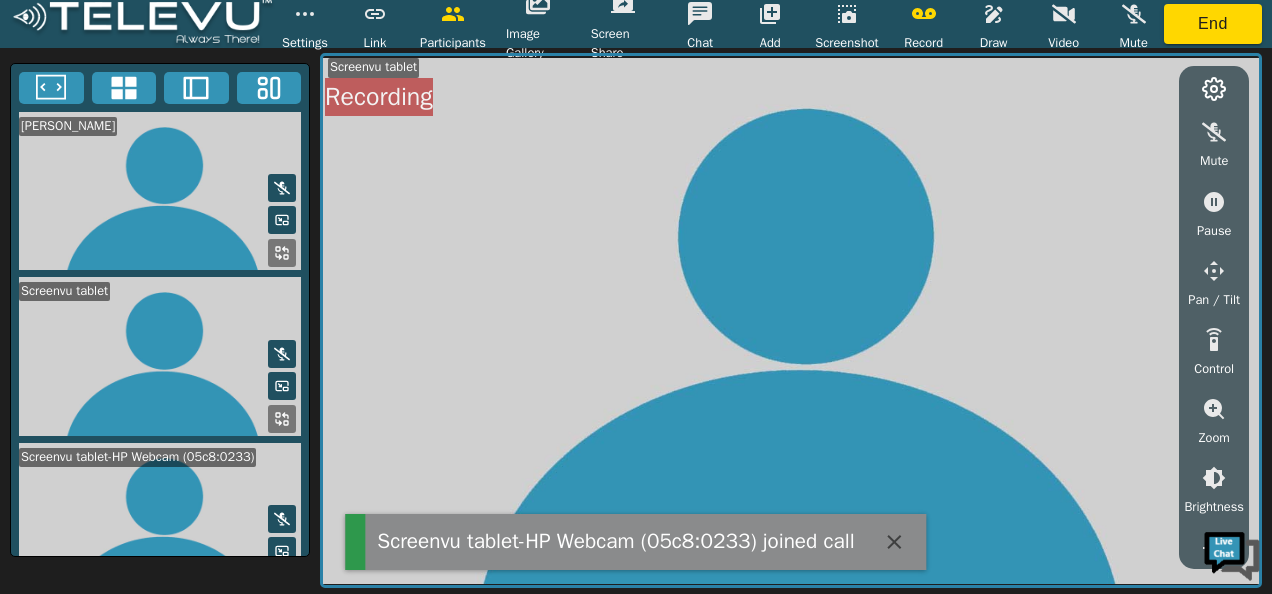 scroll, scrollTop: 35, scrollLeft: 0, axis: vertical 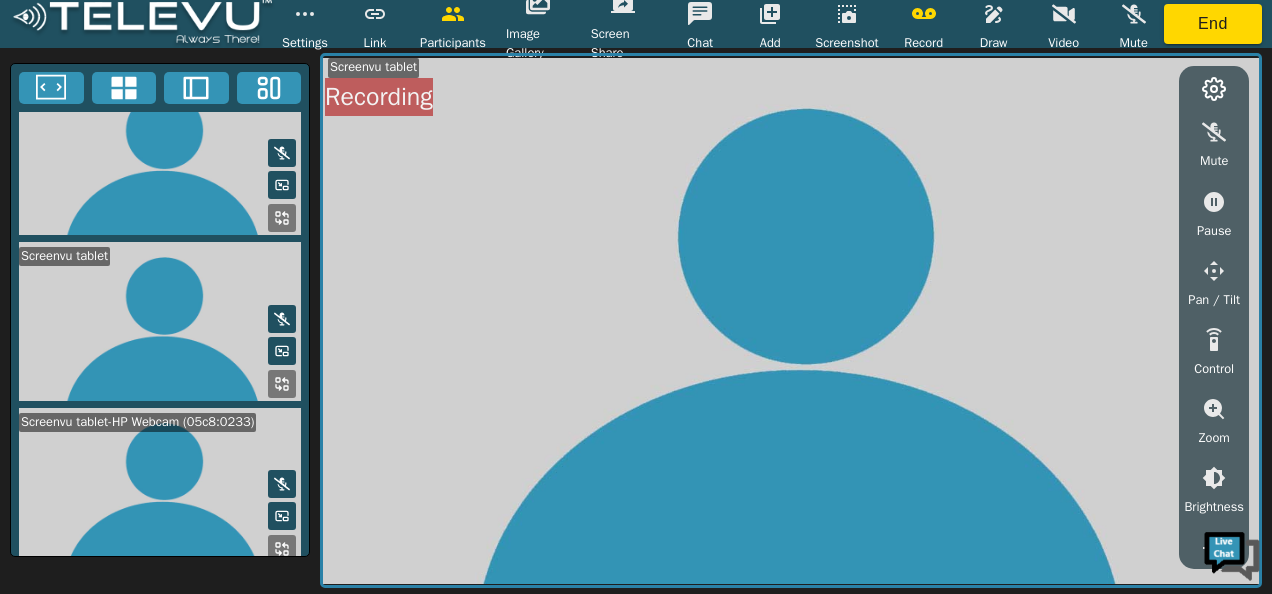 click 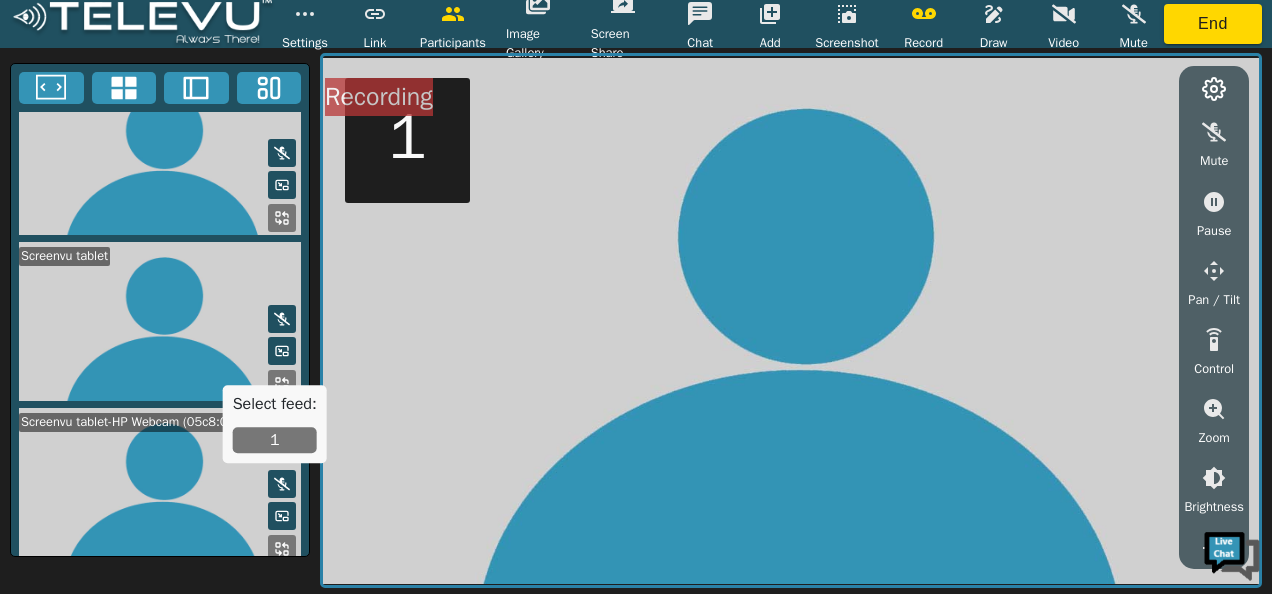 click on "1" at bounding box center (275, 441) 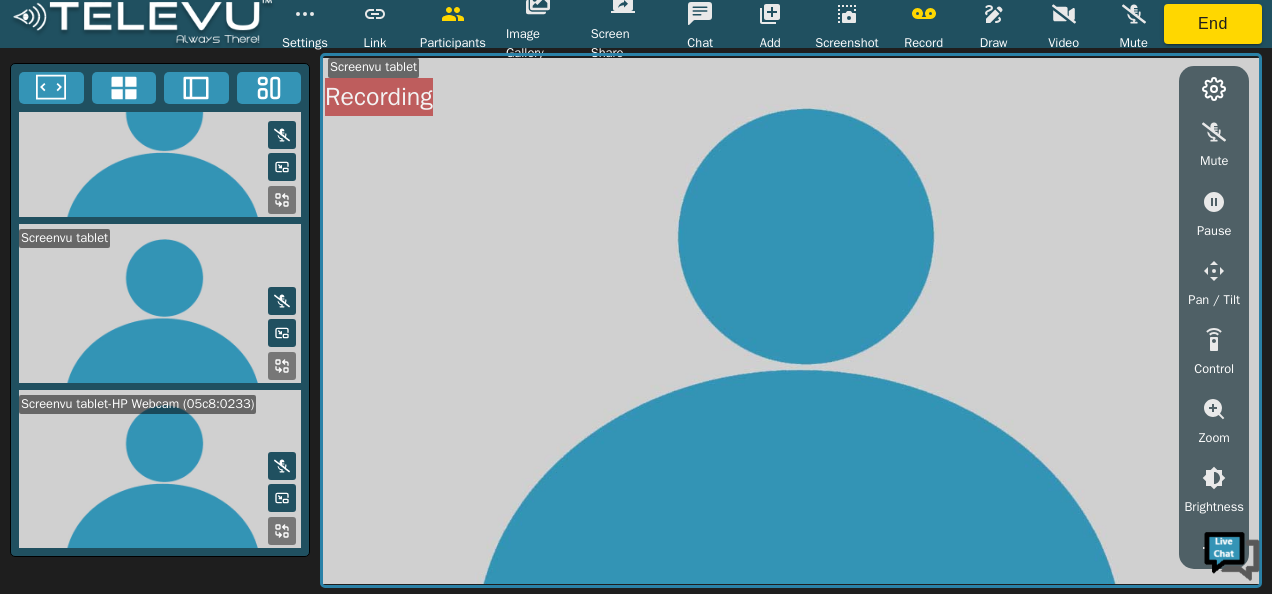 scroll, scrollTop: 60, scrollLeft: 0, axis: vertical 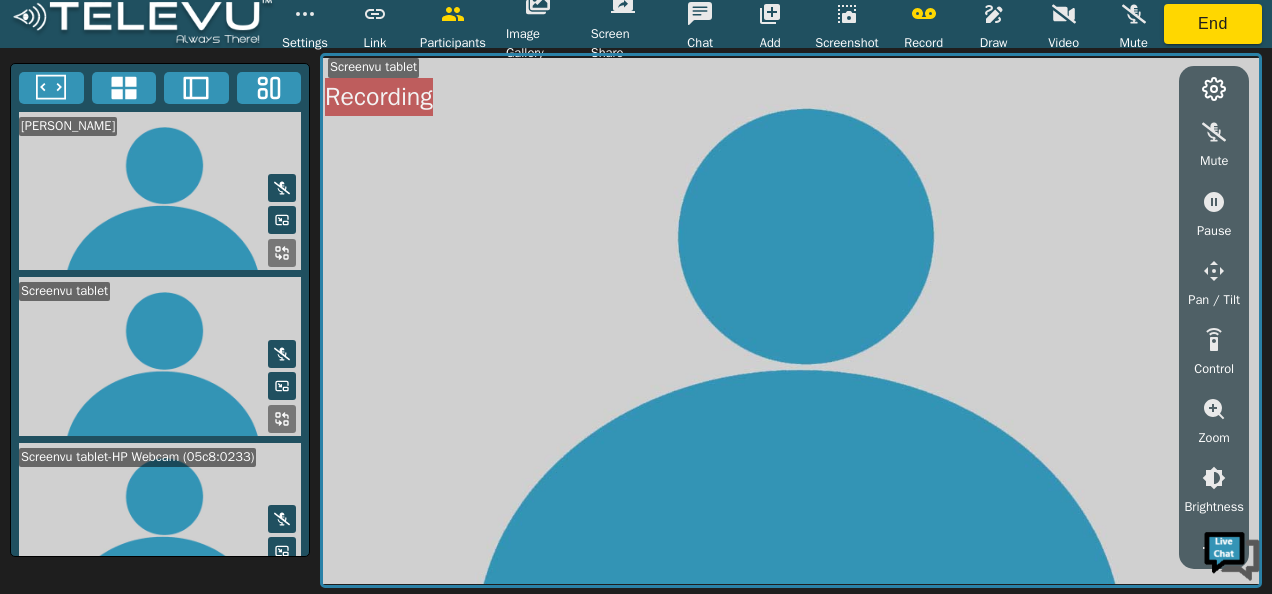 click at bounding box center [282, 419] 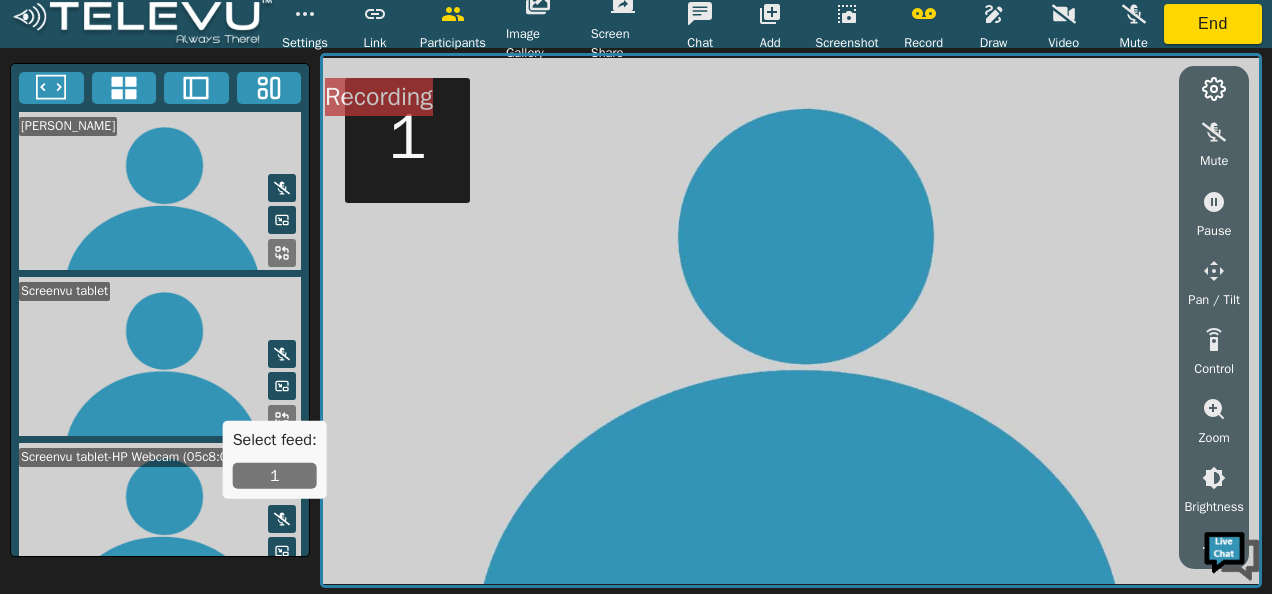 click at bounding box center (282, 419) 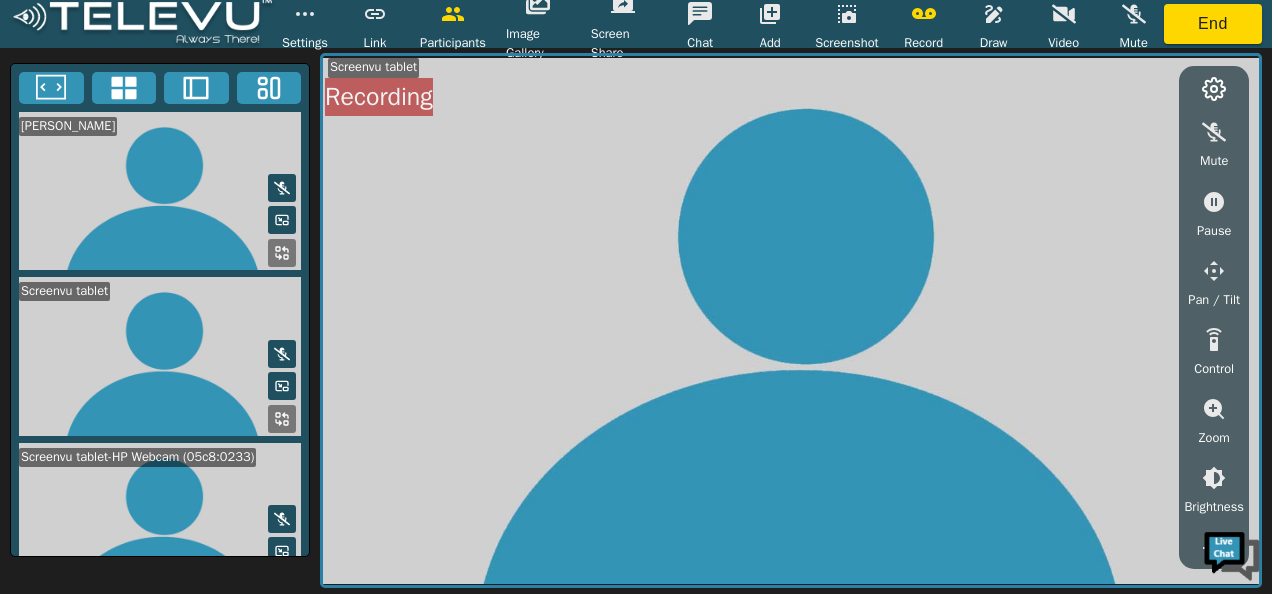 click at bounding box center [282, 419] 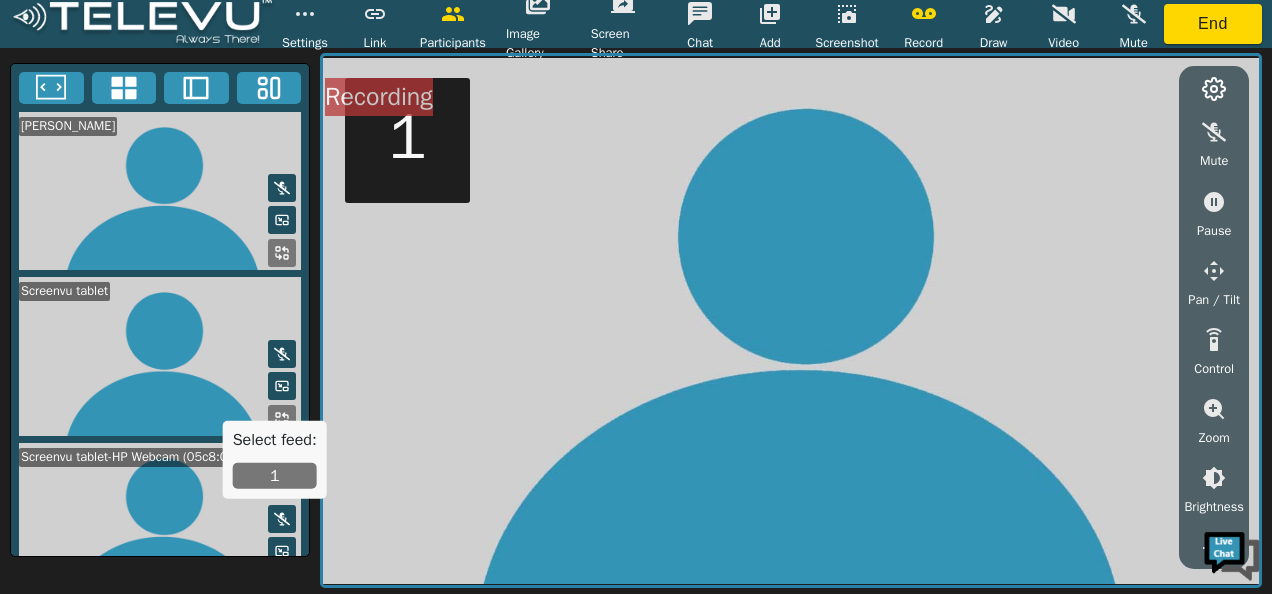 click on "1" at bounding box center [275, 476] 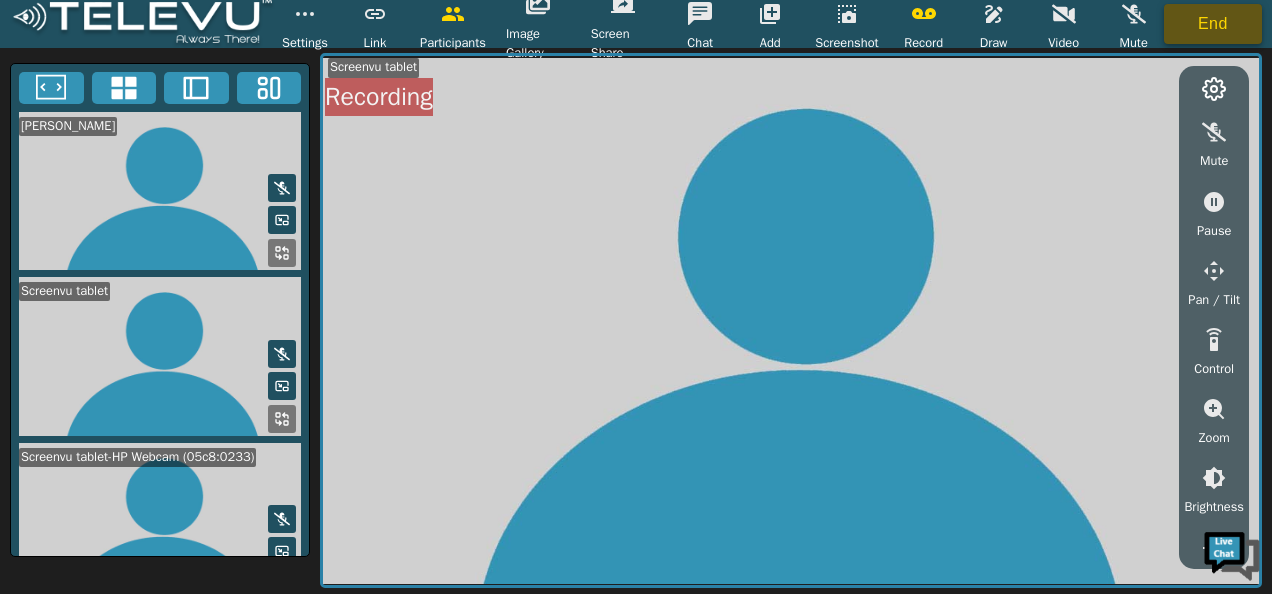 click on "End" at bounding box center [1213, 24] 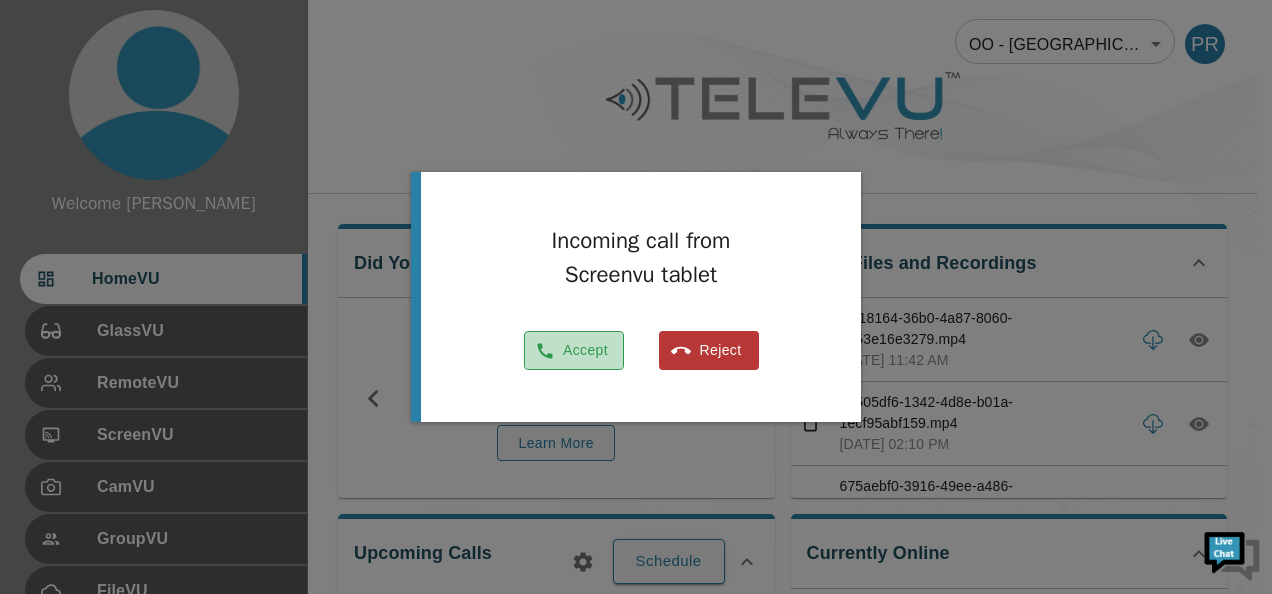 click on "Accept" at bounding box center [574, 350] 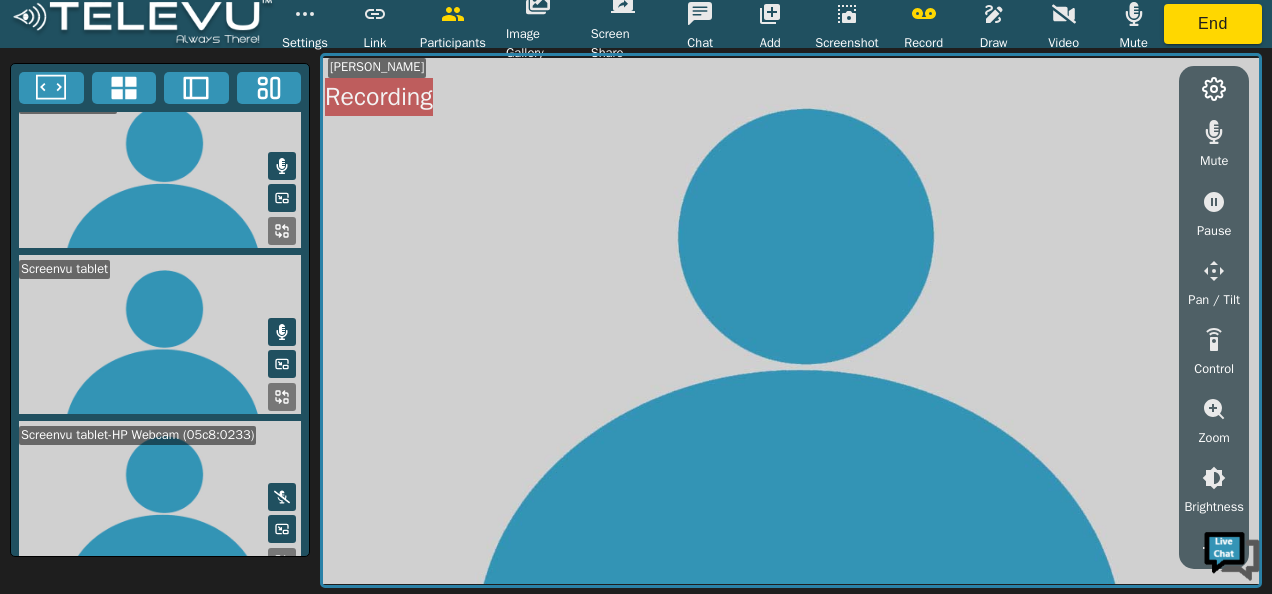 scroll, scrollTop: 35, scrollLeft: 0, axis: vertical 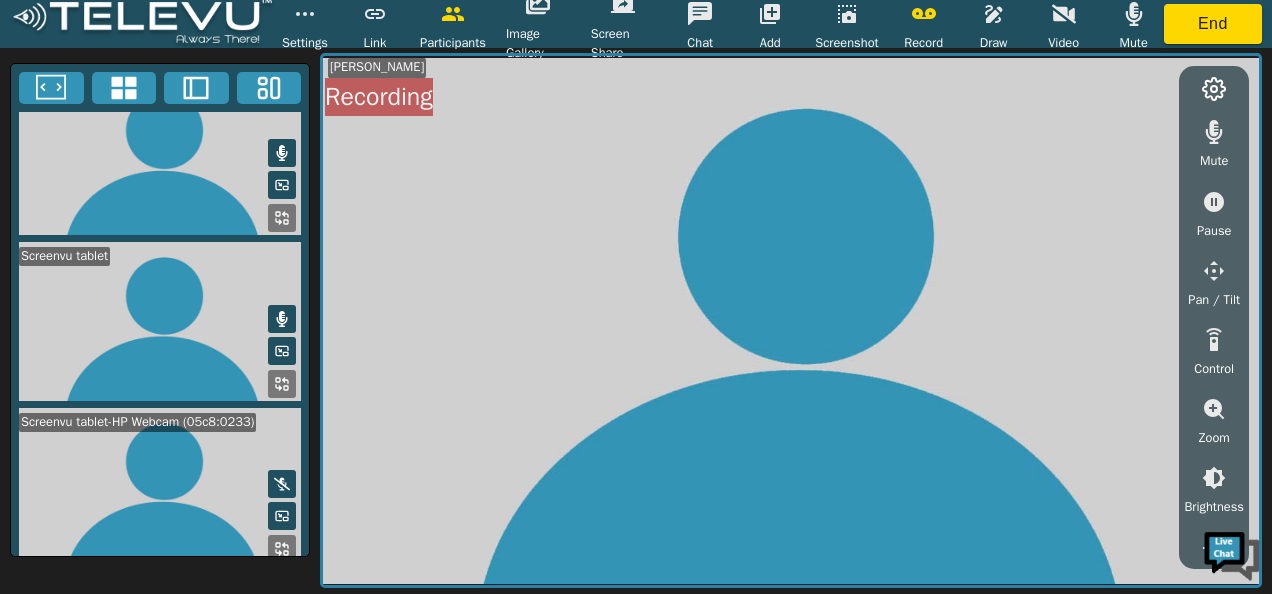 click on "Peter Ronoh Screenvu tablet Screenvu tablet-HP Webcam (05c8:0233)" at bounding box center [160, 310] 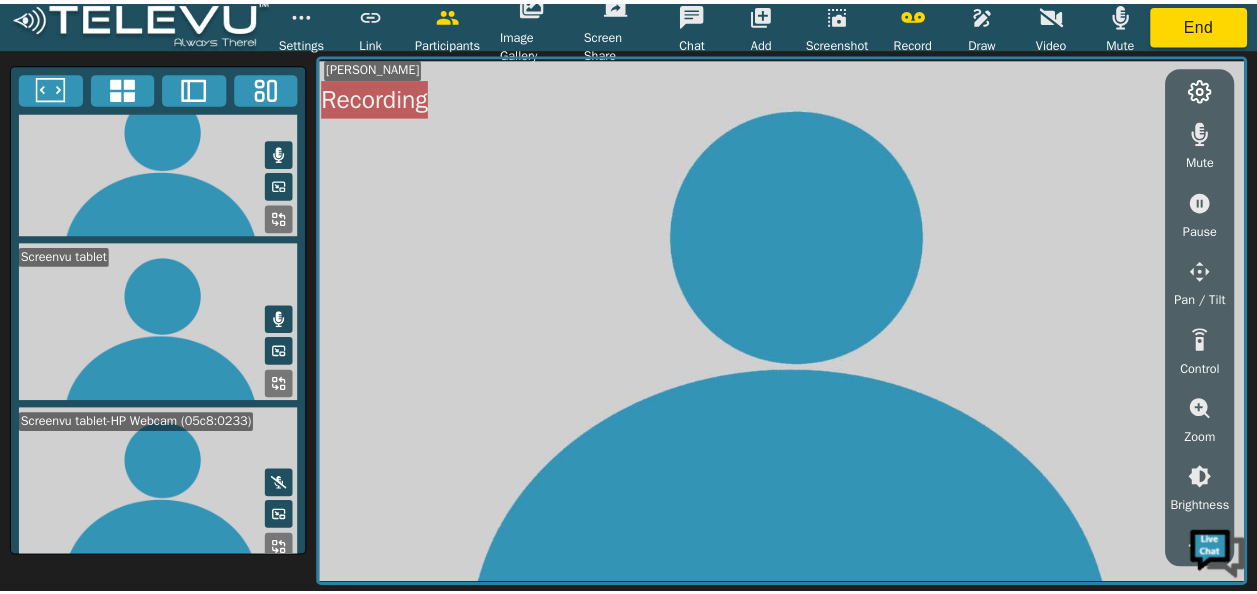 scroll, scrollTop: 0, scrollLeft: 0, axis: both 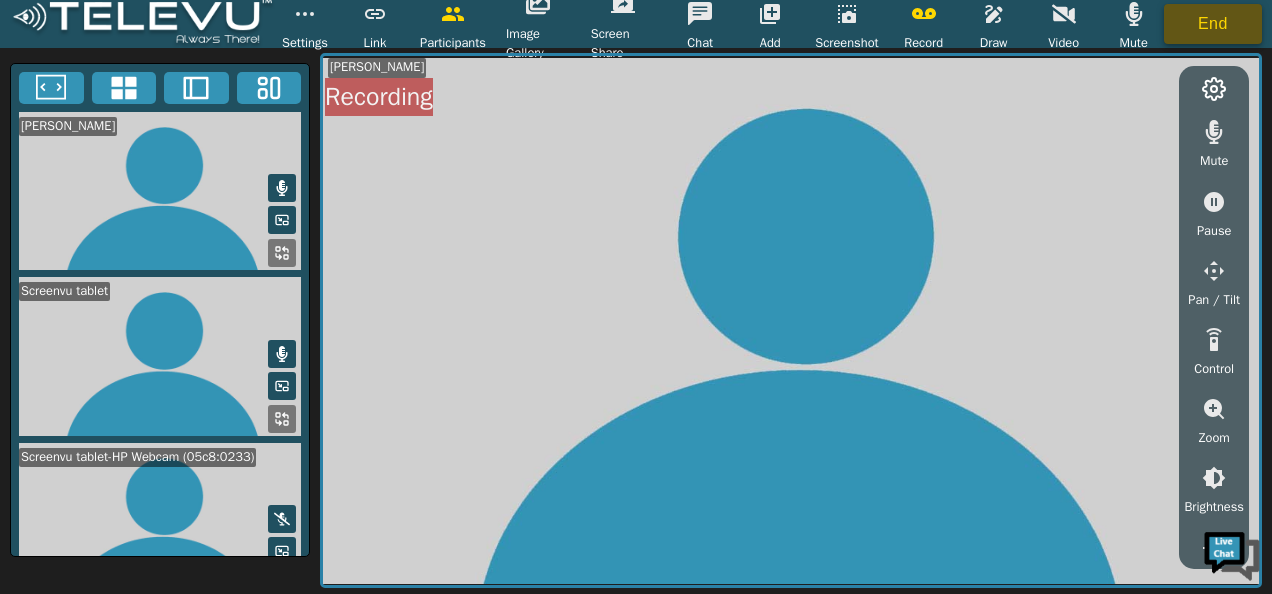 click on "End" at bounding box center (1213, 24) 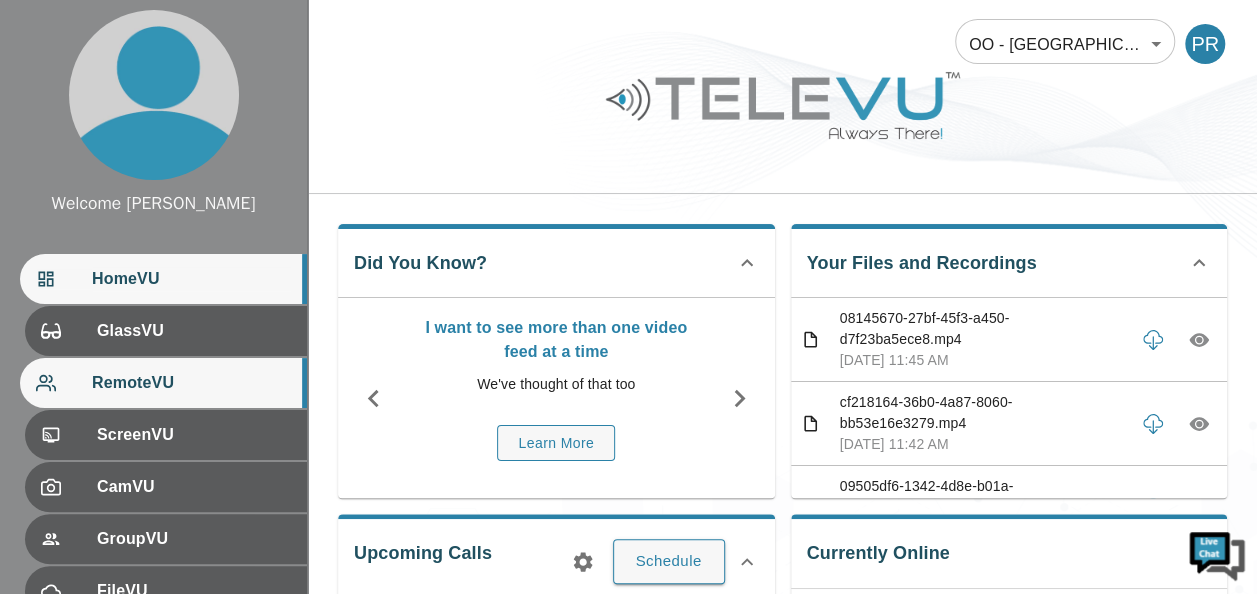 click on "RemoteVU" at bounding box center [191, 383] 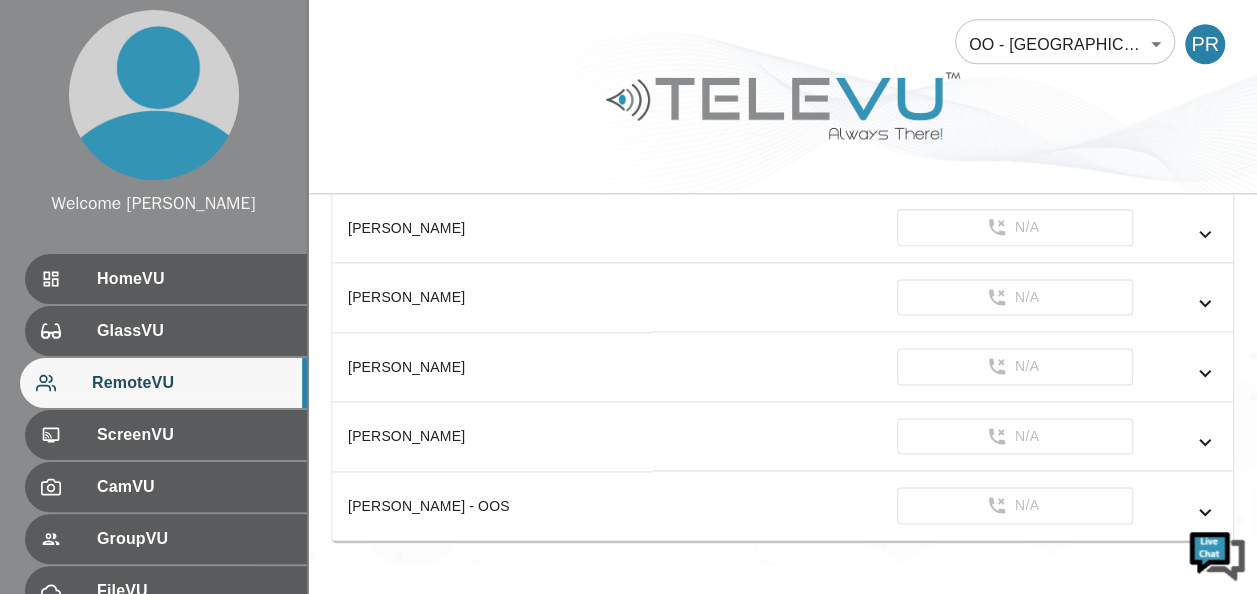 scroll, scrollTop: 1151, scrollLeft: 0, axis: vertical 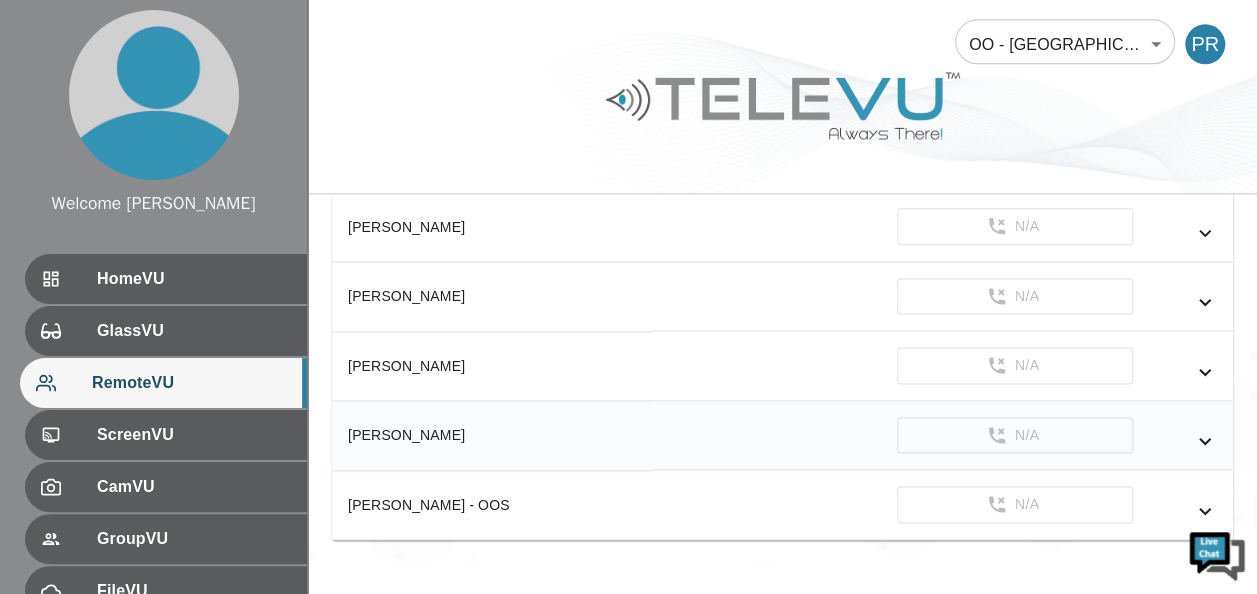 click 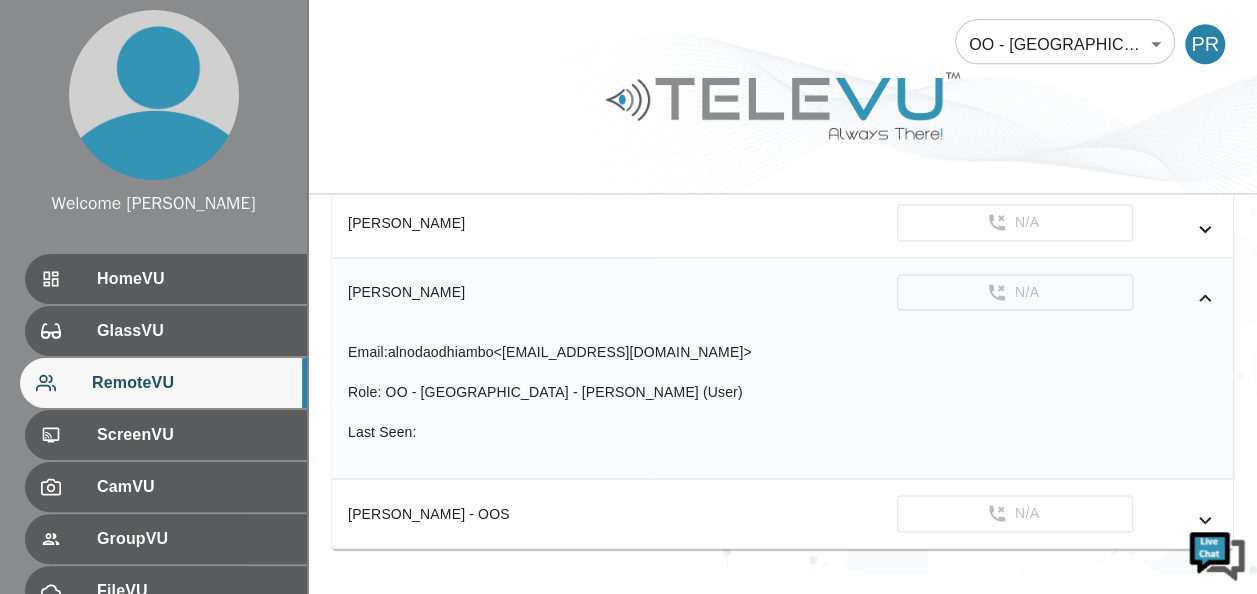 scroll, scrollTop: 1304, scrollLeft: 0, axis: vertical 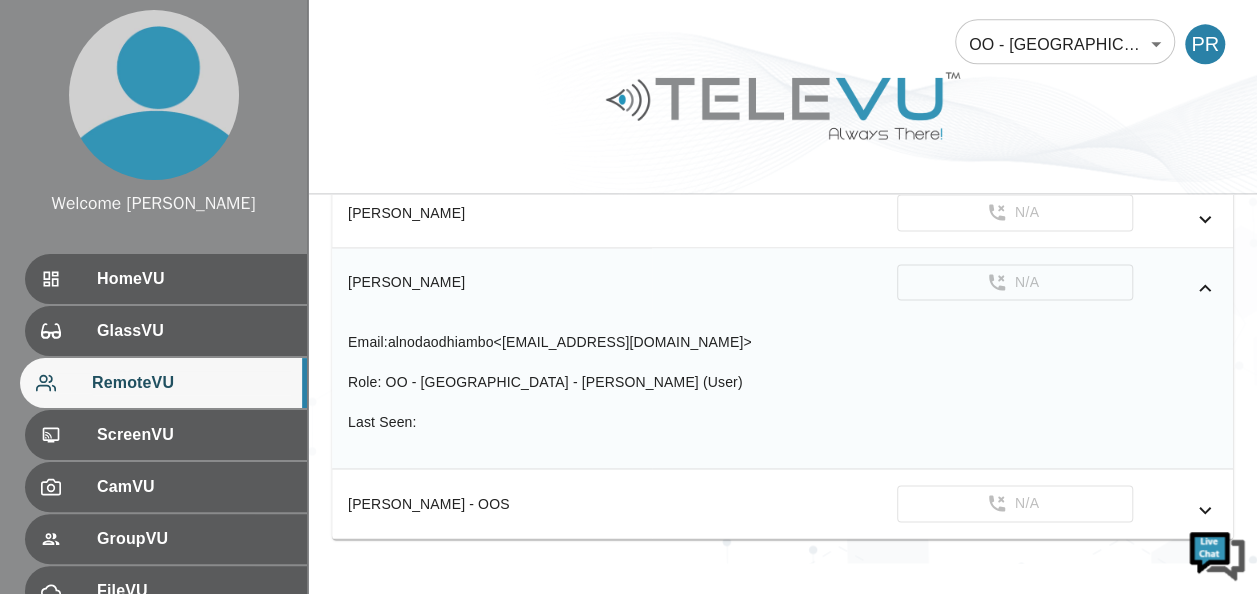 click on "[PERSON_NAME]" at bounding box center [492, 282] 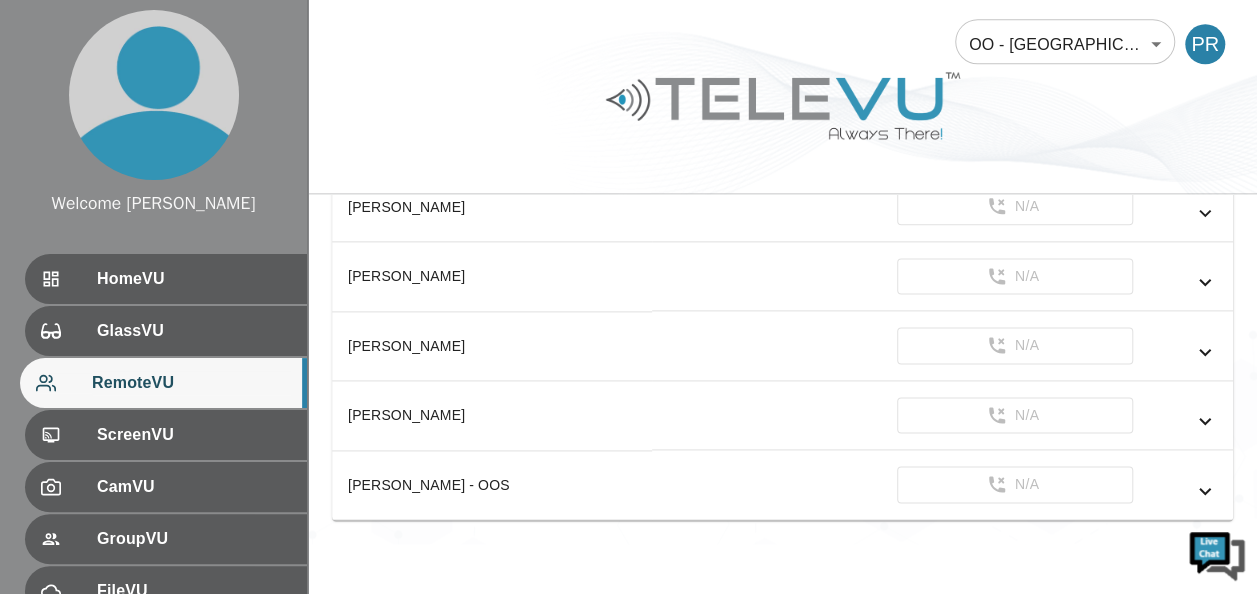 scroll, scrollTop: 1151, scrollLeft: 0, axis: vertical 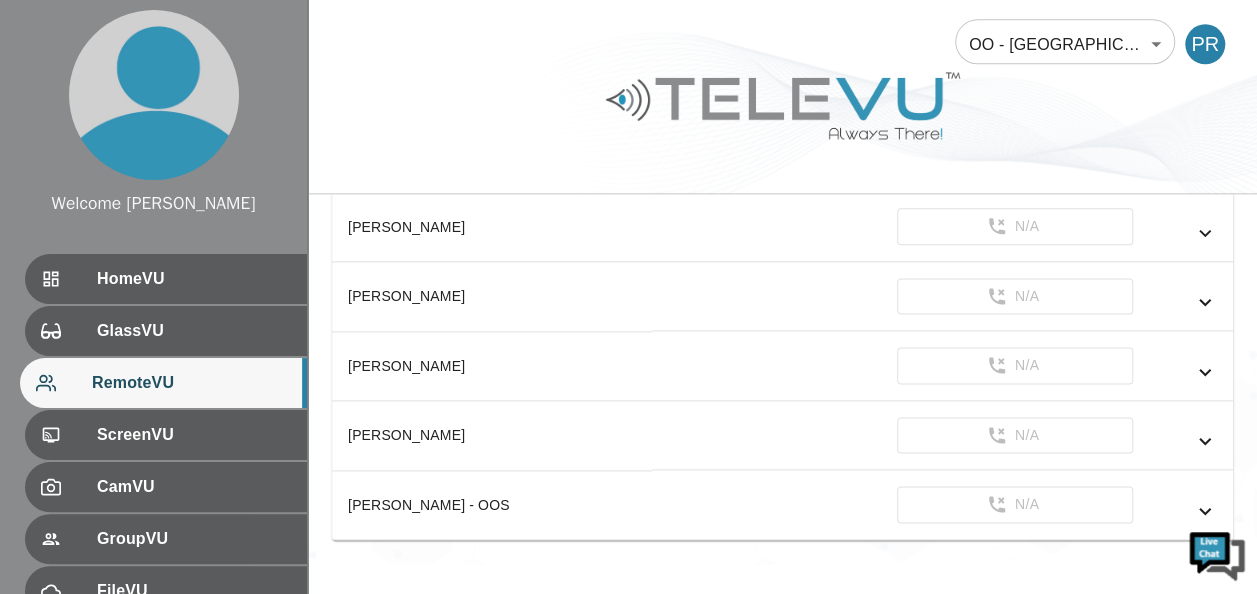 click 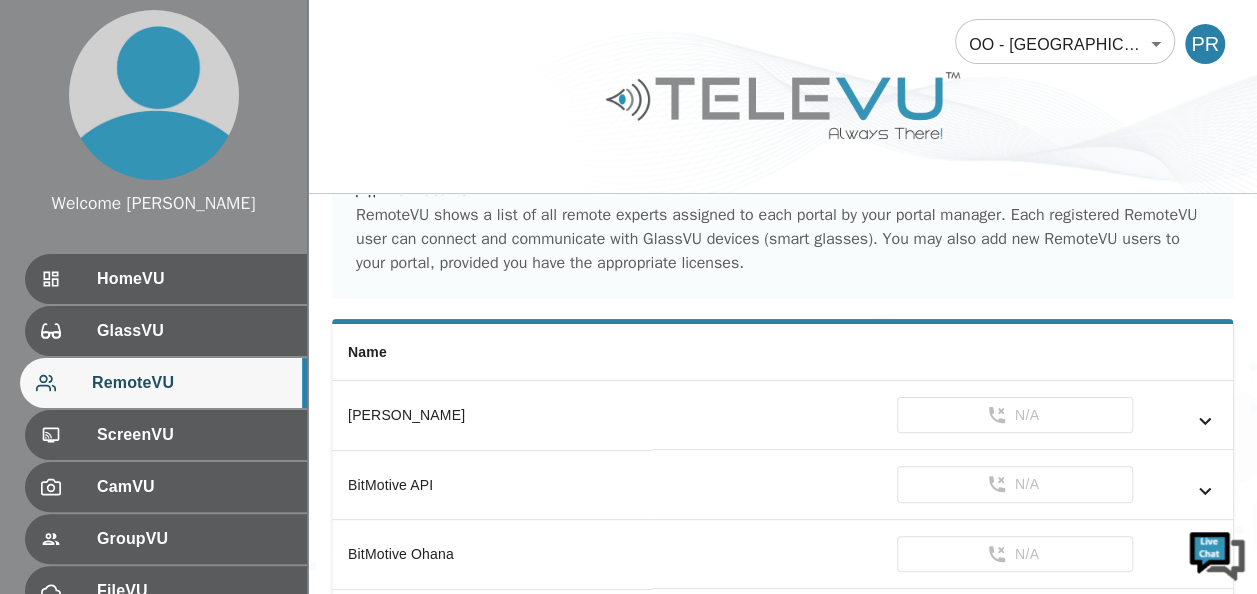 scroll, scrollTop: 40, scrollLeft: 0, axis: vertical 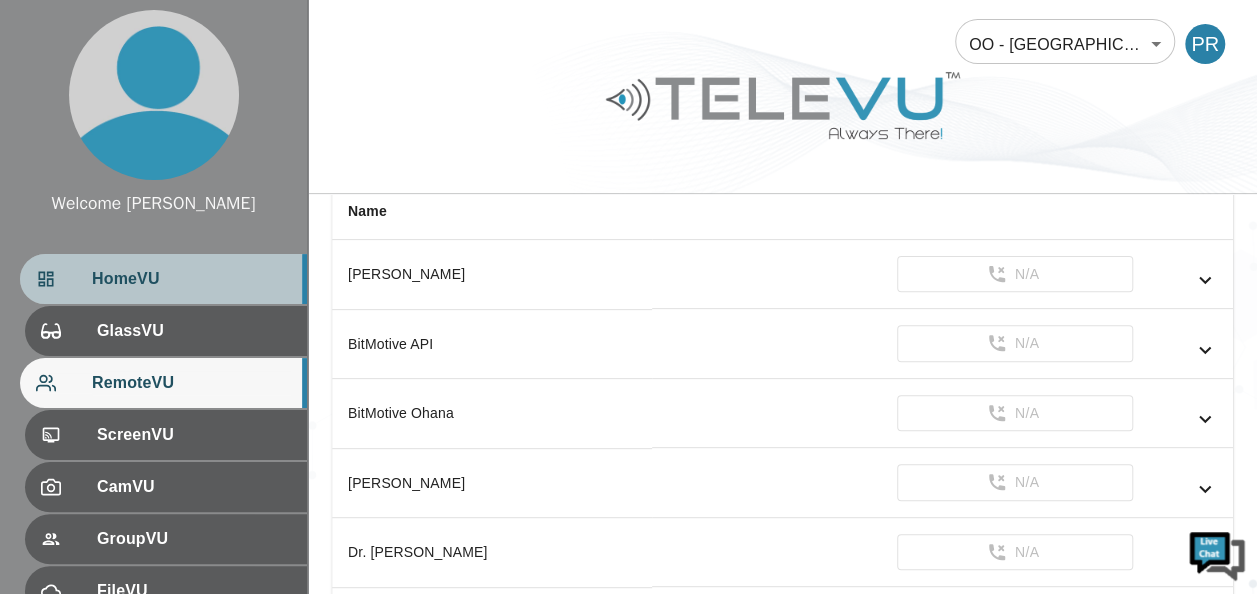 click on "HomeVU" at bounding box center [191, 279] 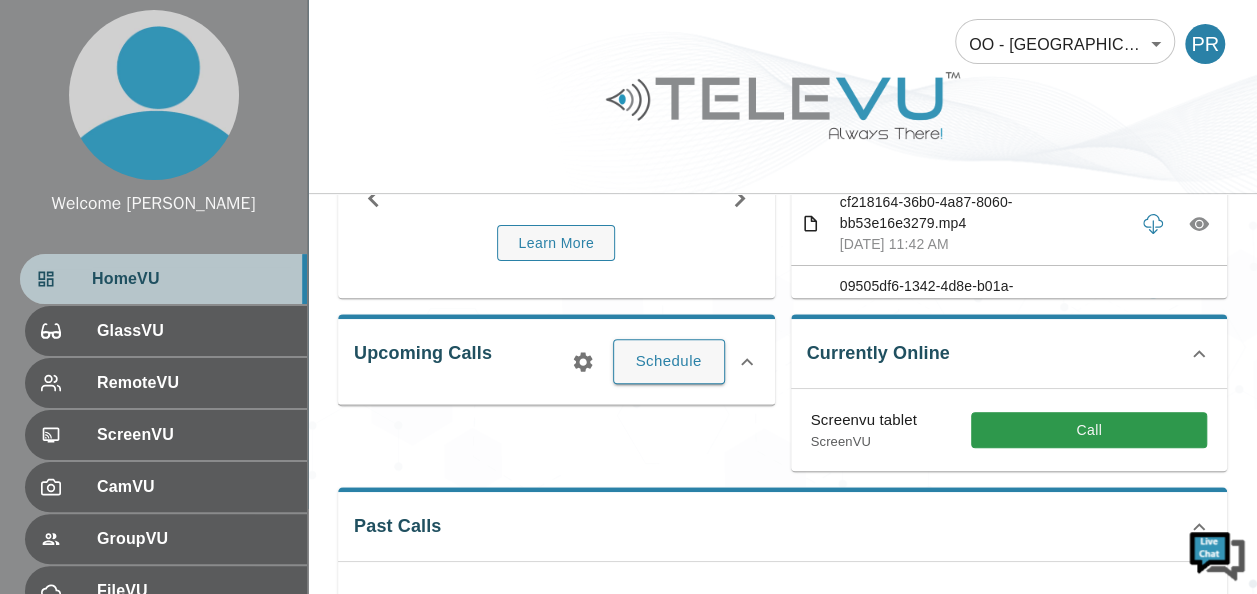 click on "HomeVU" at bounding box center [191, 279] 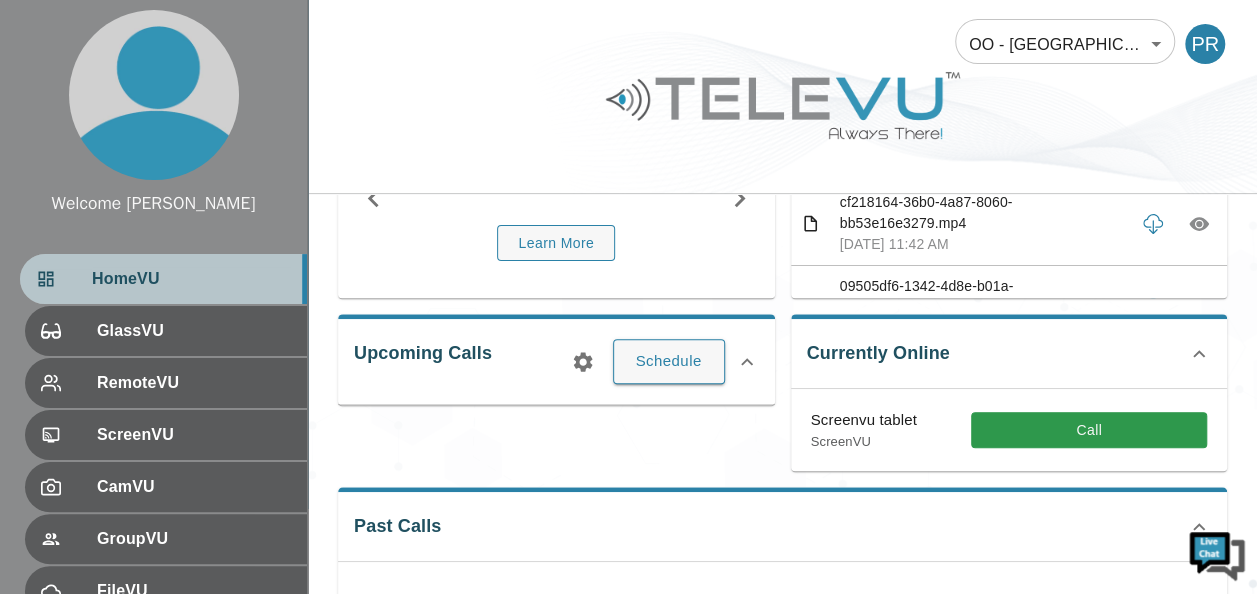 click on "HomeVU" at bounding box center (191, 279) 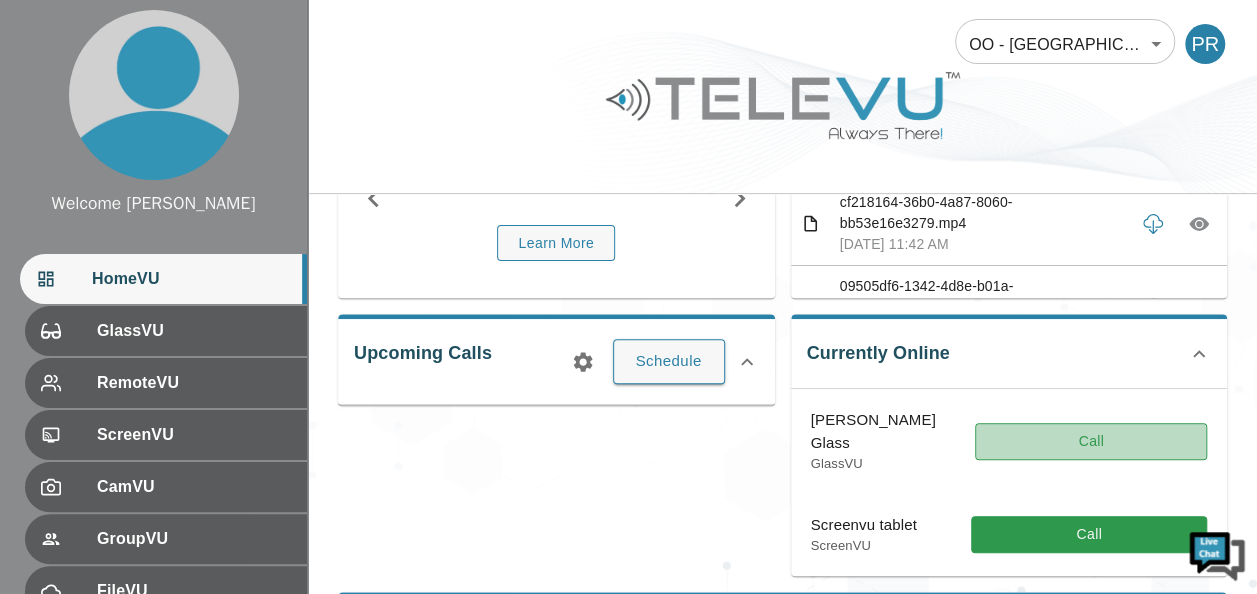 click on "Call" at bounding box center (1091, 441) 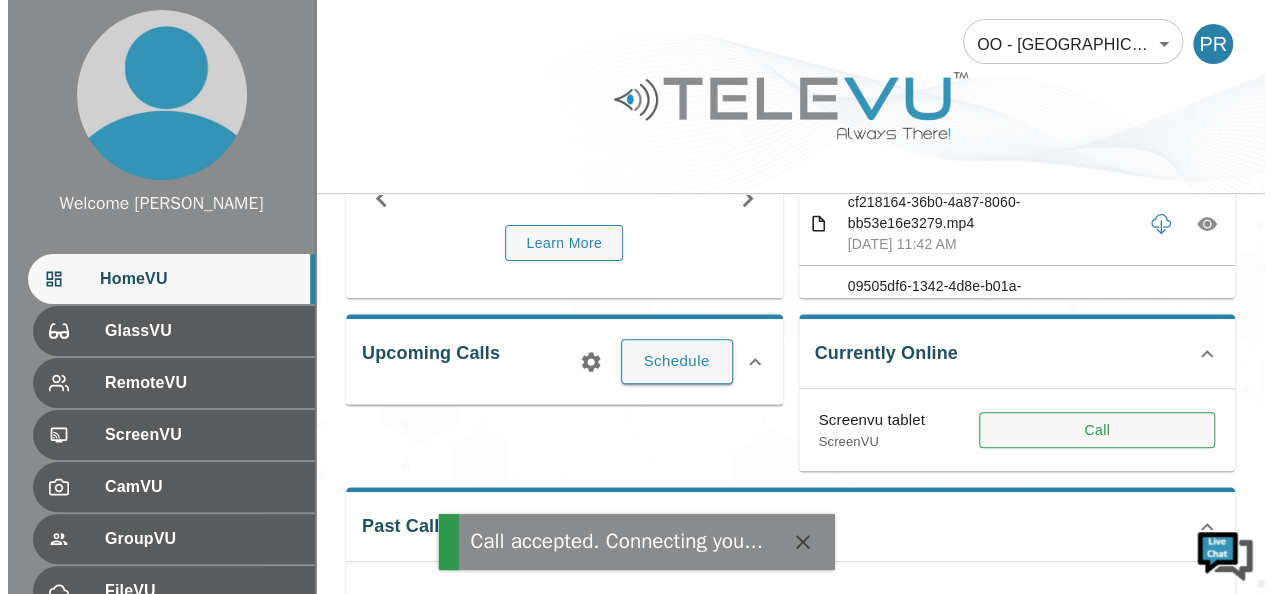 scroll, scrollTop: 0, scrollLeft: 0, axis: both 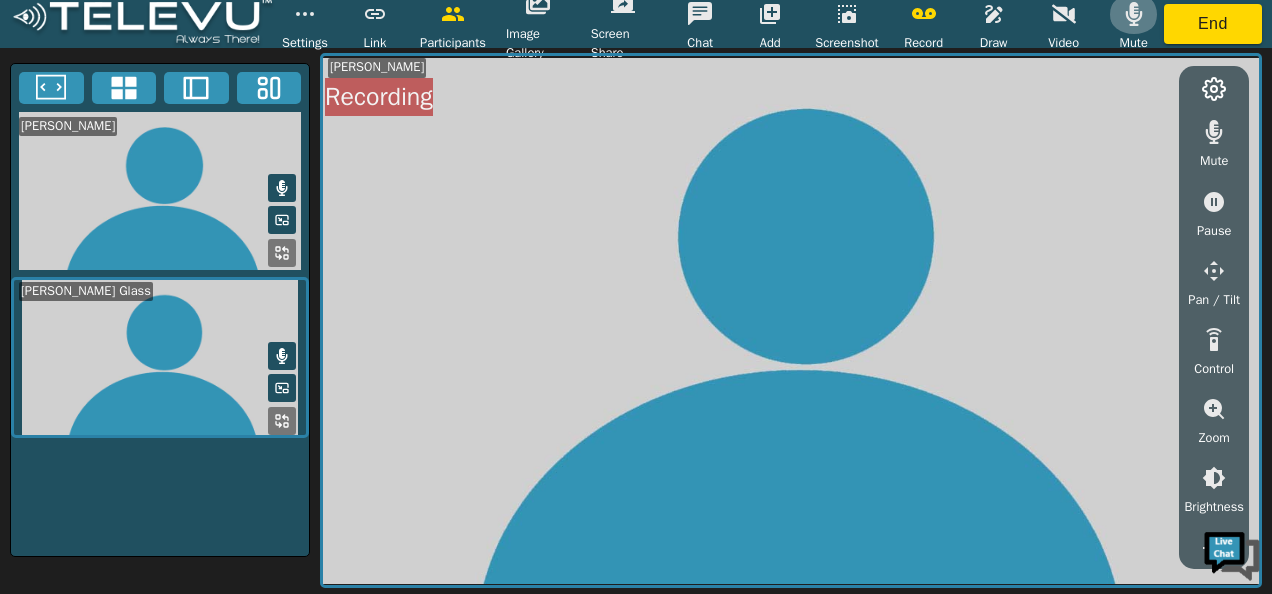 click 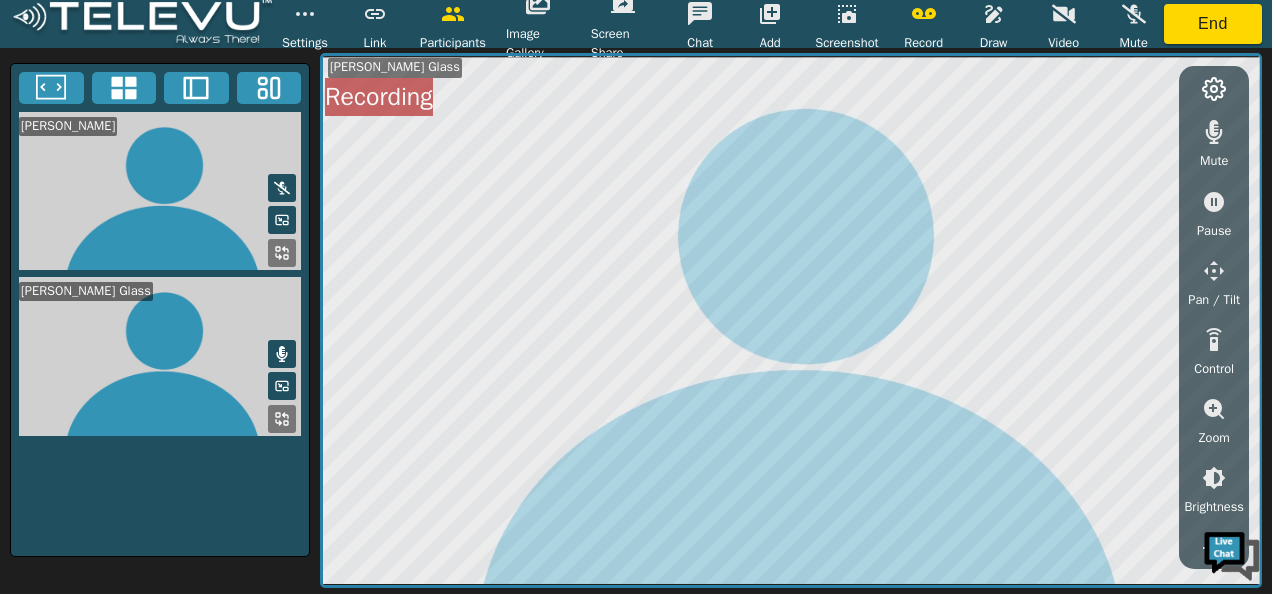 click 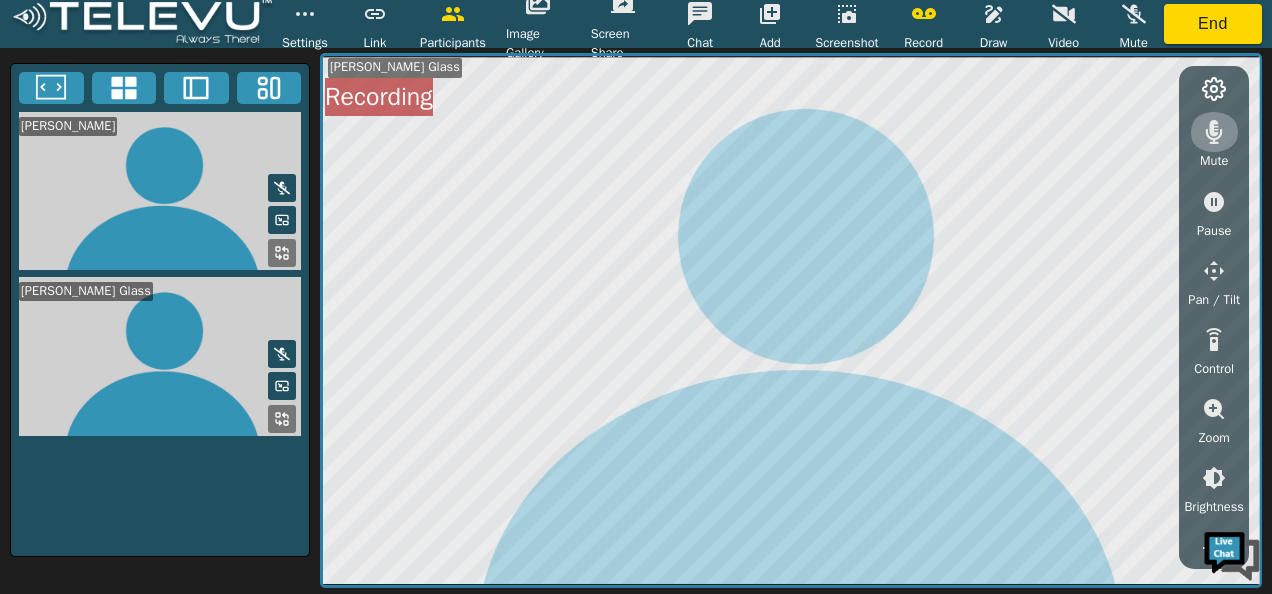 click 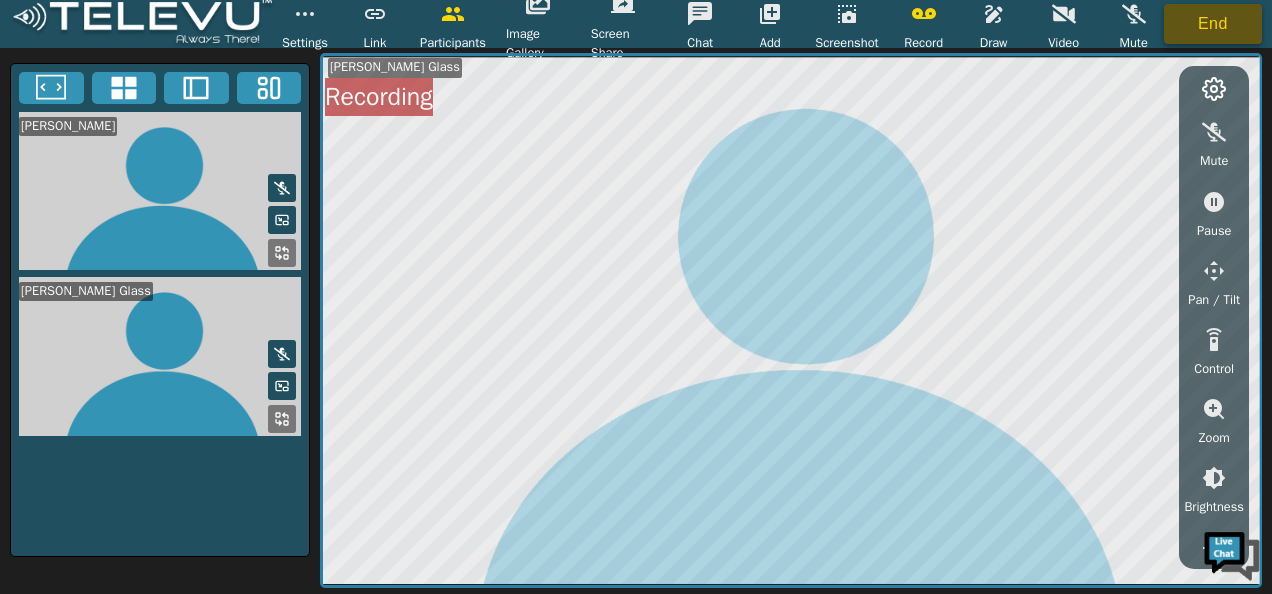 click on "End" at bounding box center (1213, 24) 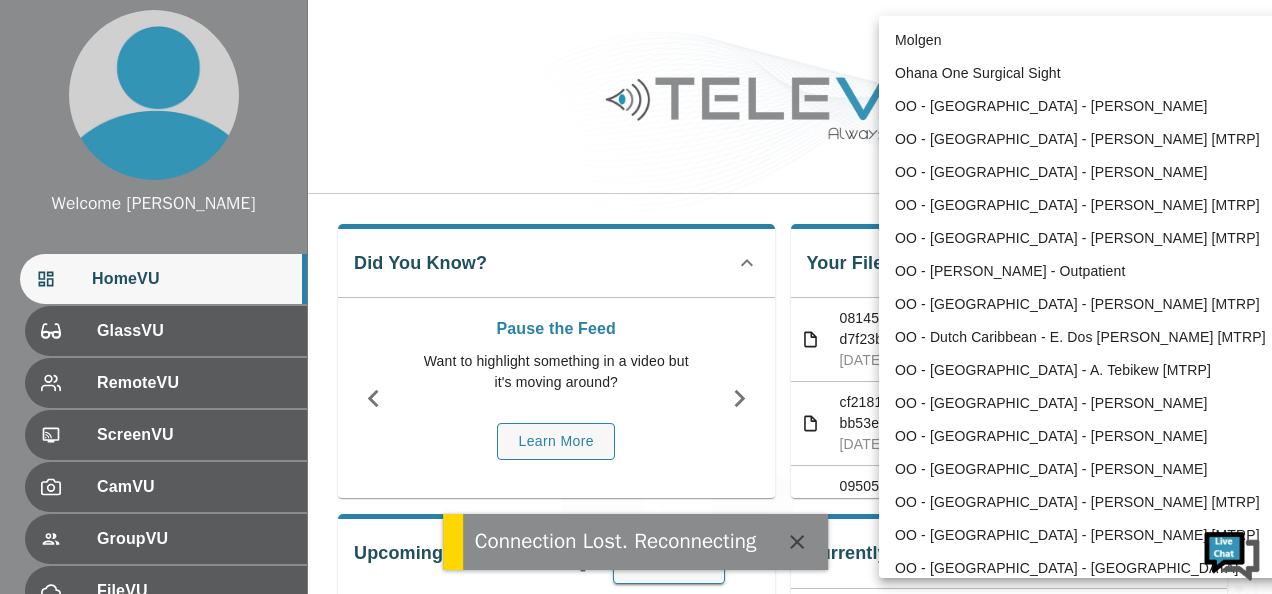 click on "Connection Lost. Reconnecting Welcome   Peter HomeVU GlassVU RemoteVU ScreenVU CamVU GroupVU FileVU ChatVU Settings Logout ©  2025   TeleVU Innovation Ltd. All Rights Reserved OO - Kenya - P. Odhiambo 188 ​ PR Did You Know? Pause the Feed Want to highlight something in a video but it's moving around? Learn More   Your Files and Recordings   08145670-27bf-45f3-a450-d7f23ba5ece8.mp4   Jul 15, 2025, 11:45 AM   cf218164-36b0-4a87-8060-bb53e16e3279.mp4   Jul 15, 2025, 11:42 AM   09505df6-1342-4d8e-b01a-1ecf95abf159.mp4   Jun 30, 2025, 02:10 PM   675aebf0-3916-49ee-a486-4ff74514fc50.mp4   Apr 15, 2025, 05:18 PM   d977440b-fa83-45b8-803a-2458745bf131.mp4   Apr 15, 2025, 05:06 PM   198a8a9e-e874-4103-8ce4-b3d0542d3949.mp4   Apr 15, 2025, 03:54 PM   fe3c8358-7497-4153-b38a-77d78e5587e7.mp4   Apr 15, 2025, 03:45 PM   be2877b4-4715-4999-8ba9-9447ec0928aa.mp4   Apr 15, 2025, 03:40 PM   77a3550d-45cd-4b6a-bb6b-8636b1e78c55.mp4   Apr 15, 2025, 01:36 PM   34be47f8-922f-44fd-94a7-63777af637f2.mp4   Apr 15, 2025, 01:36 PM" at bounding box center [636, 658] 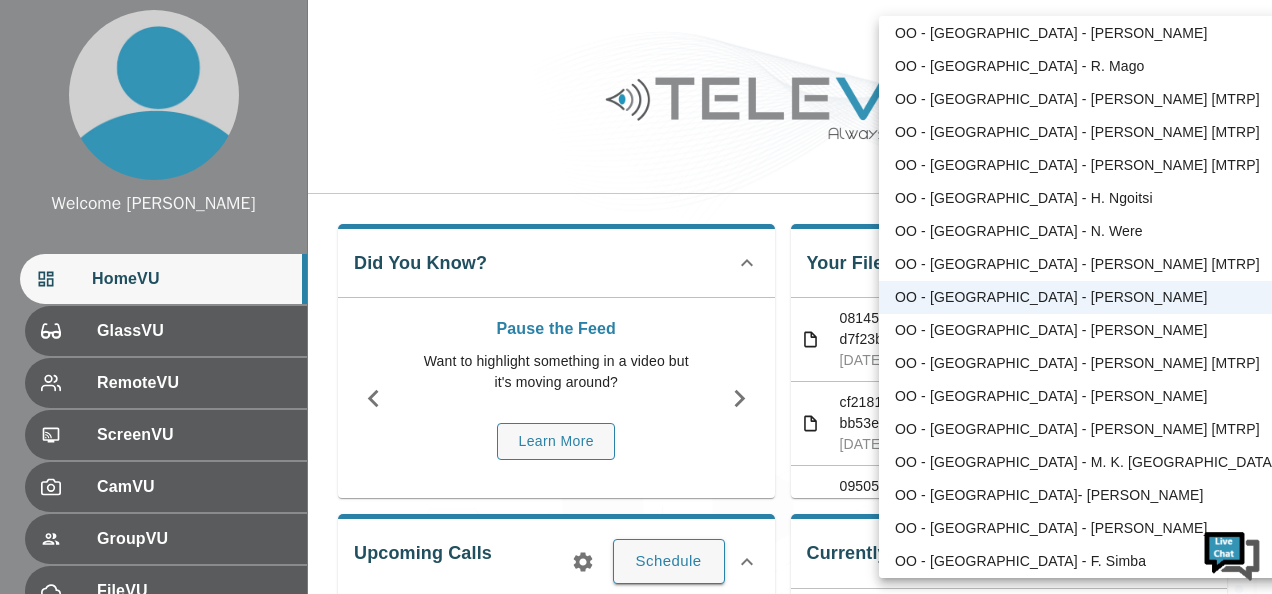 scroll, scrollTop: 1258, scrollLeft: 0, axis: vertical 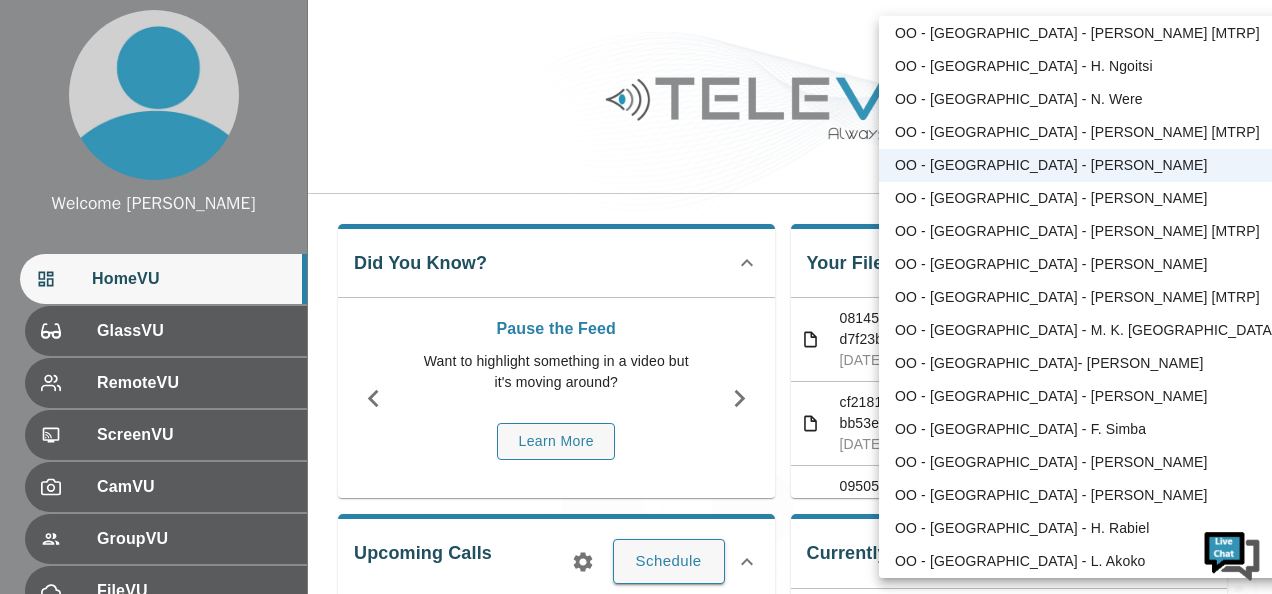 click at bounding box center (636, 297) 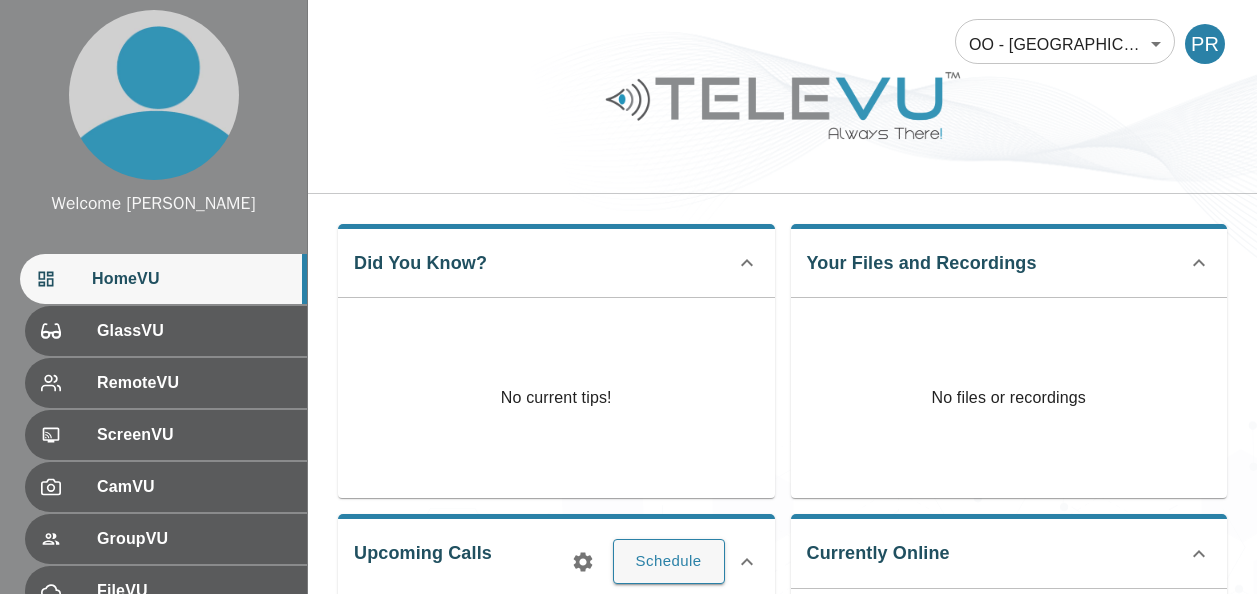 scroll, scrollTop: 0, scrollLeft: 0, axis: both 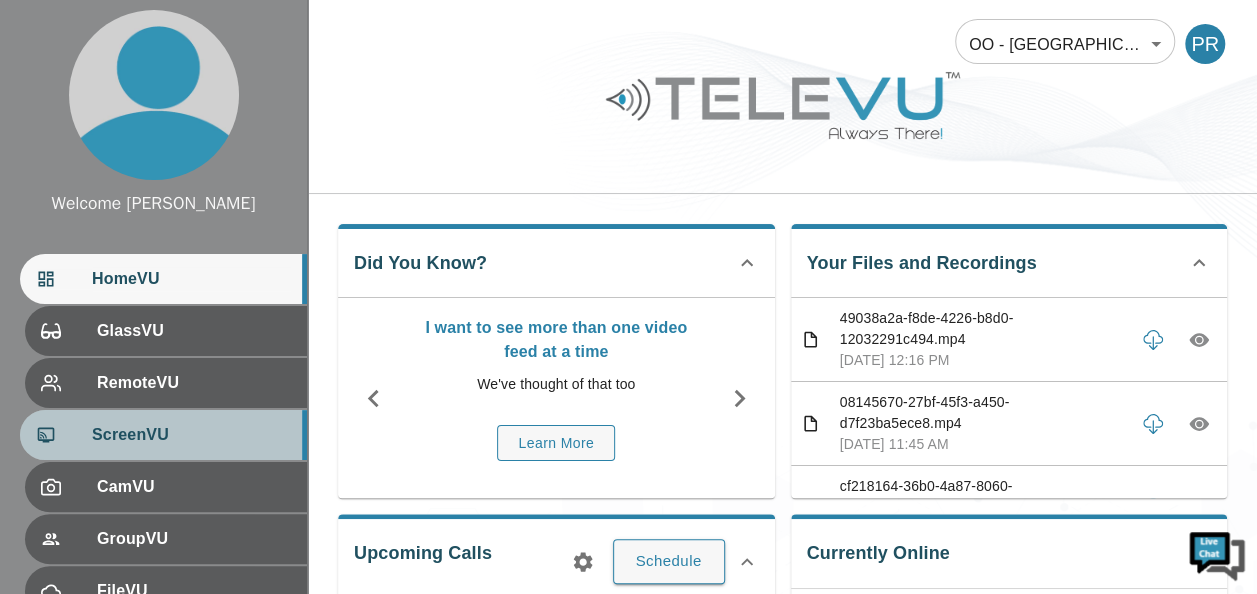 click on "ScreenVU" at bounding box center [191, 435] 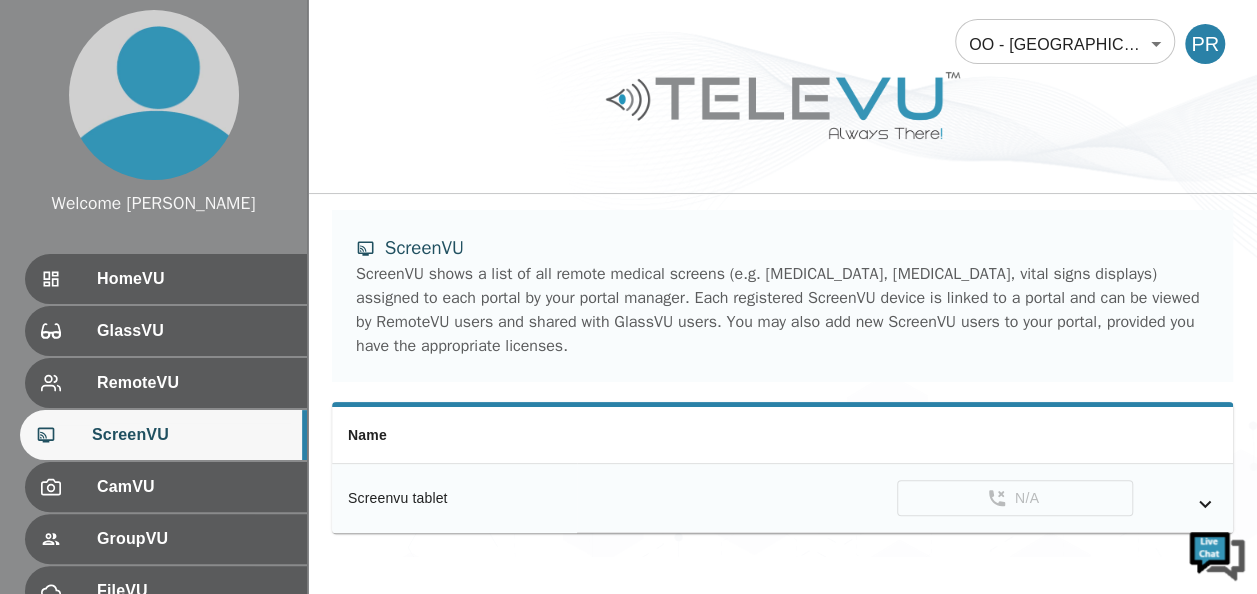 click 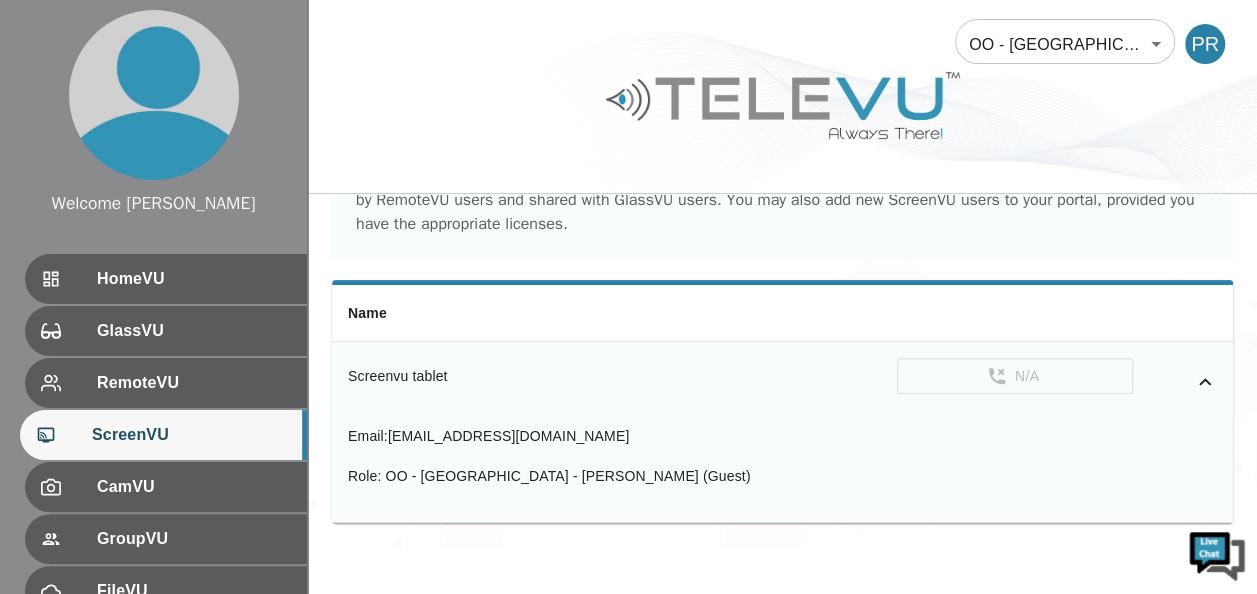 scroll, scrollTop: 123, scrollLeft: 0, axis: vertical 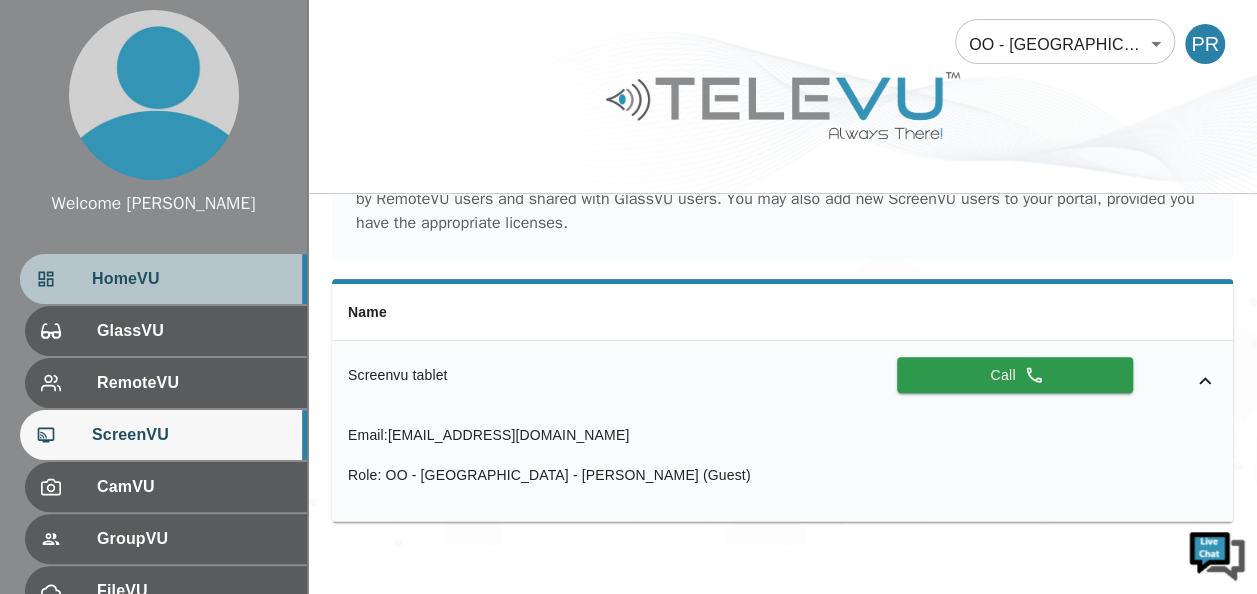 click on "HomeVU" at bounding box center (191, 279) 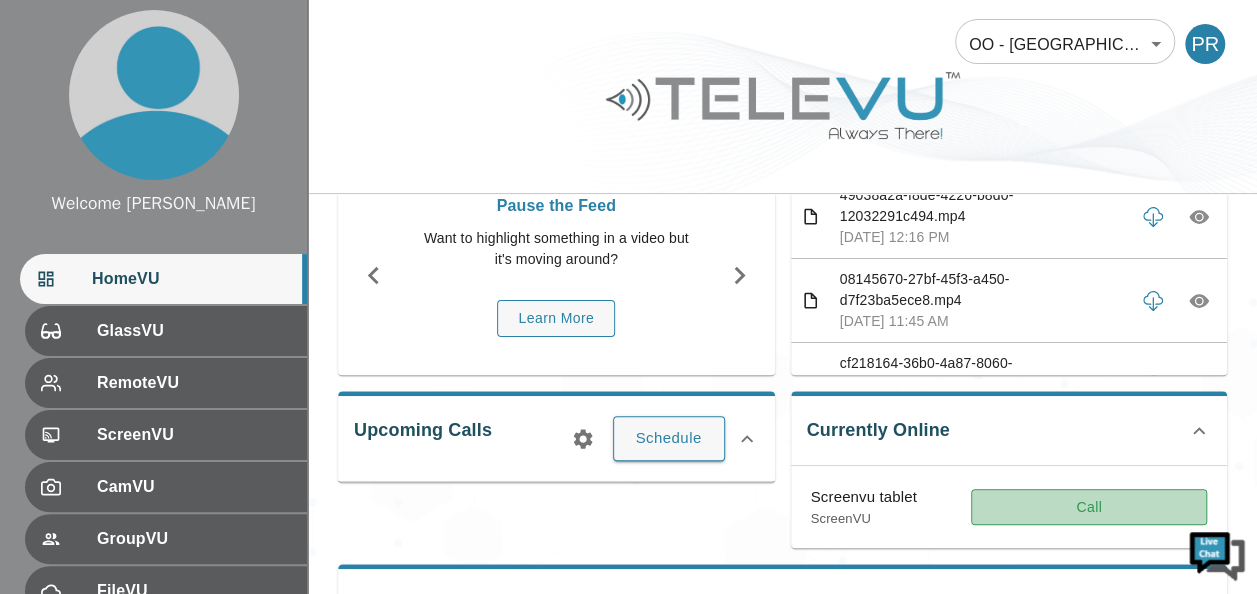 click on "Call" at bounding box center [1089, 507] 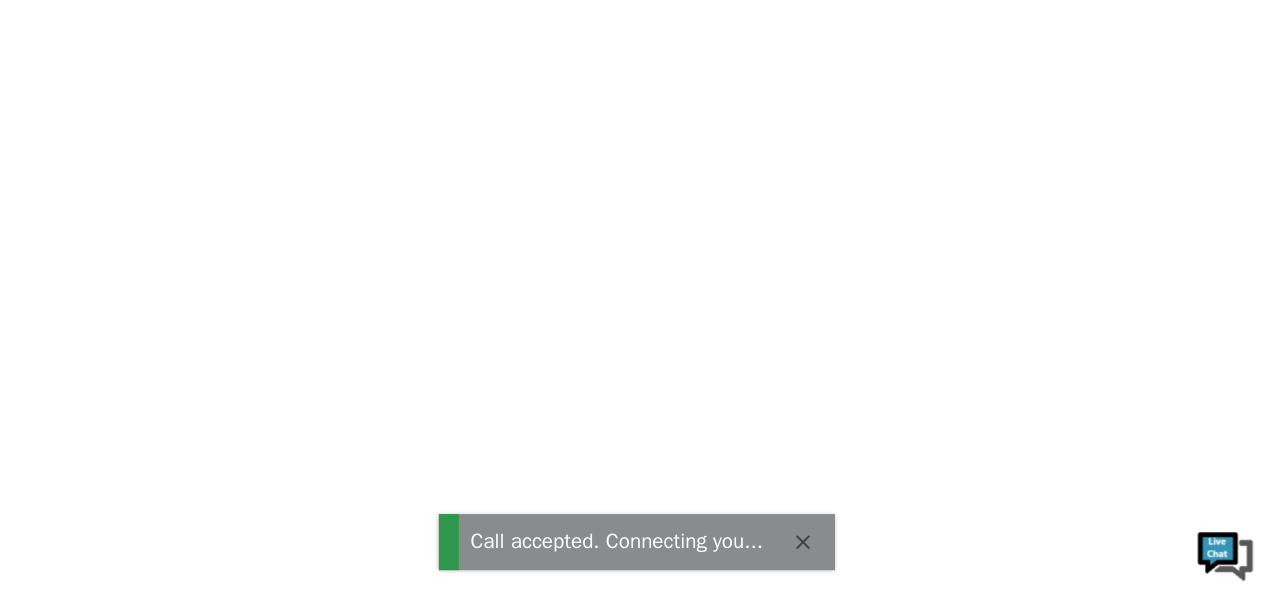 scroll, scrollTop: 0, scrollLeft: 0, axis: both 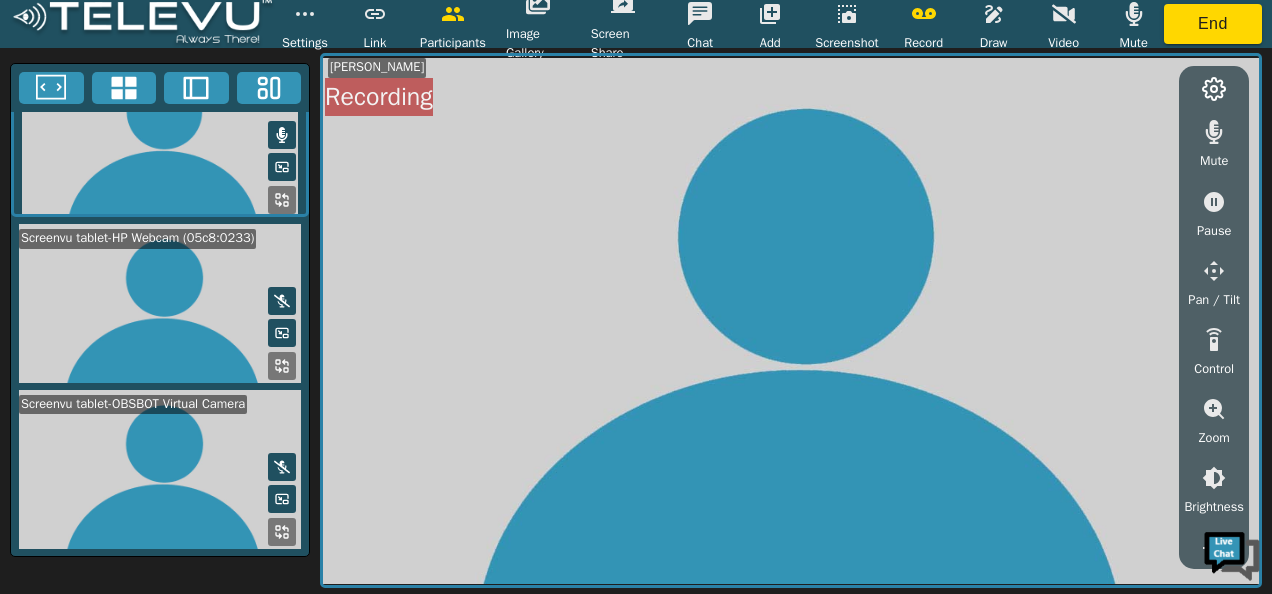 click at bounding box center [282, 532] 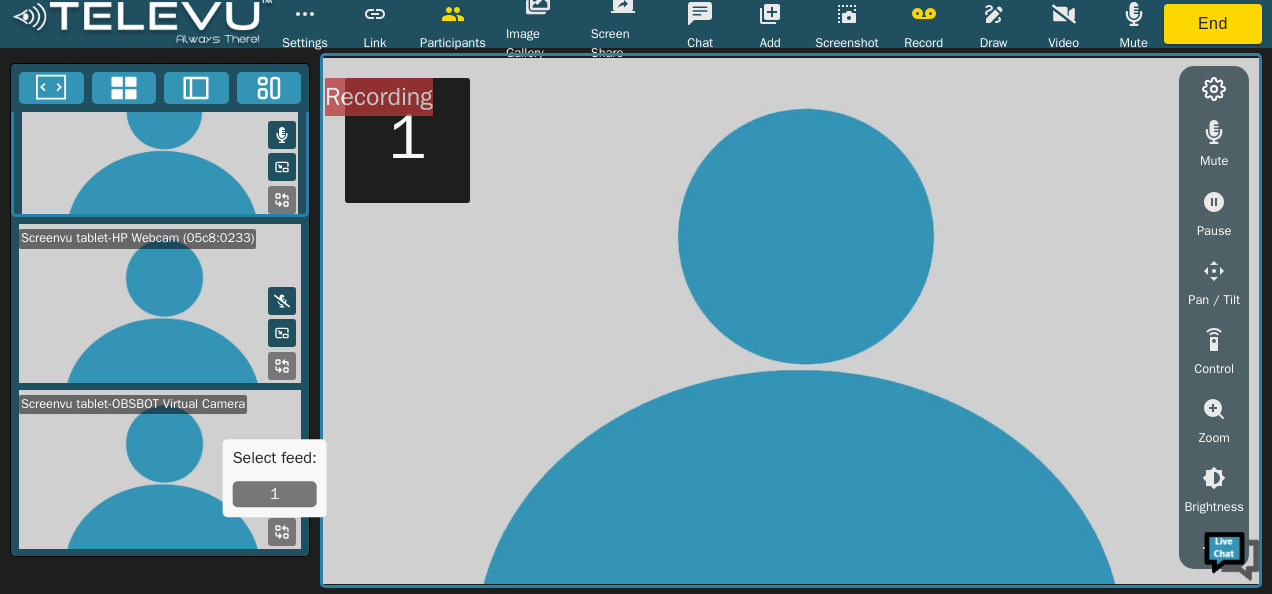 click on "1" at bounding box center (275, 494) 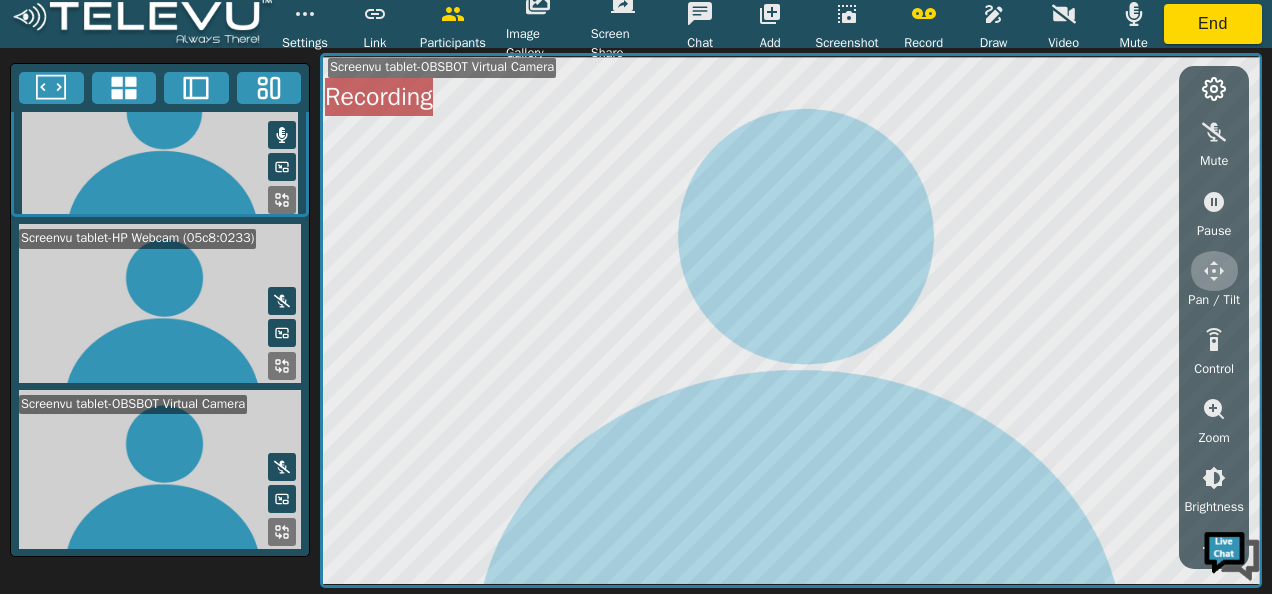click 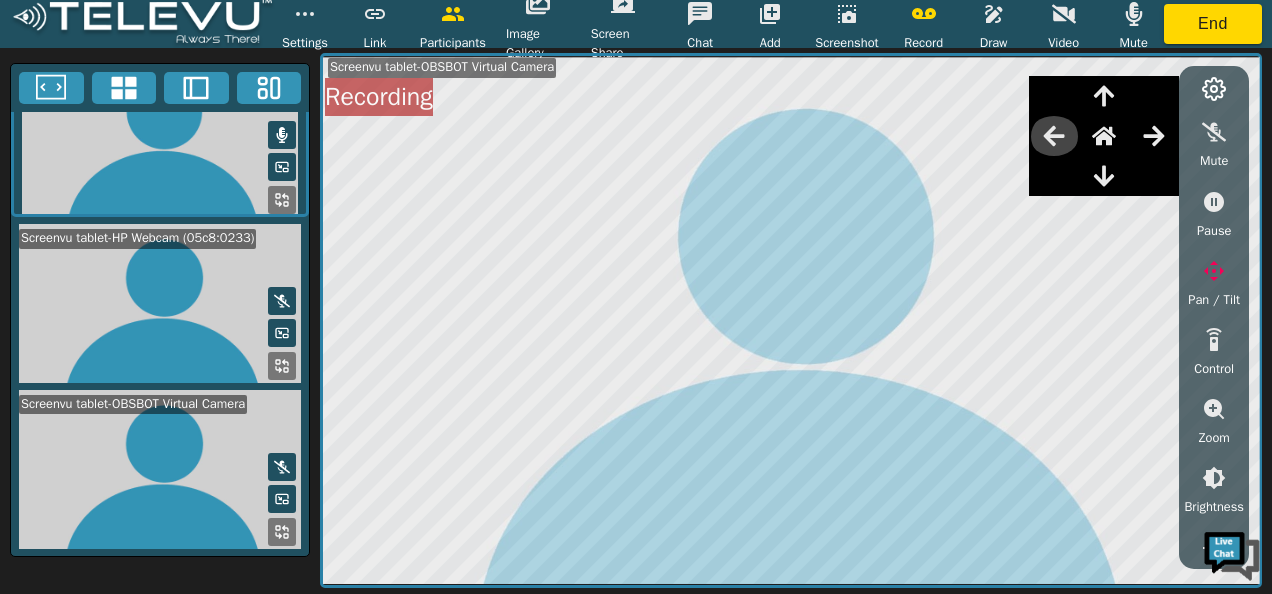 click 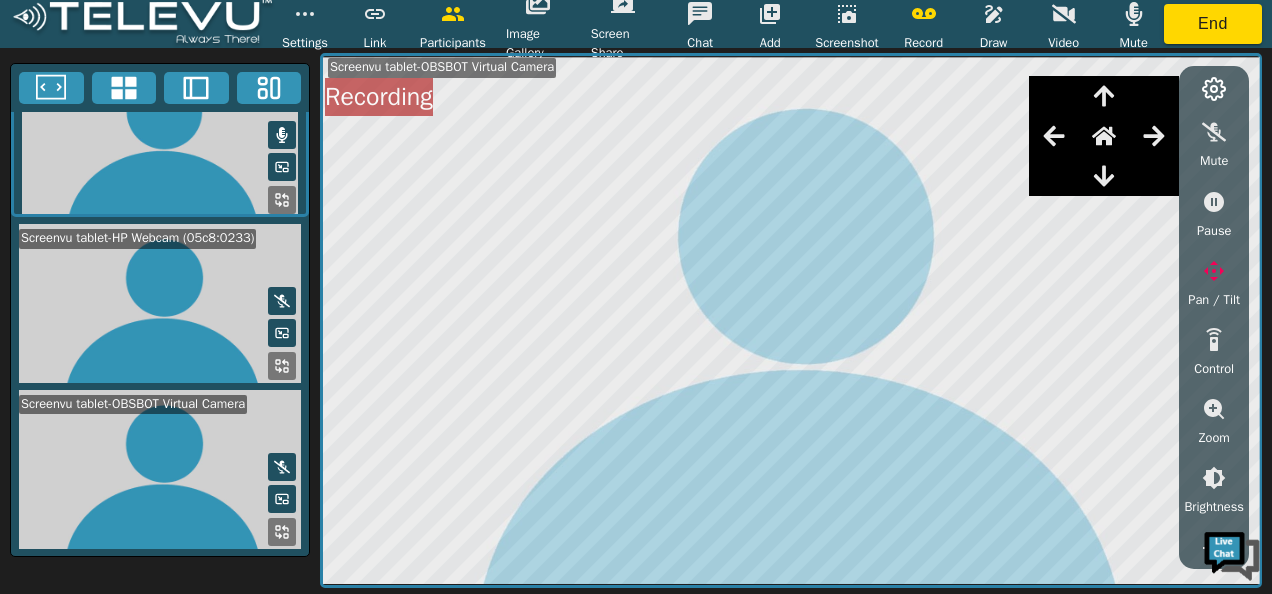 click 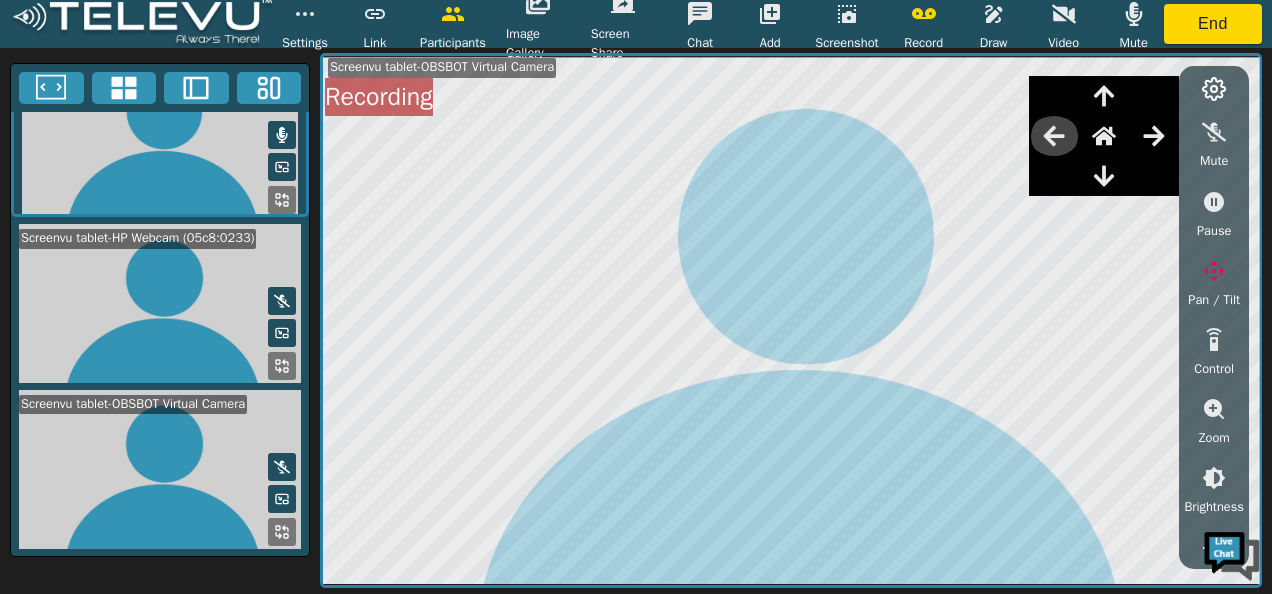 click 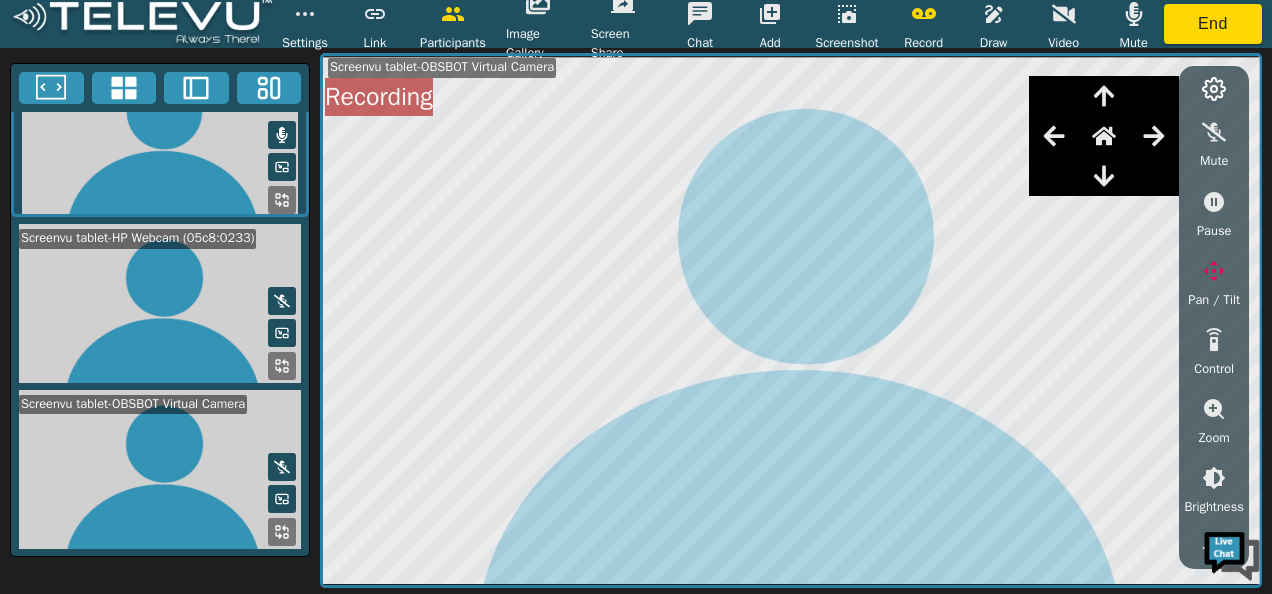 click 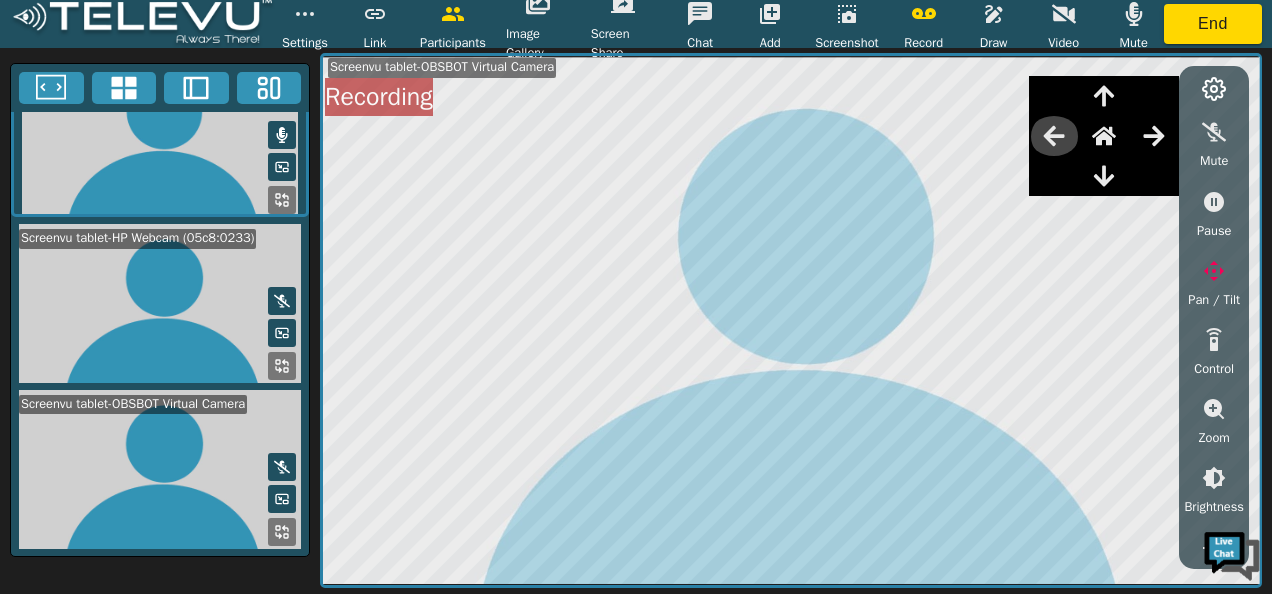 click 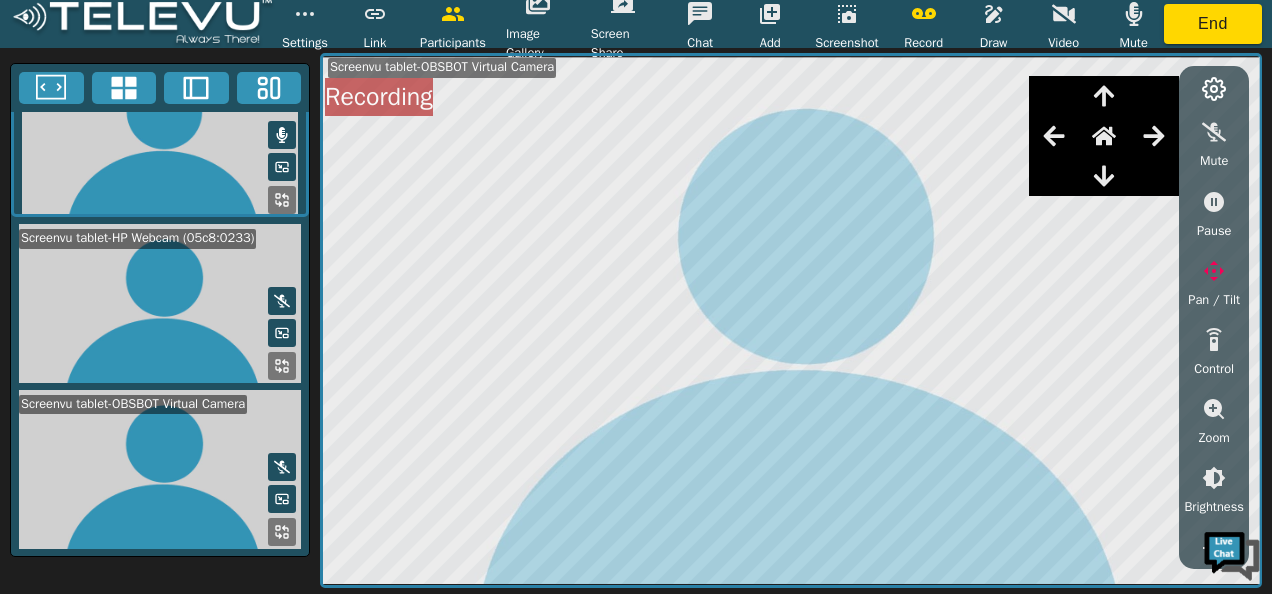 click 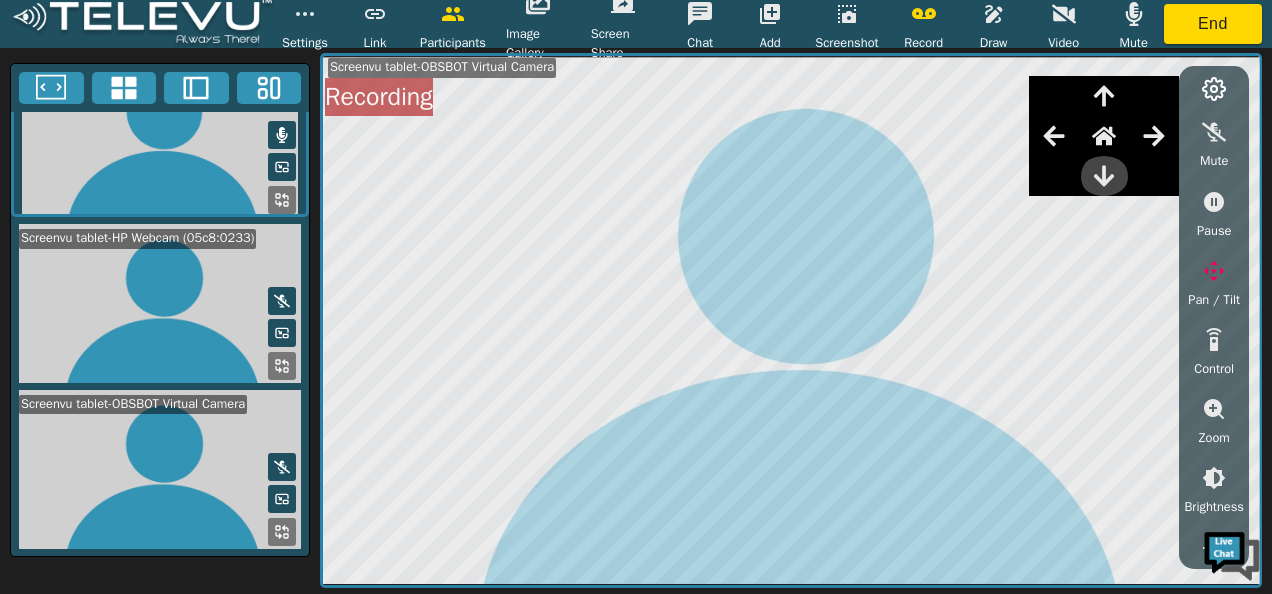 click 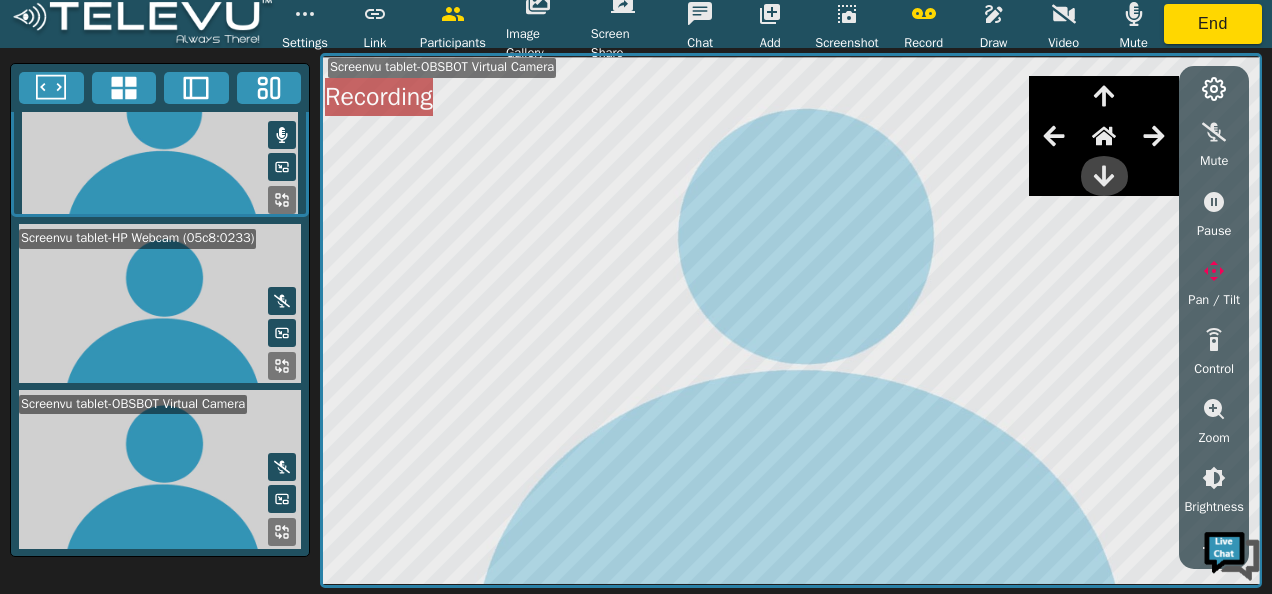 click 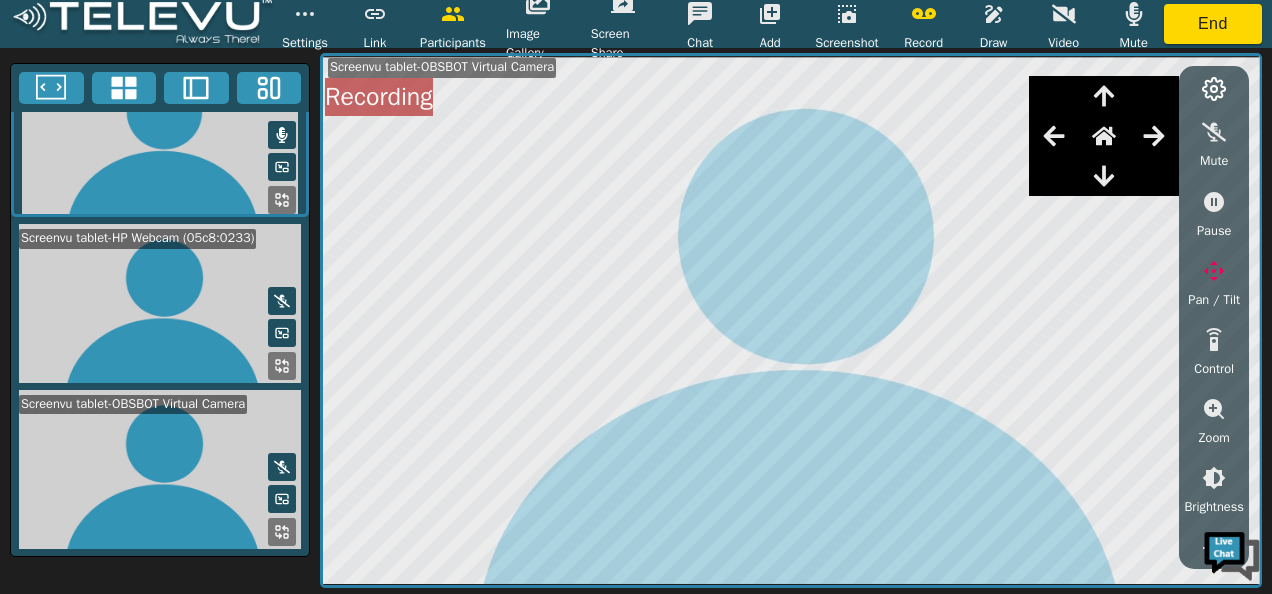 click 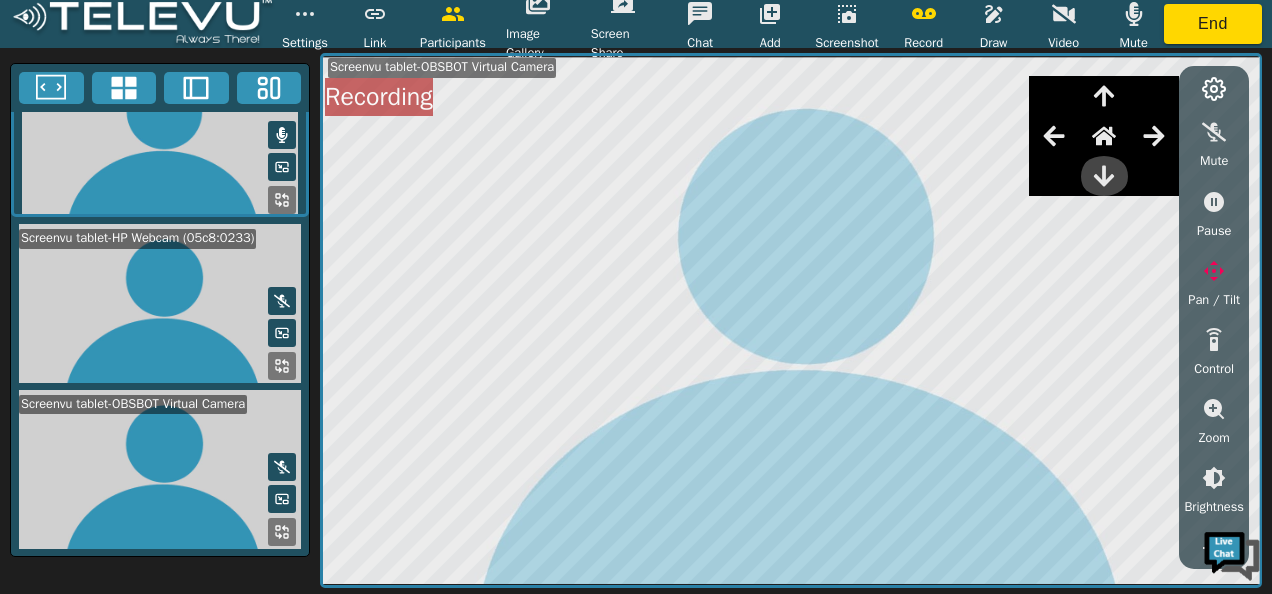 click 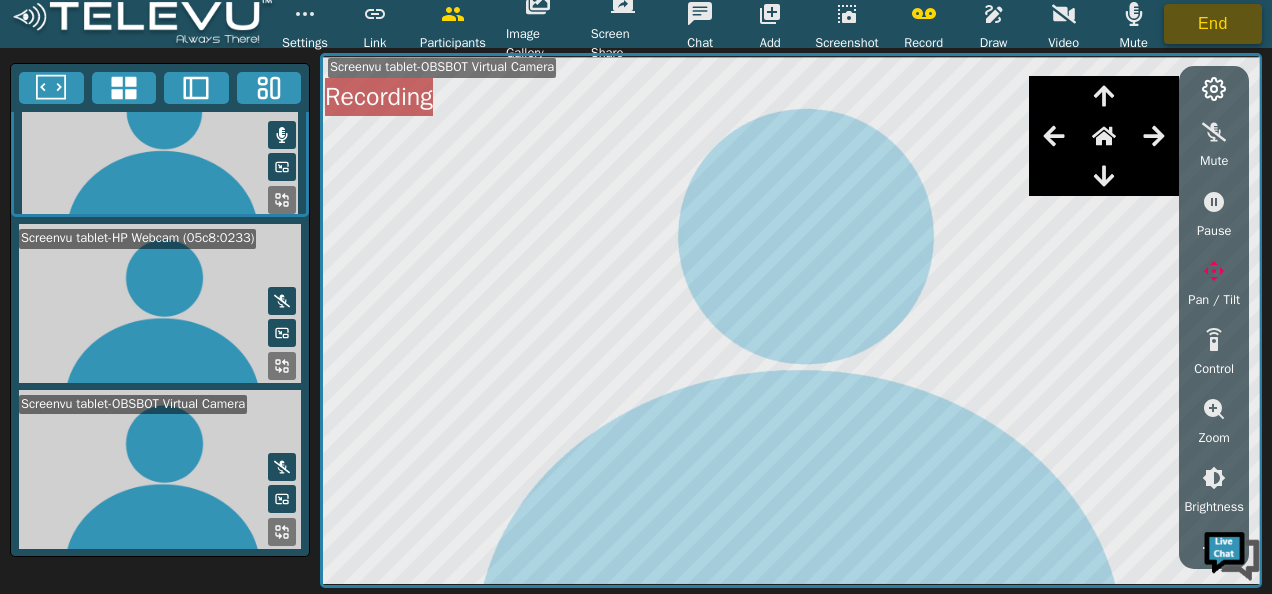 click on "End" at bounding box center [1213, 24] 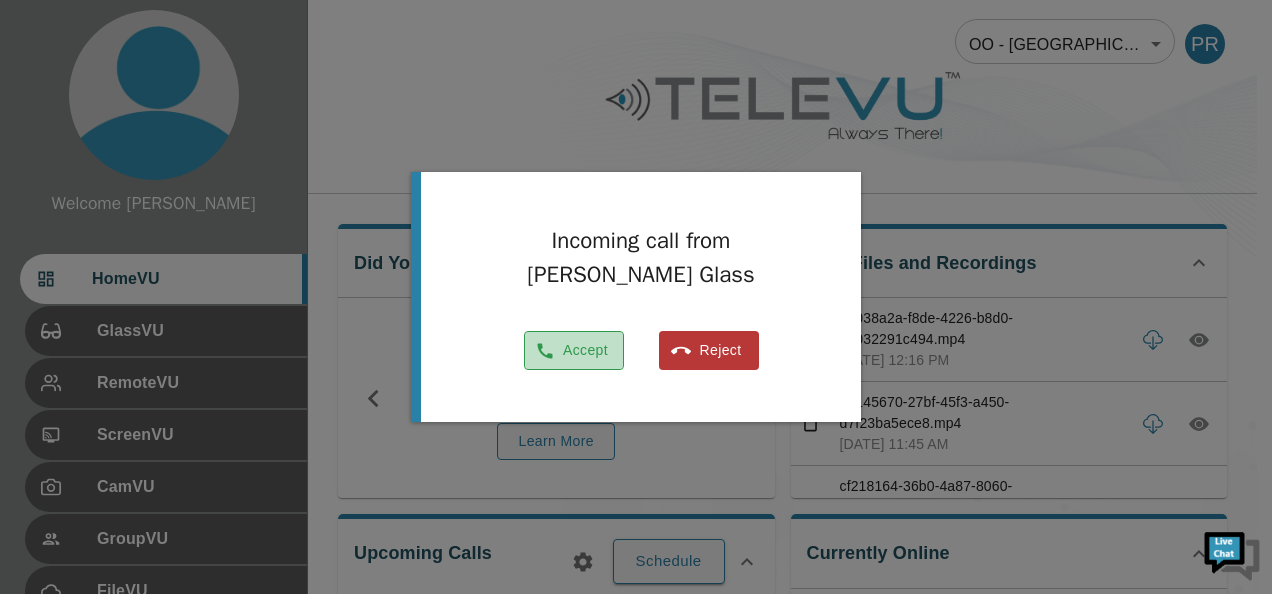 click on "Accept" at bounding box center [574, 350] 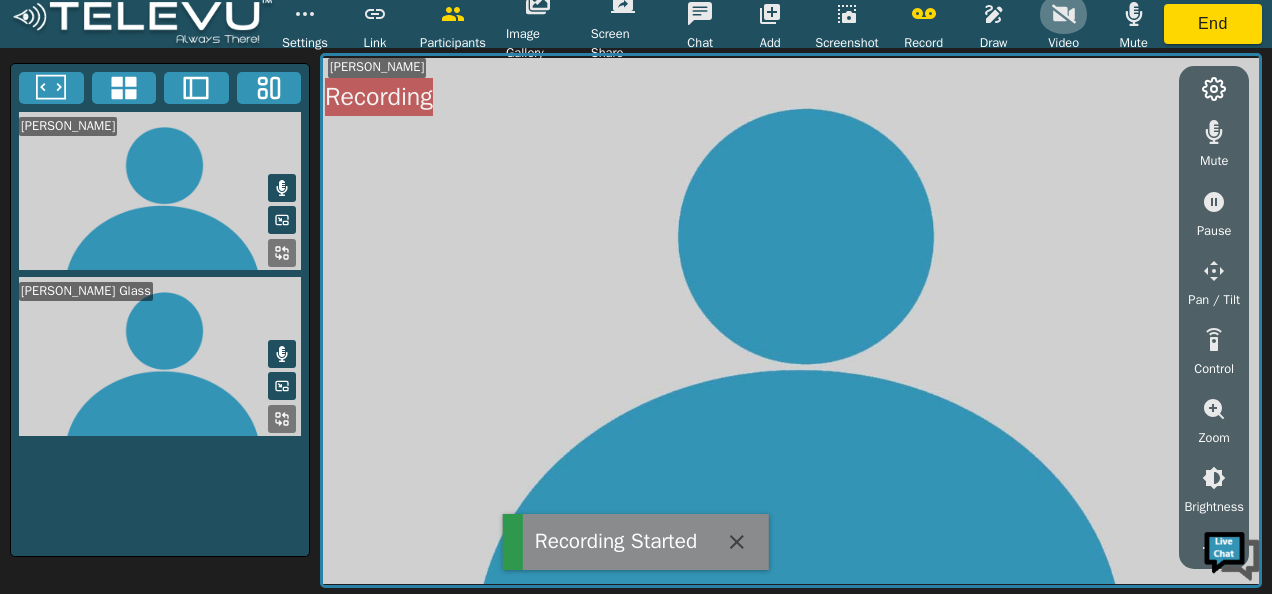 click 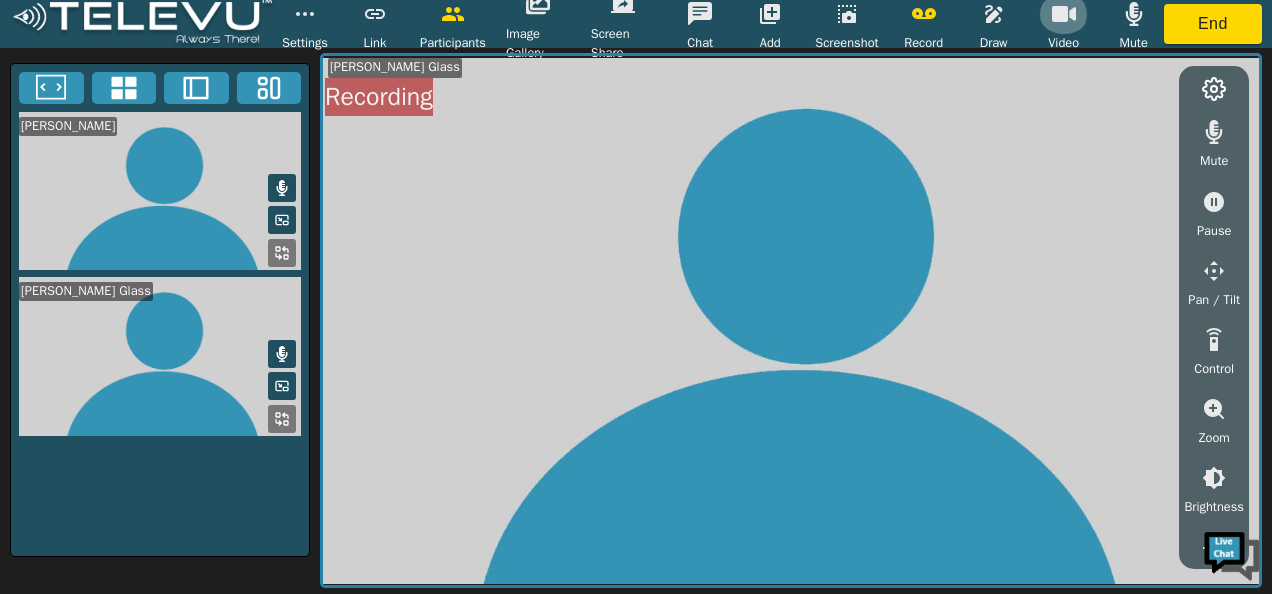 click 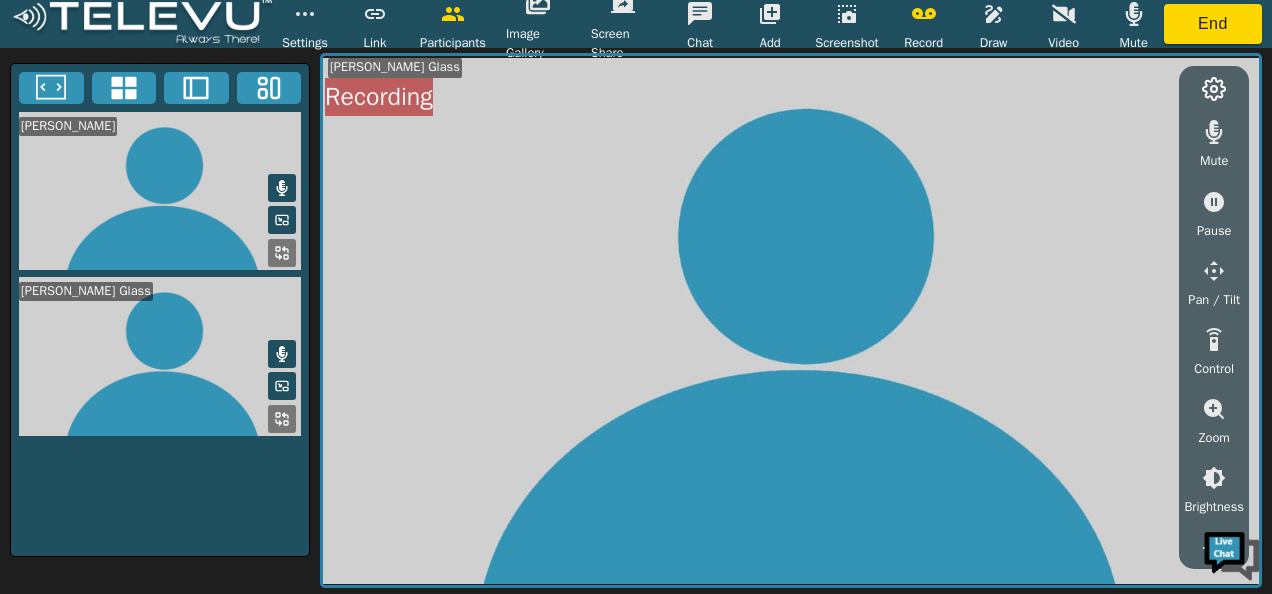 click 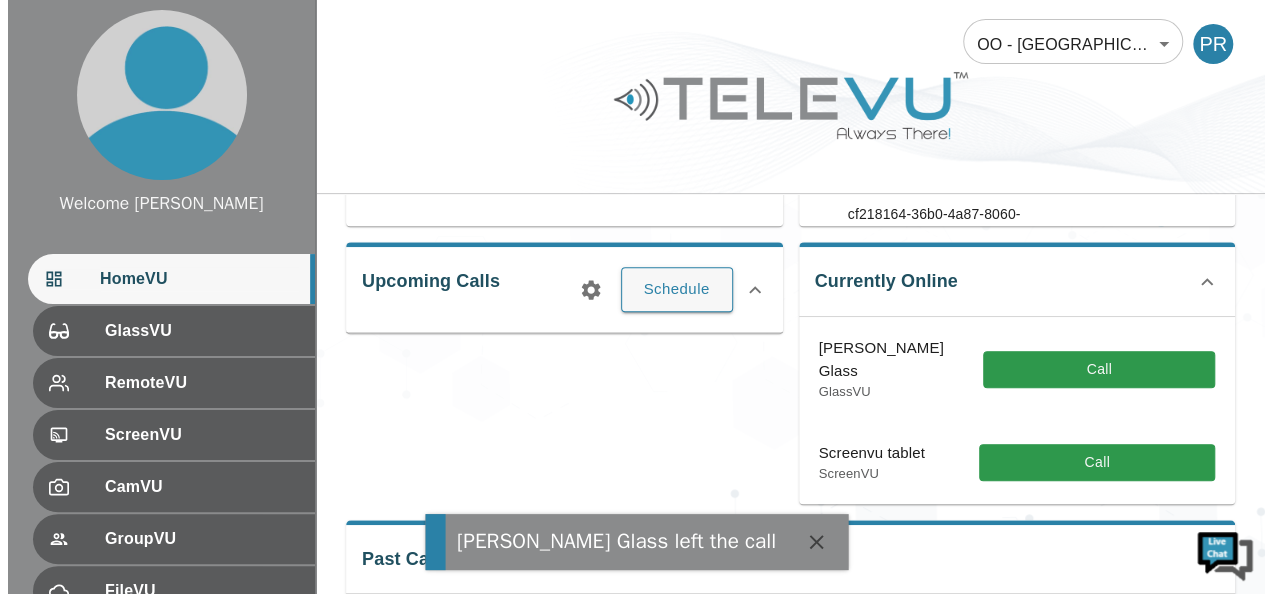 scroll, scrollTop: 280, scrollLeft: 0, axis: vertical 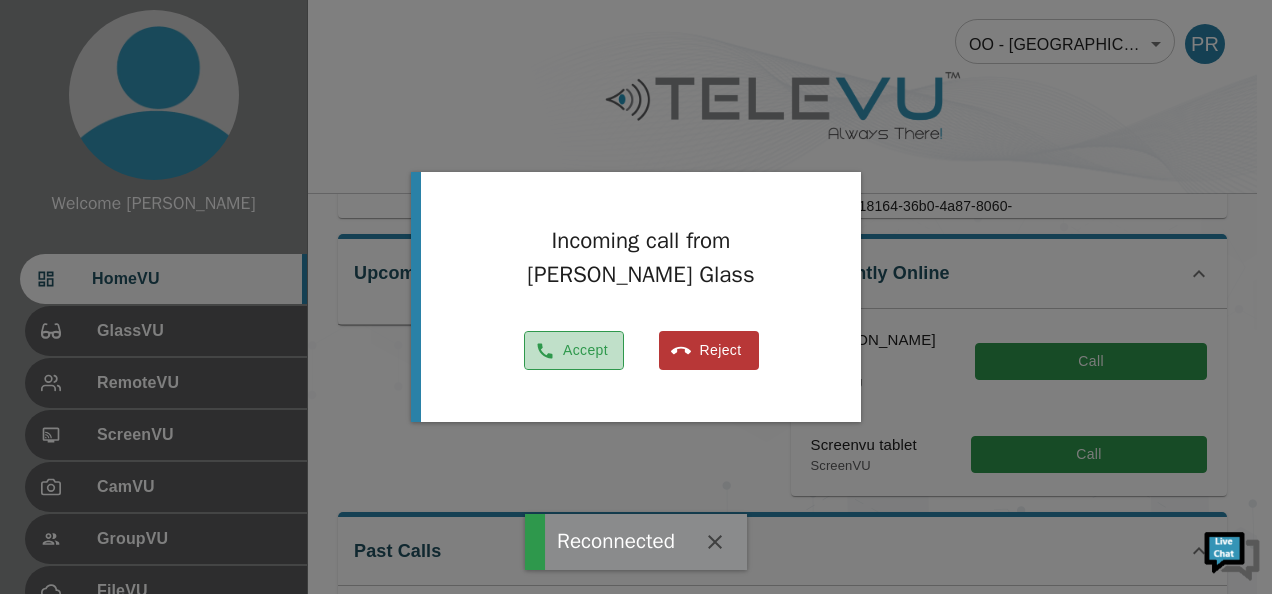 click on "Accept" at bounding box center [574, 350] 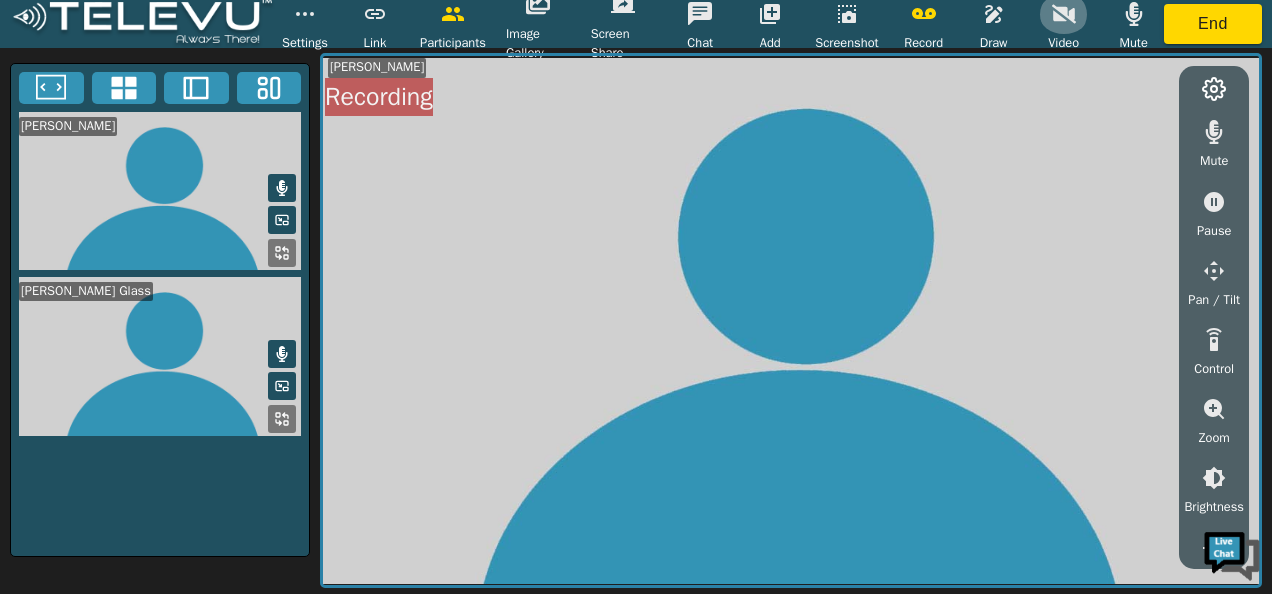 click 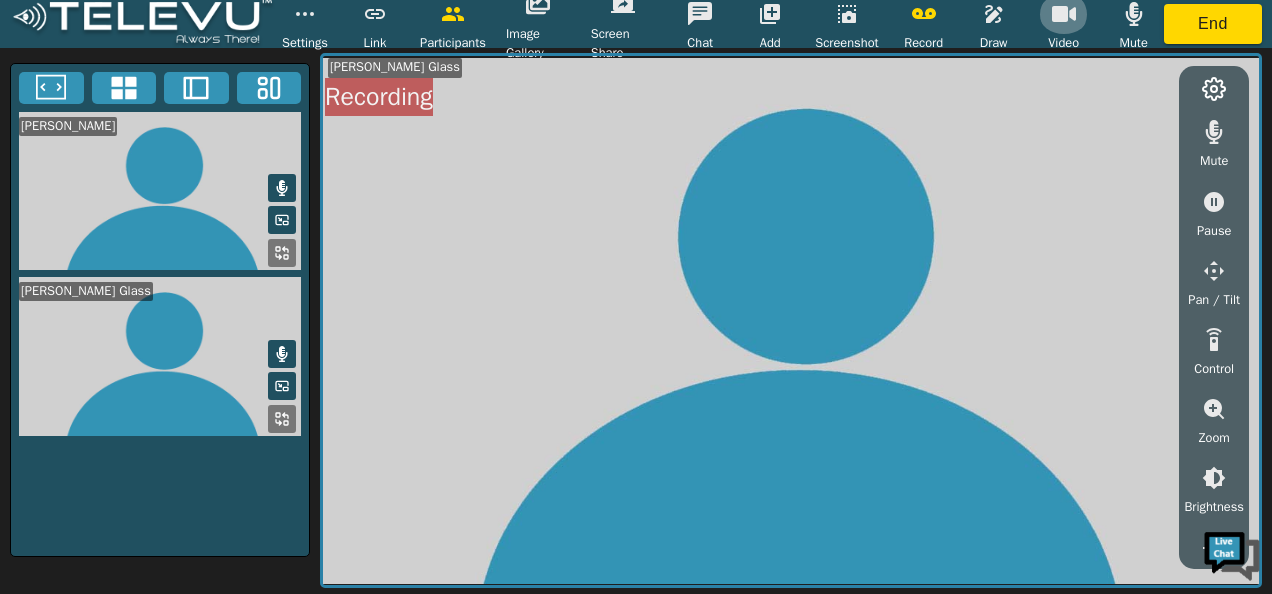 click 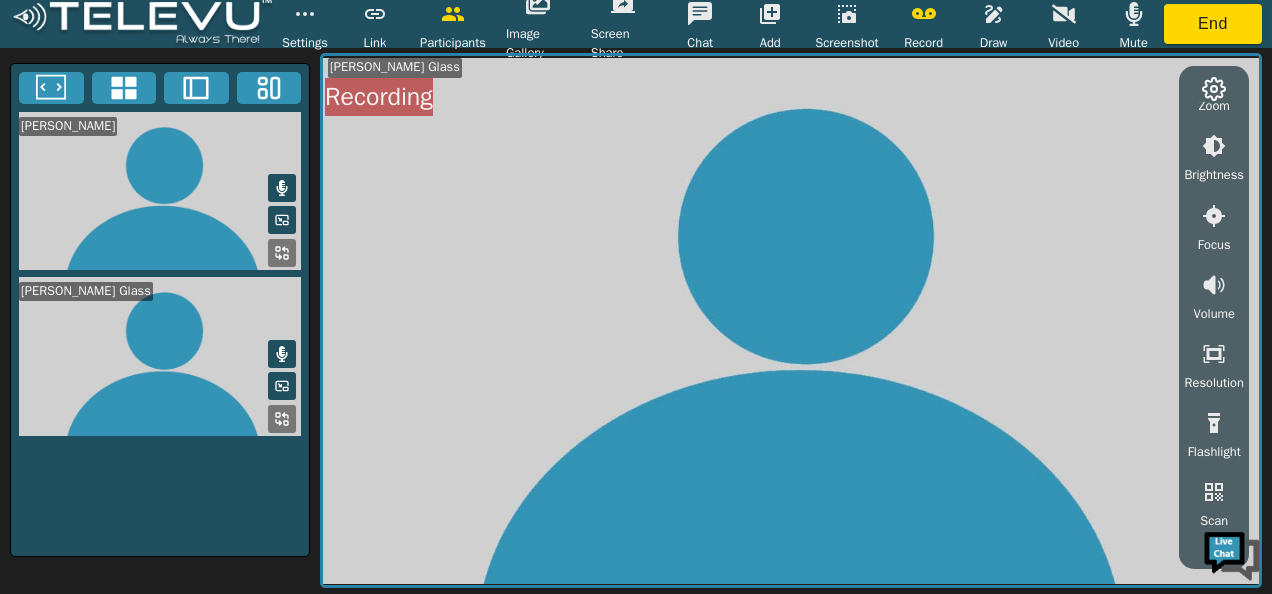 scroll, scrollTop: 341, scrollLeft: 0, axis: vertical 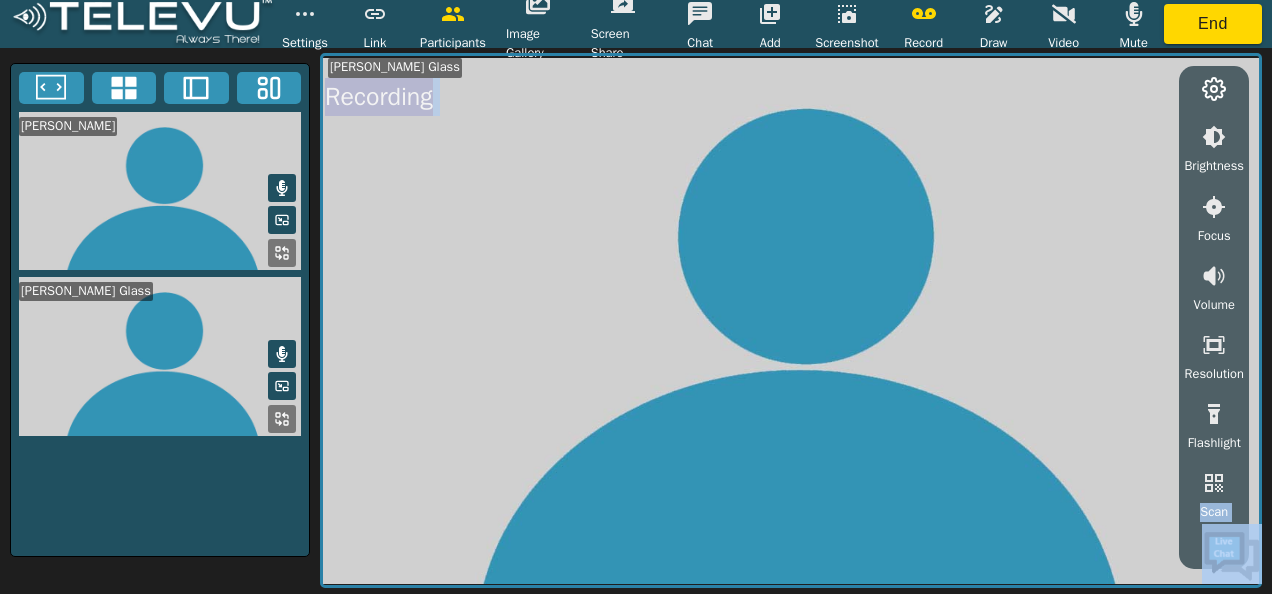 drag, startPoint x: 1232, startPoint y: 472, endPoint x: 1230, endPoint y: 530, distance: 58.034473 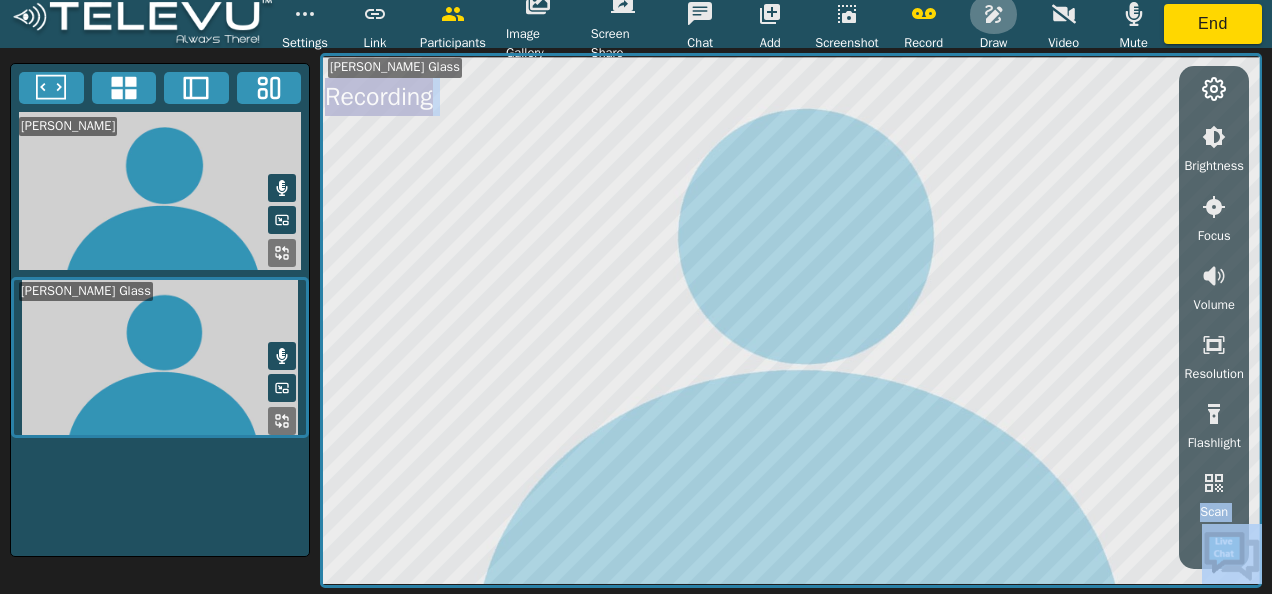 click 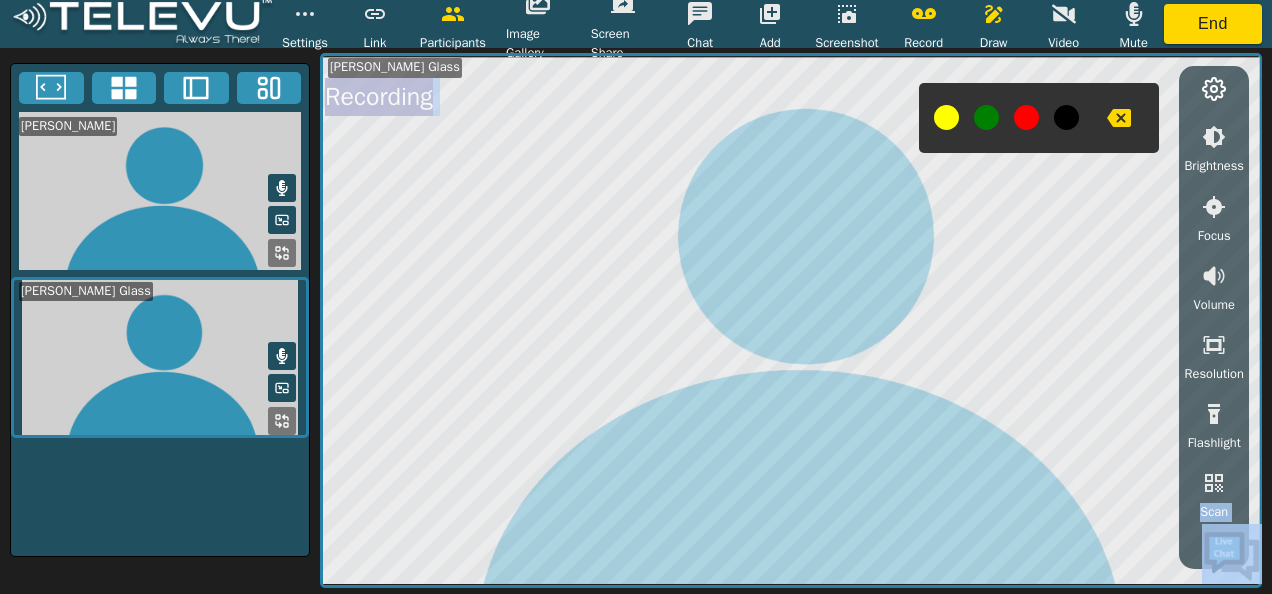 click at bounding box center (1026, 117) 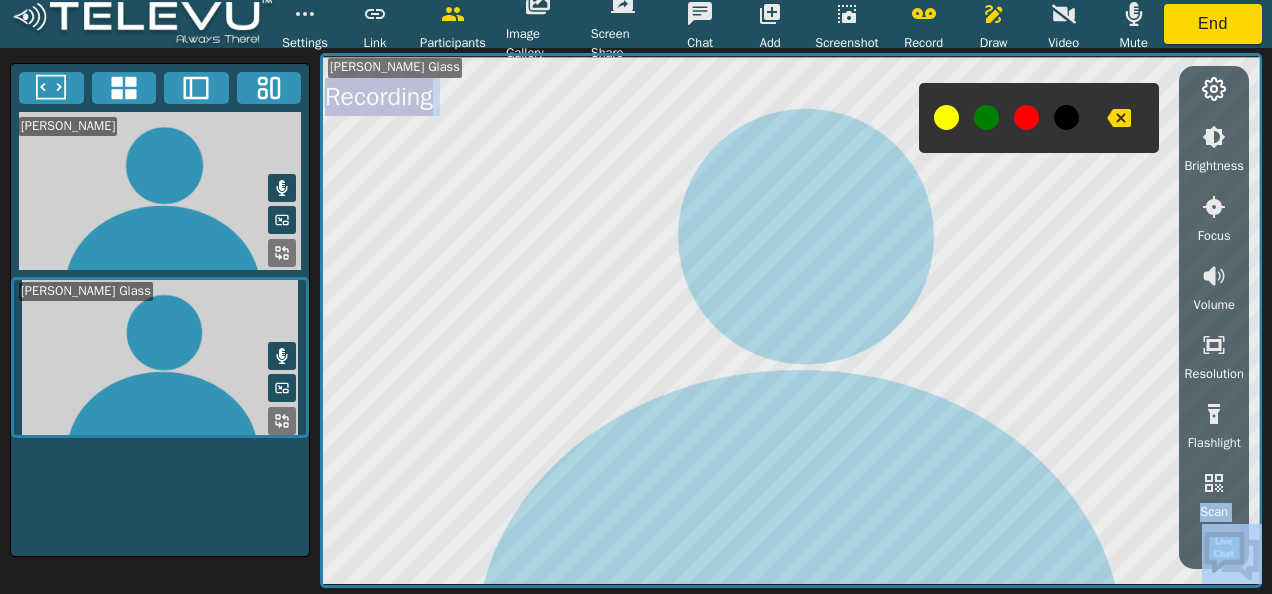 click at bounding box center [1026, 117] 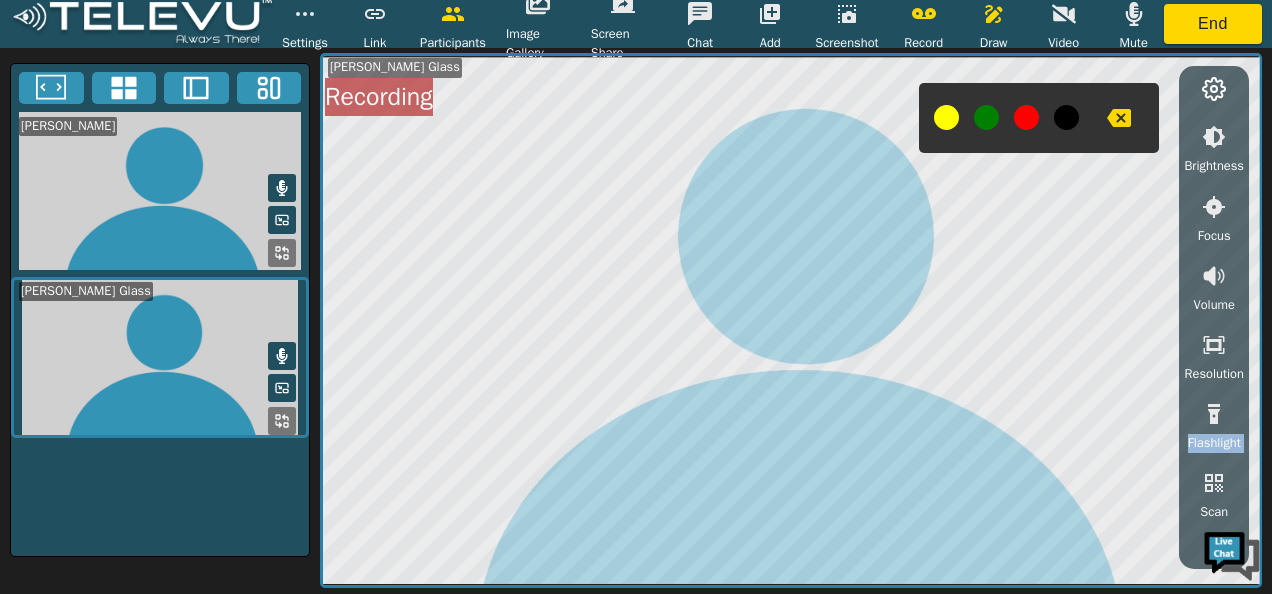 drag, startPoint x: 1236, startPoint y: 423, endPoint x: 1230, endPoint y: 488, distance: 65.27634 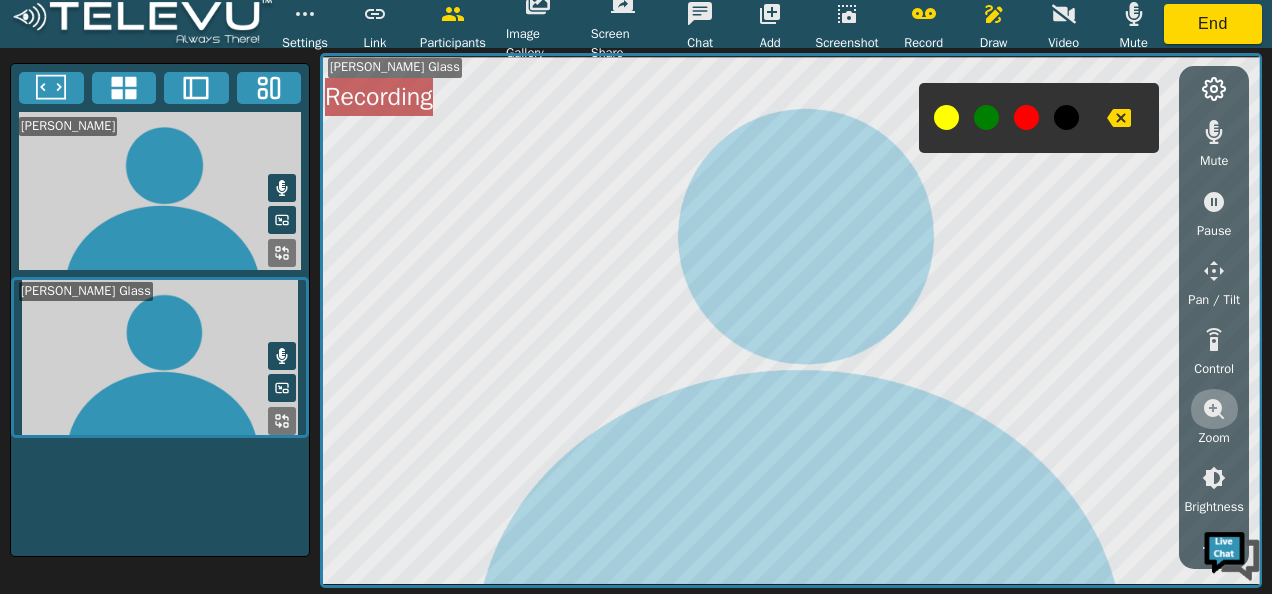 click 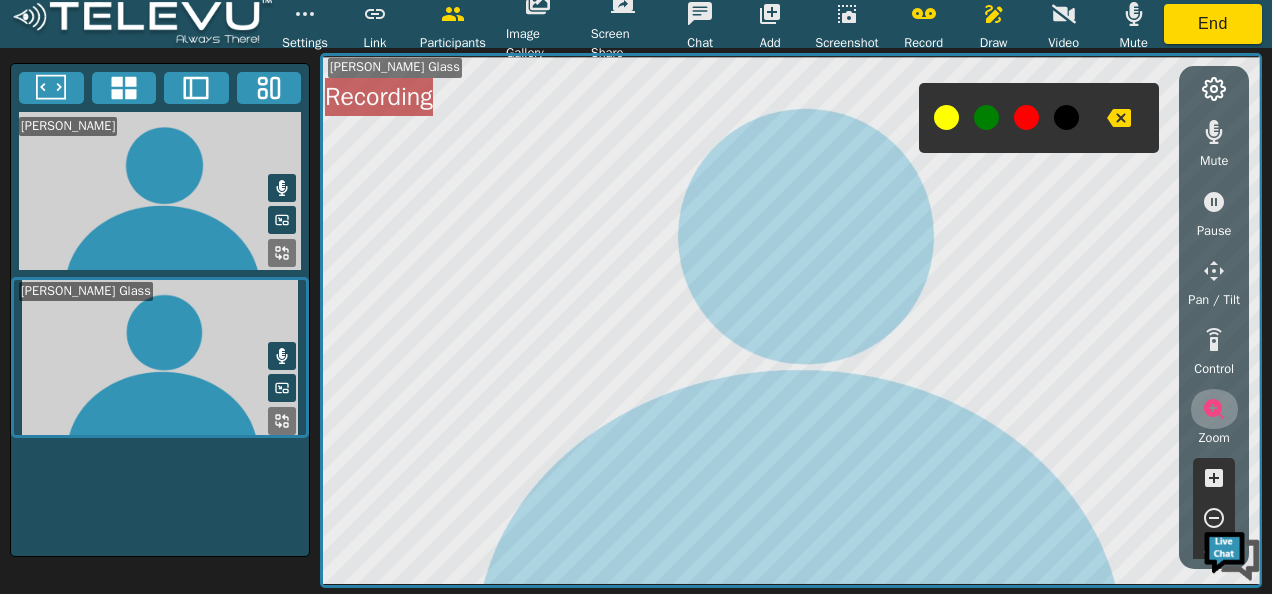 click 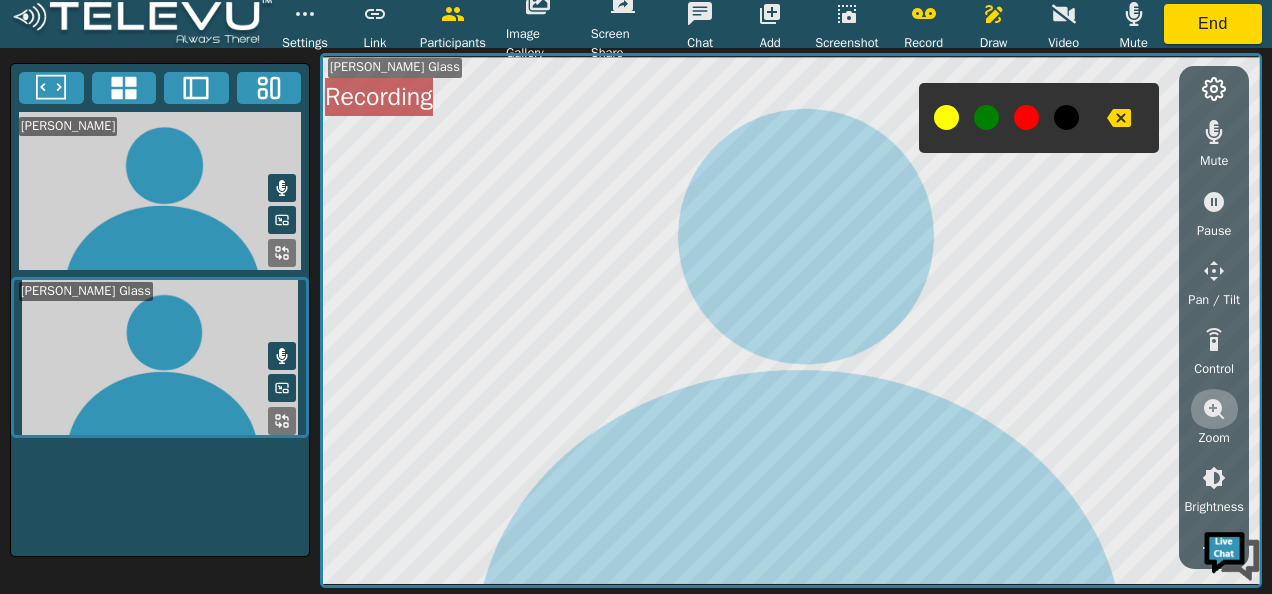 click 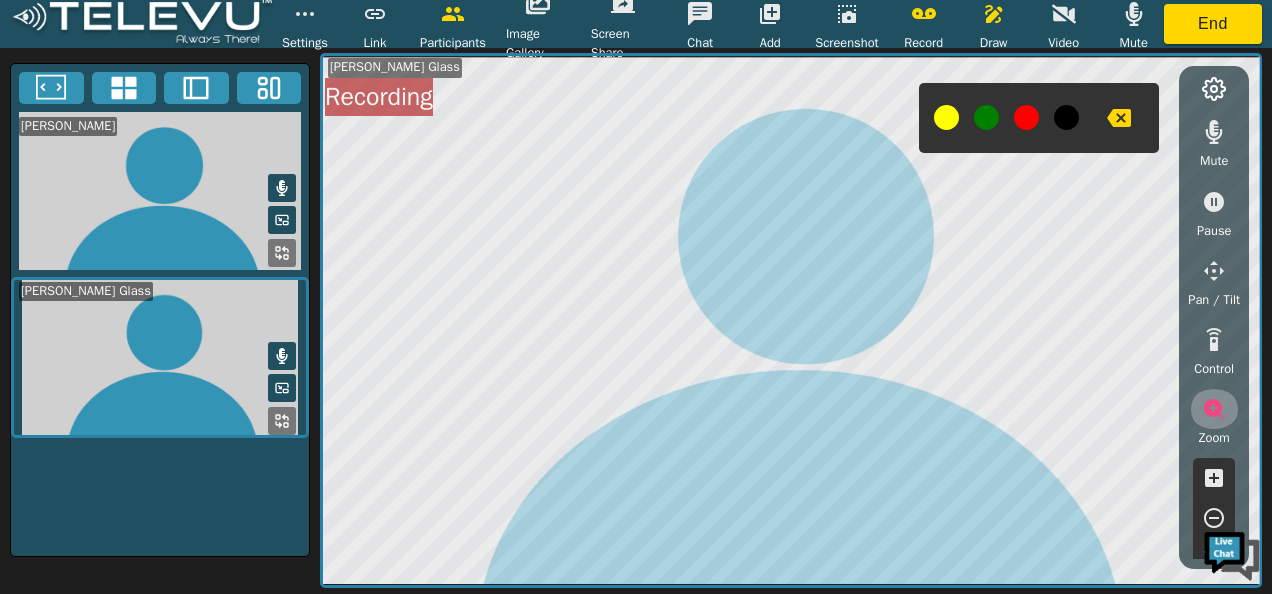 click 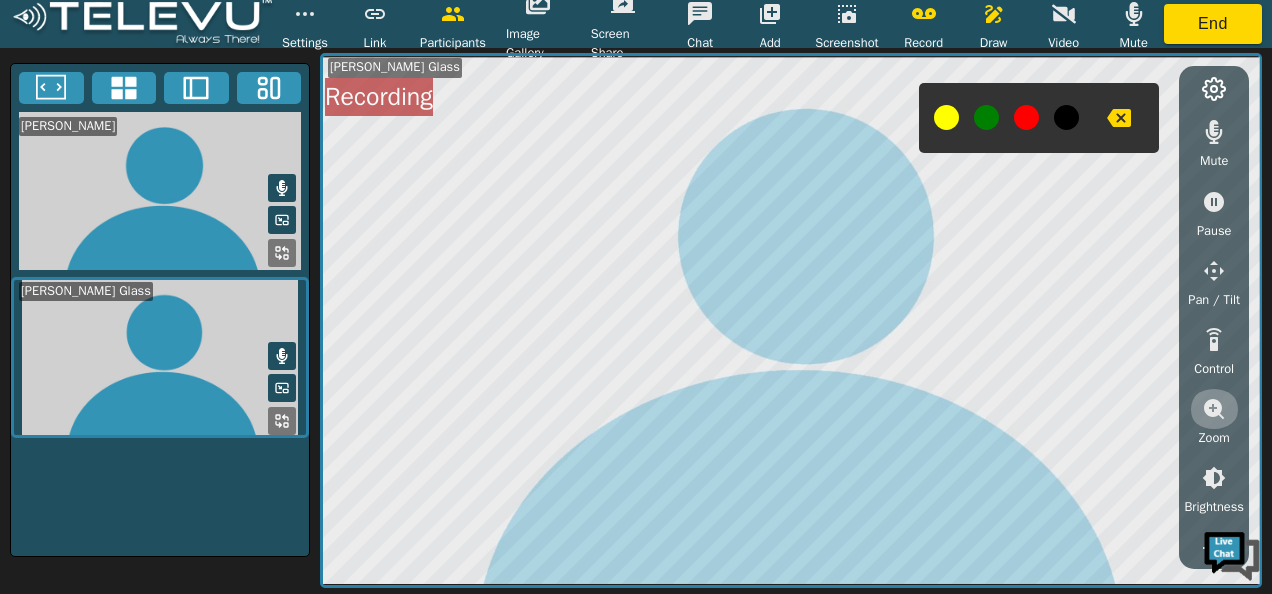 click 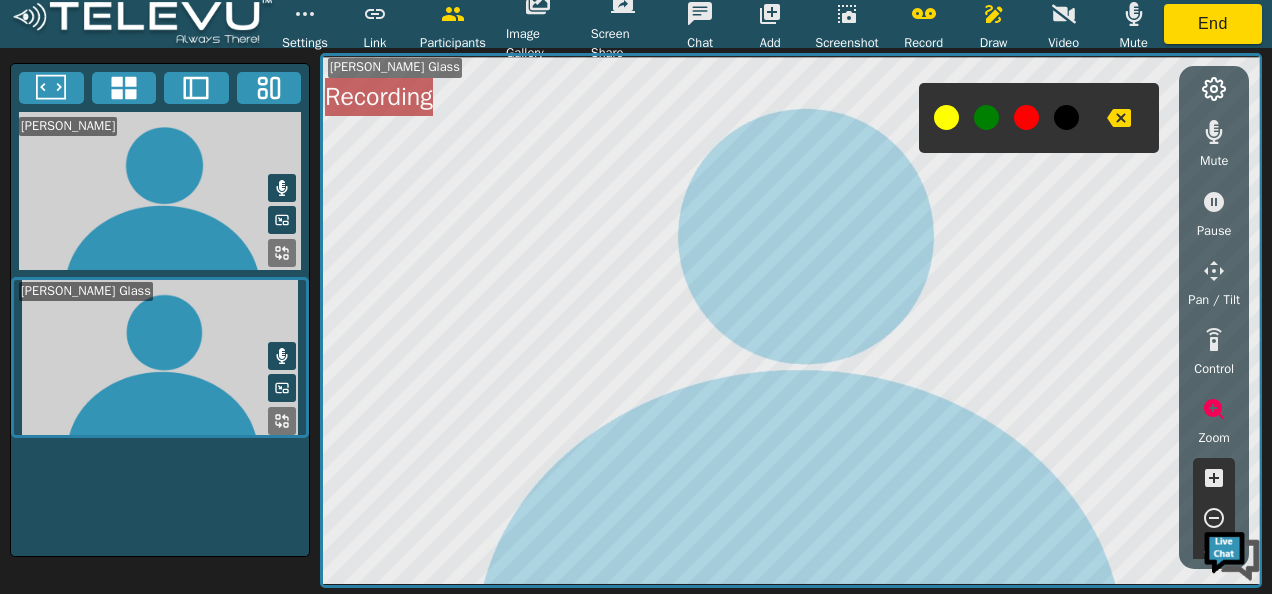 click 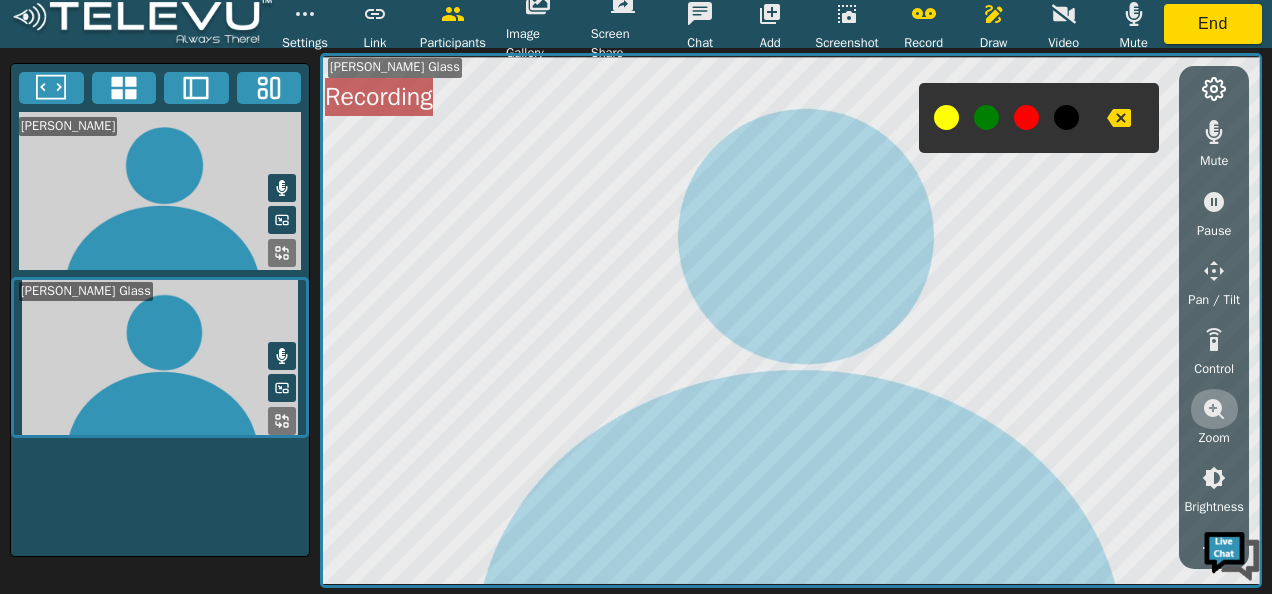 click 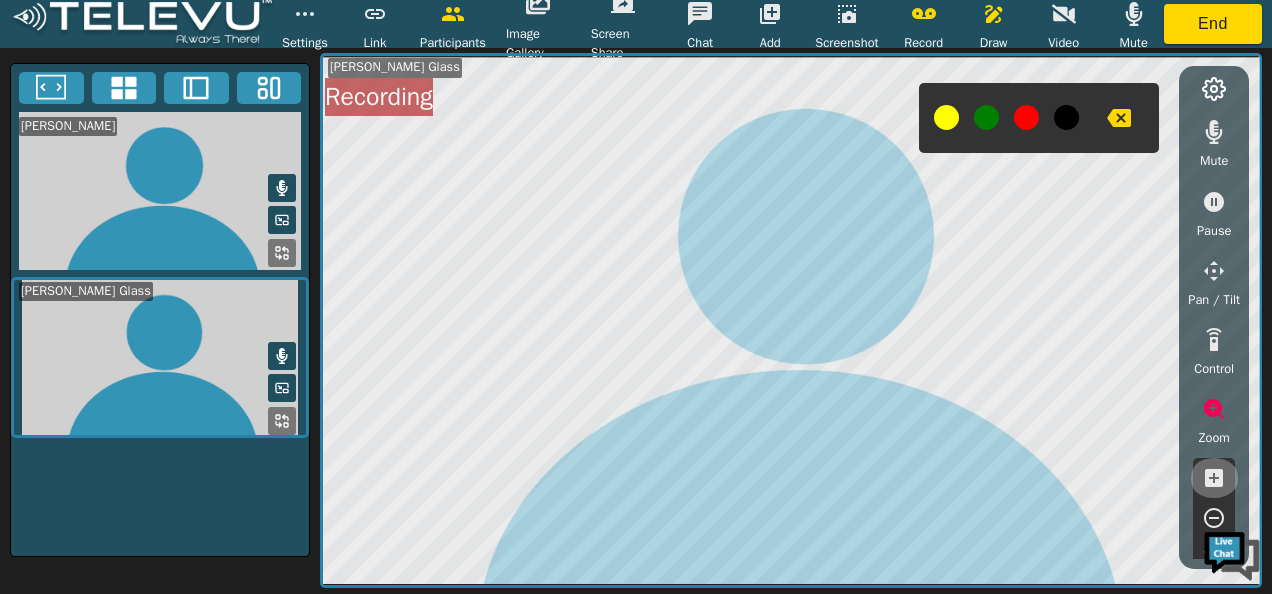 click 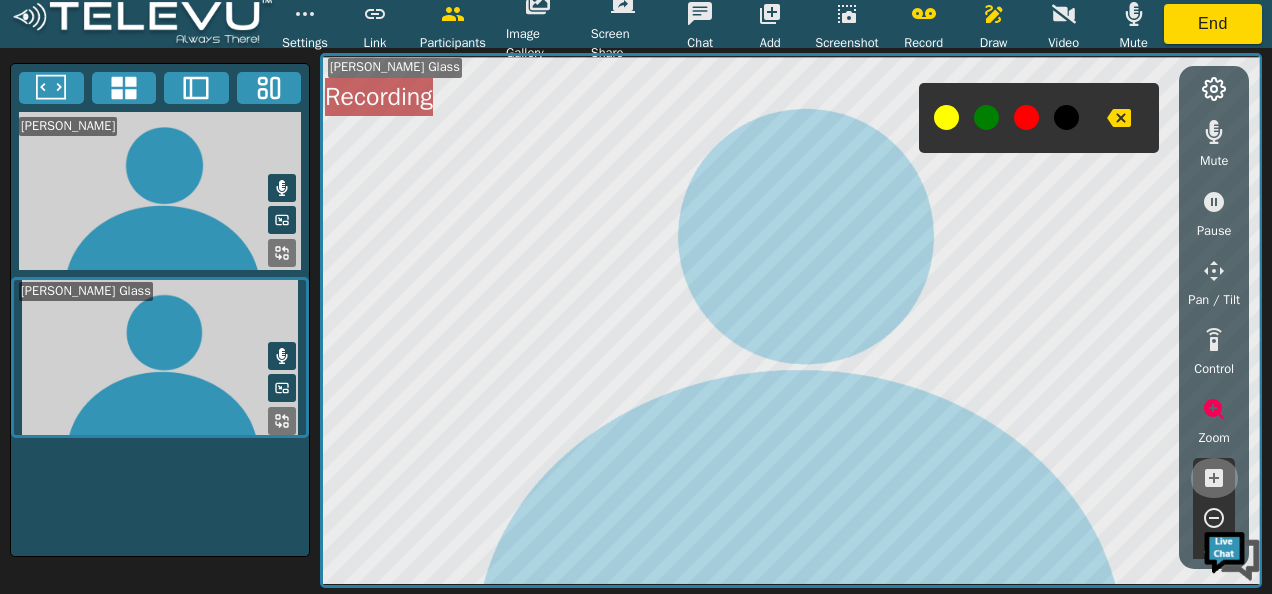 click 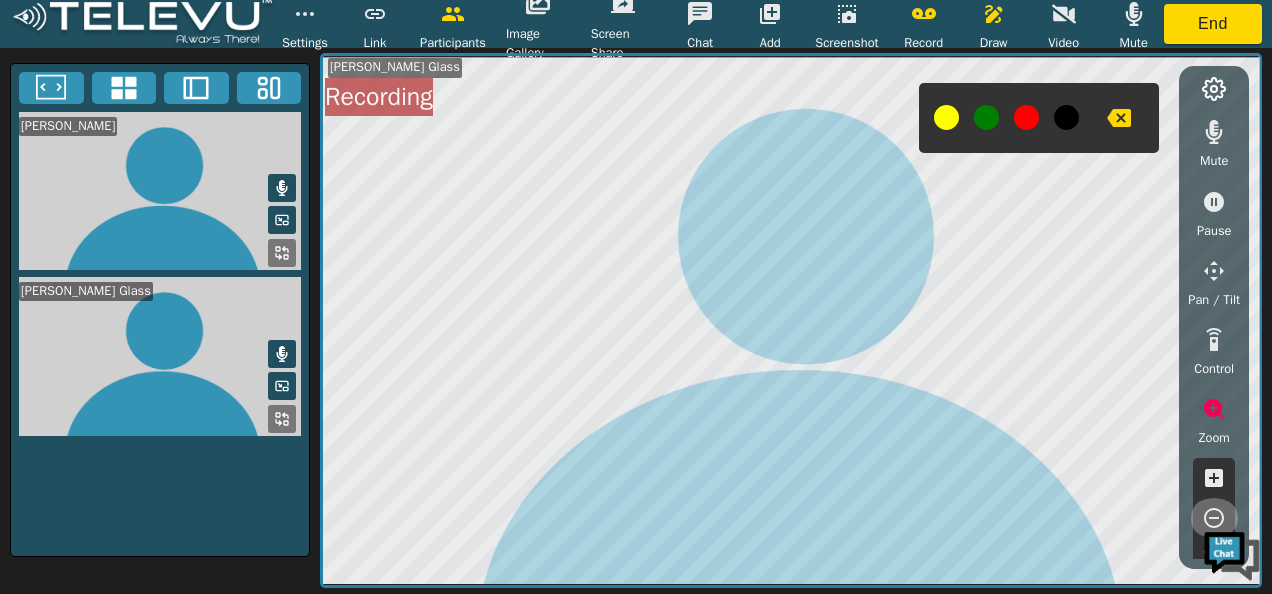 click 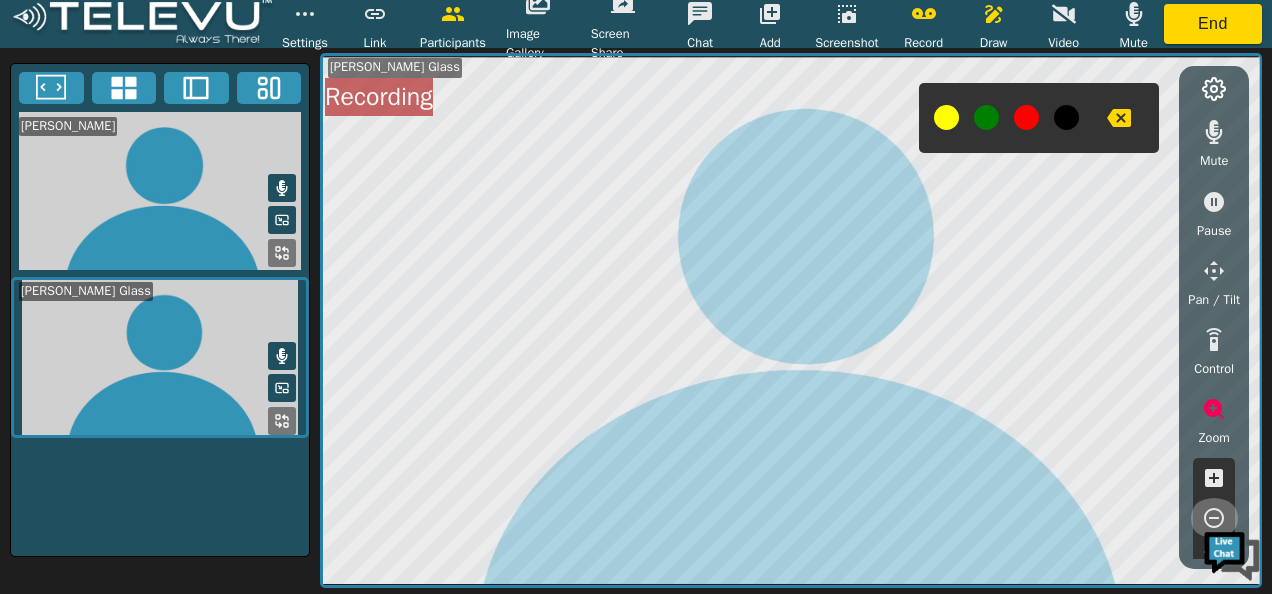 click 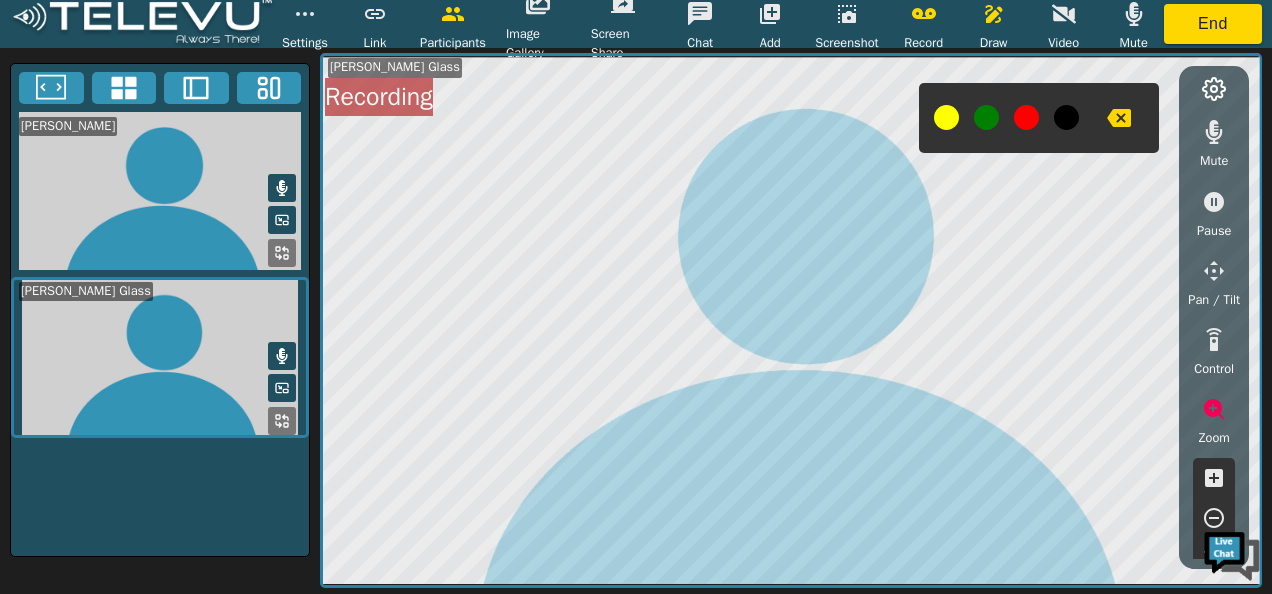 click 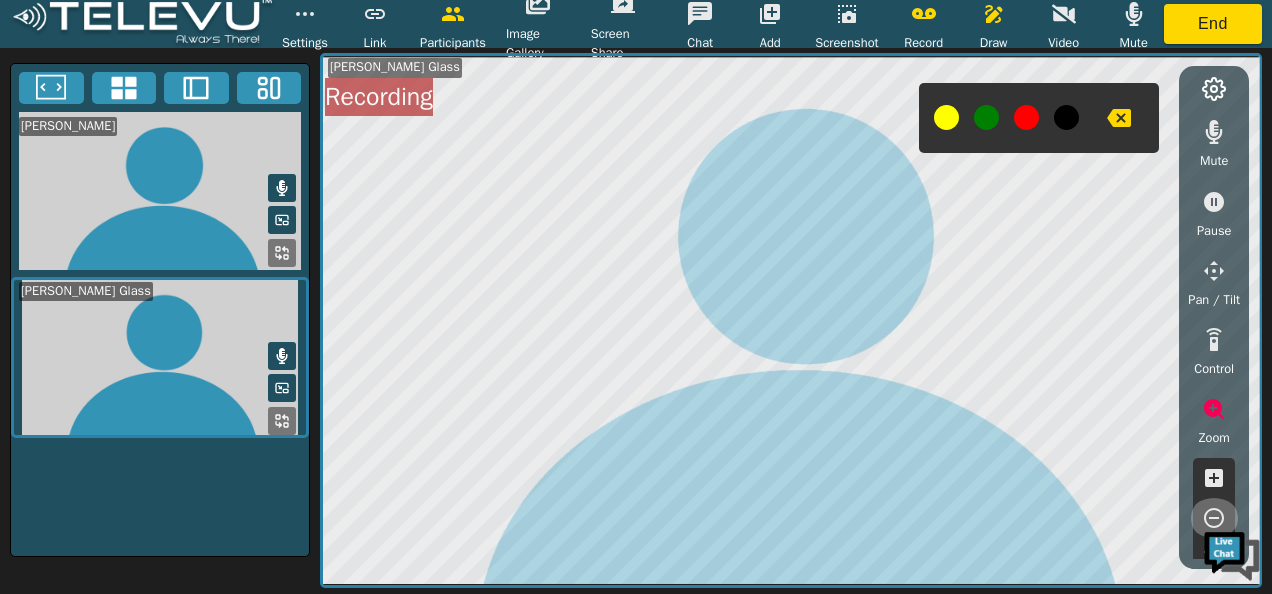 click 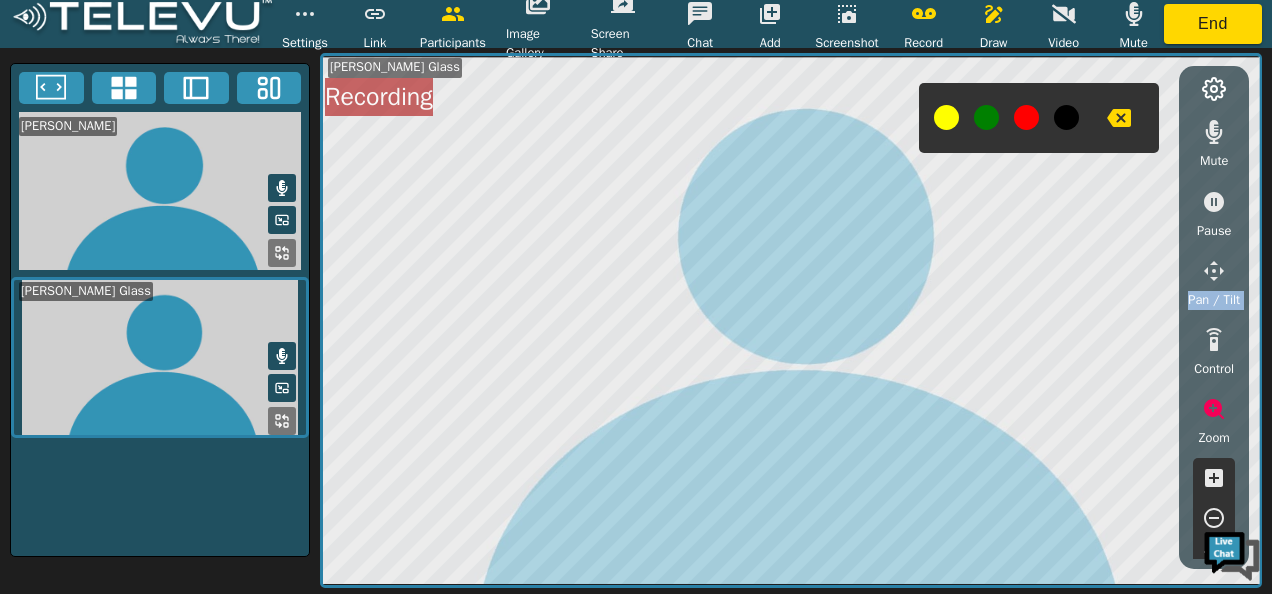 drag, startPoint x: 1238, startPoint y: 282, endPoint x: 1230, endPoint y: 348, distance: 66.48308 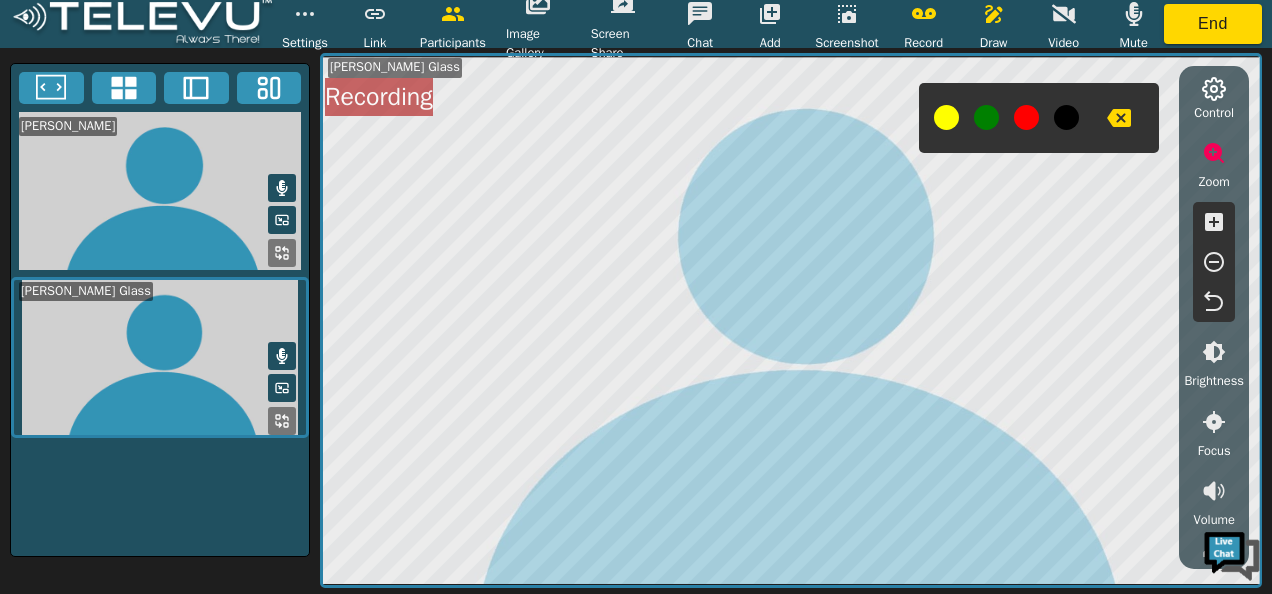 scroll, scrollTop: 268, scrollLeft: 0, axis: vertical 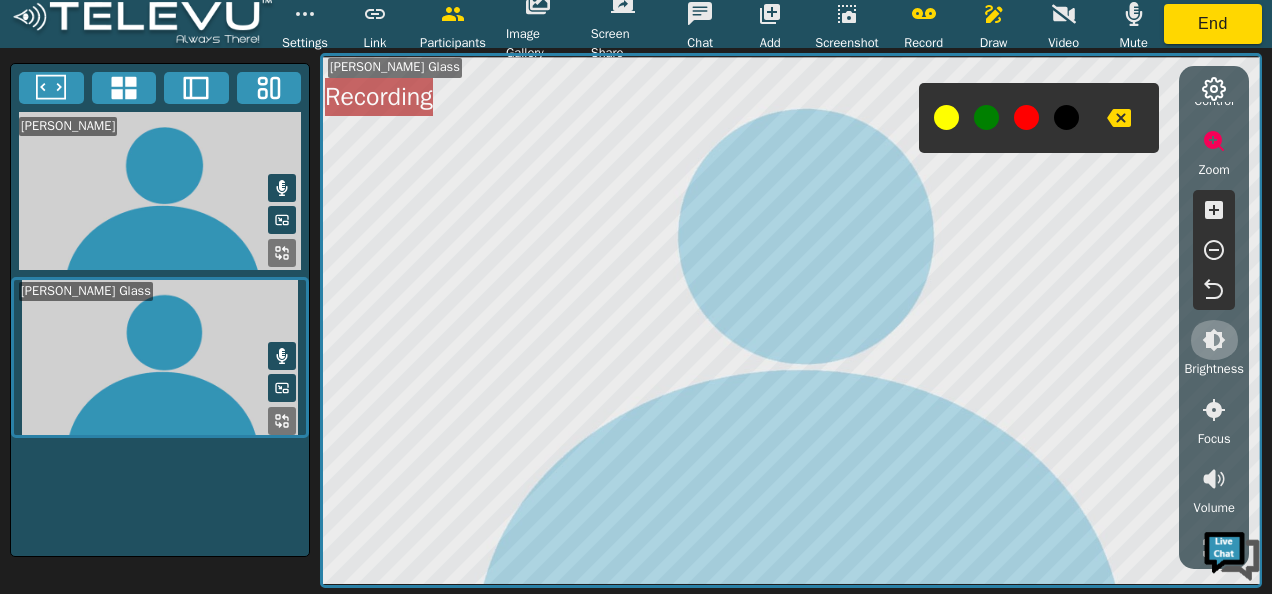 click 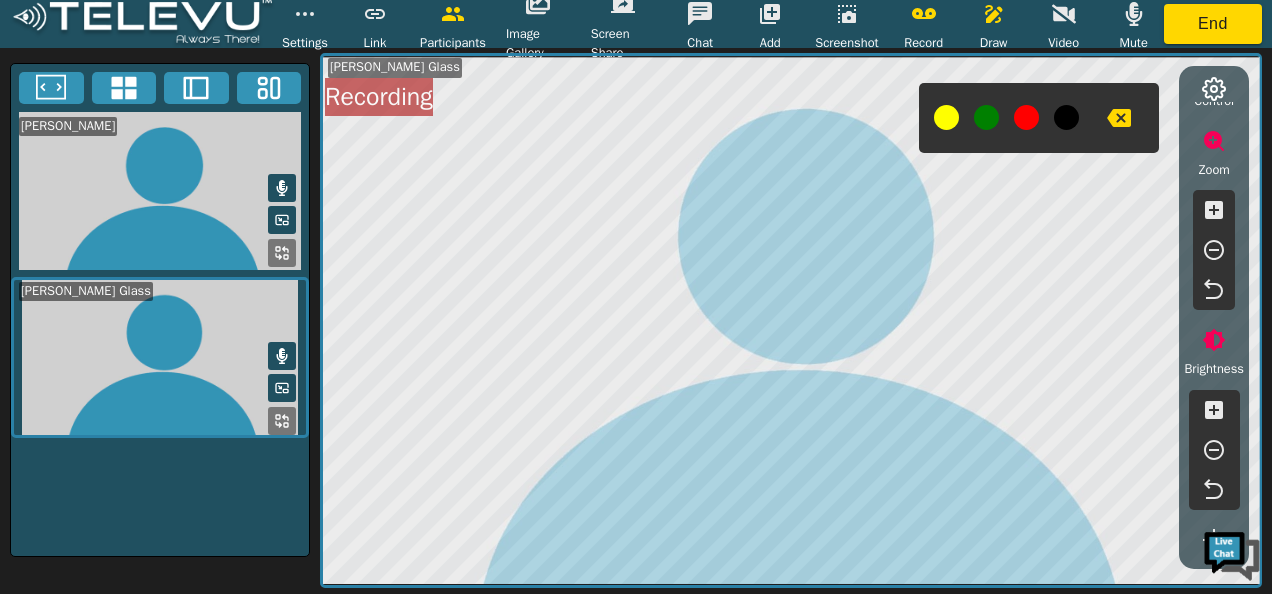 click 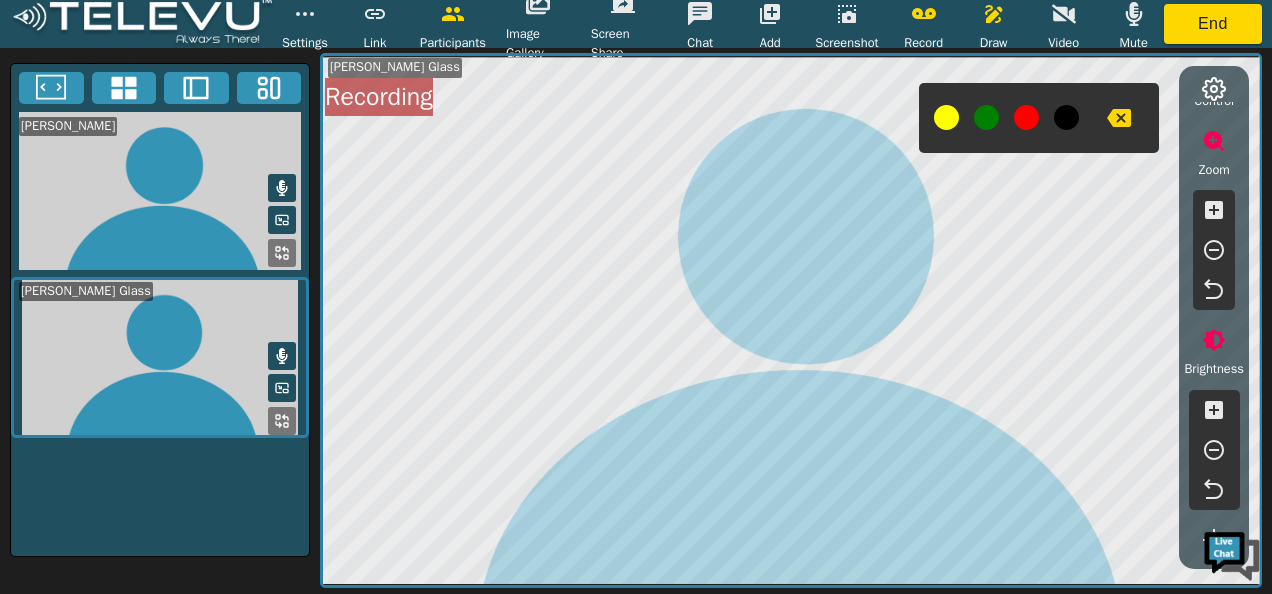 click 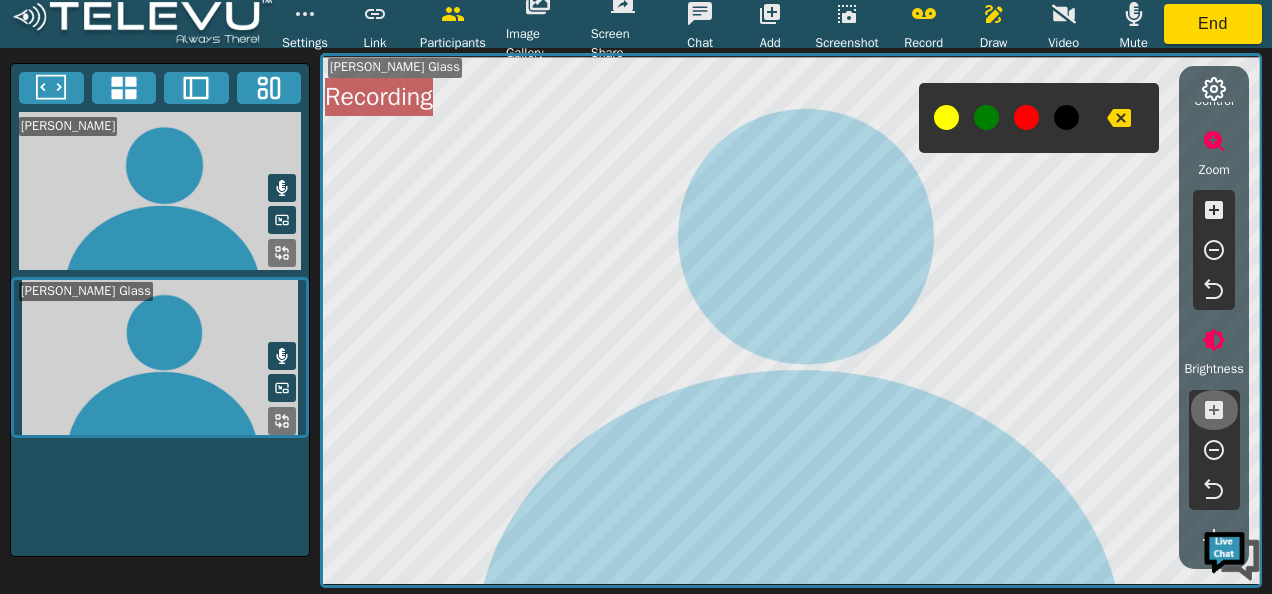 click 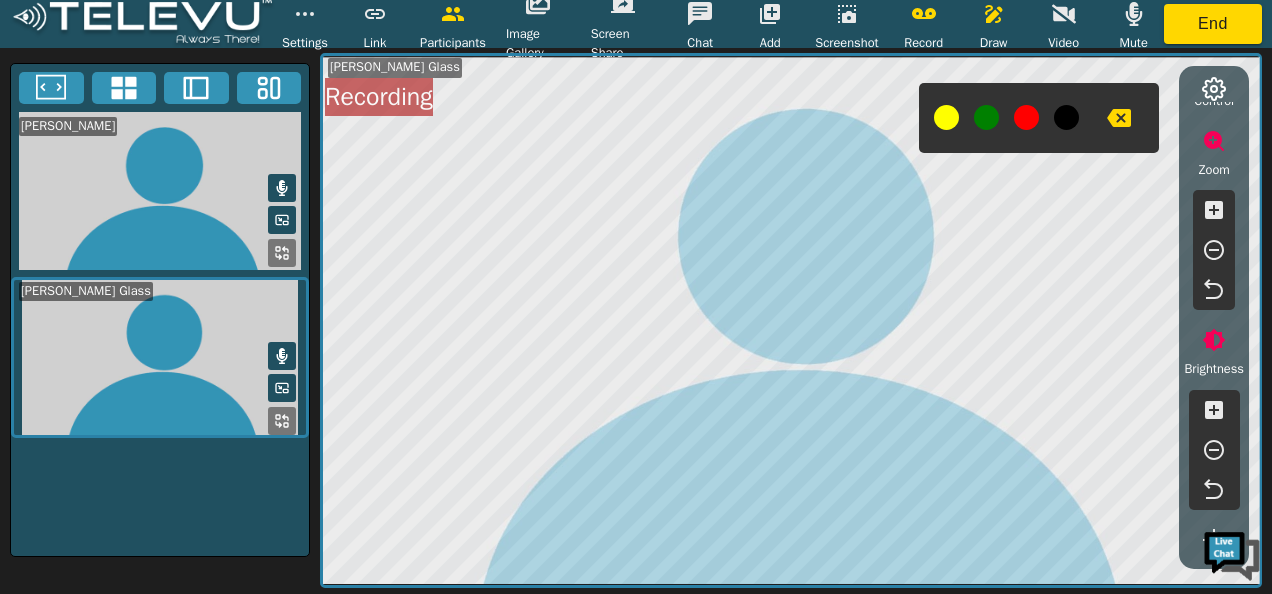 click 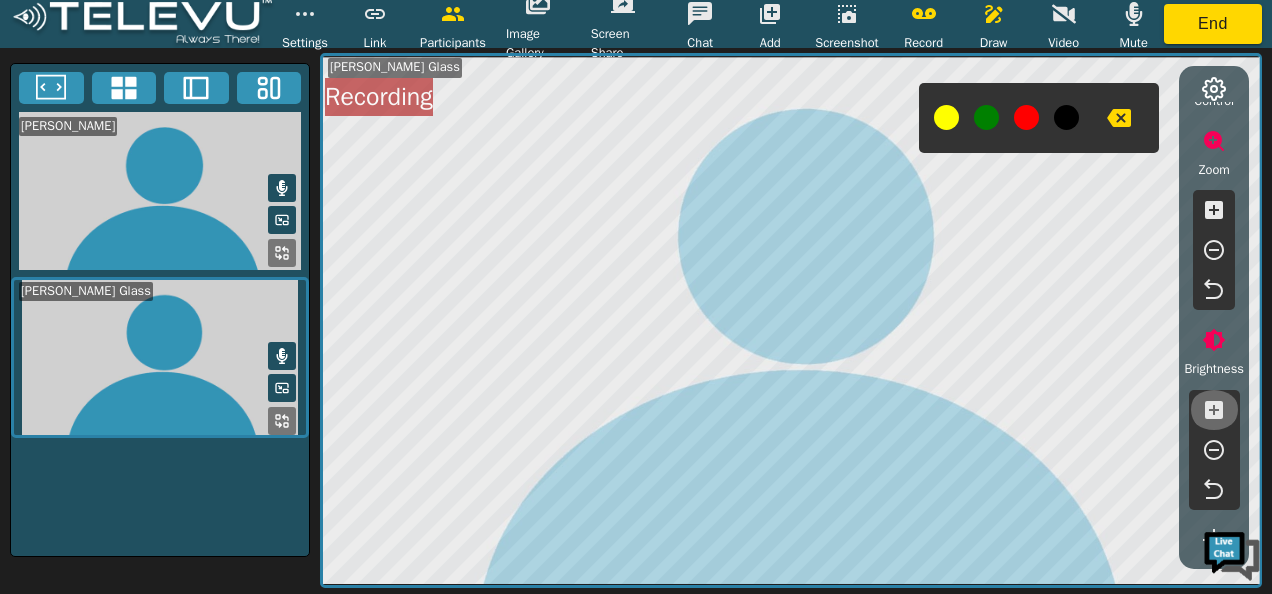 click 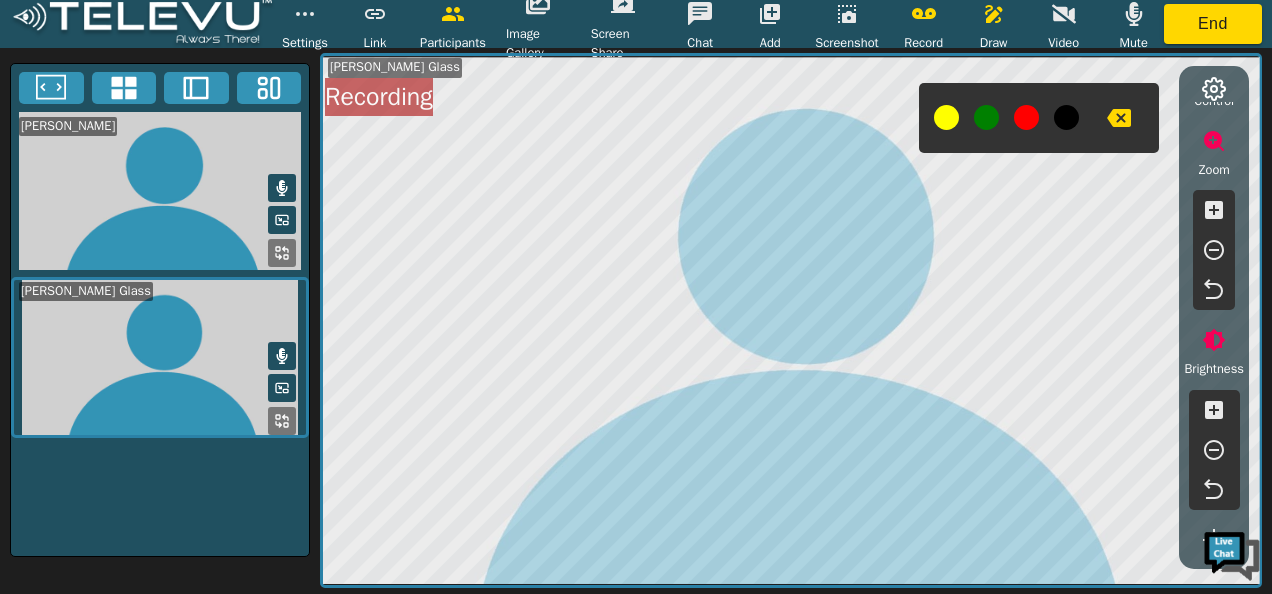 click 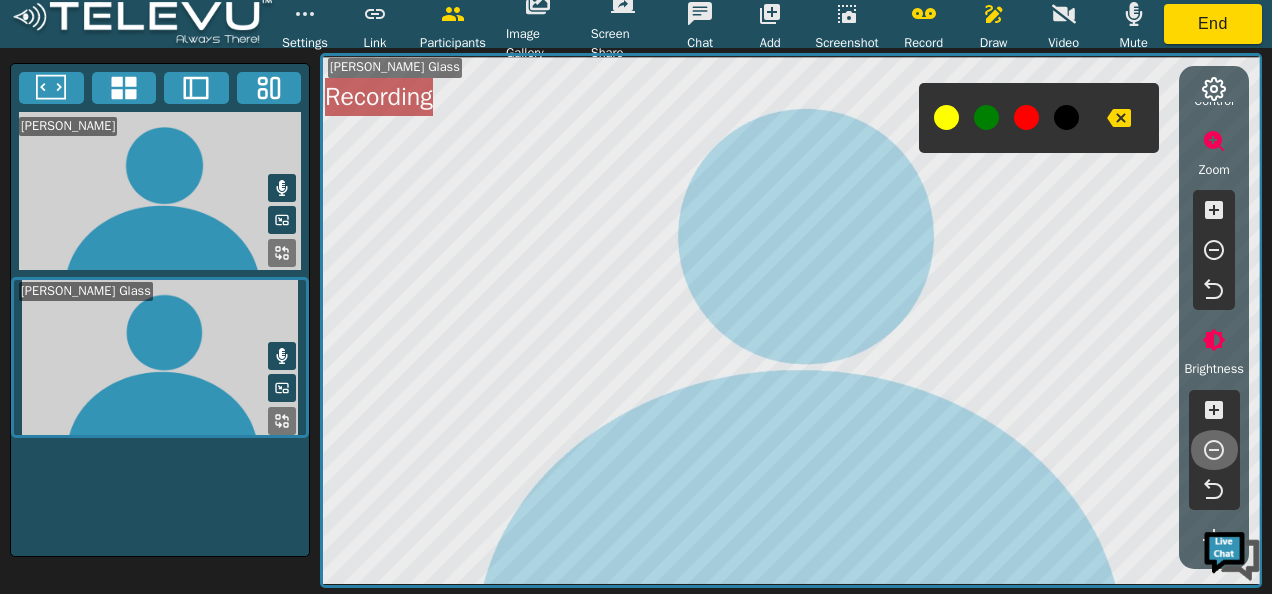 click 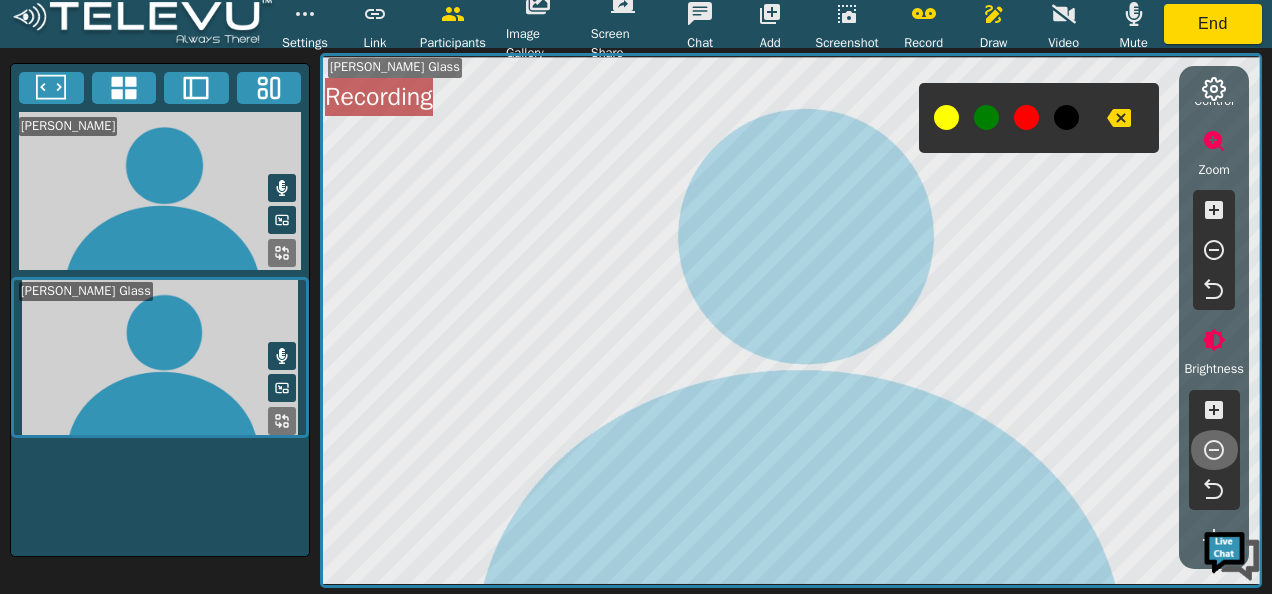 click 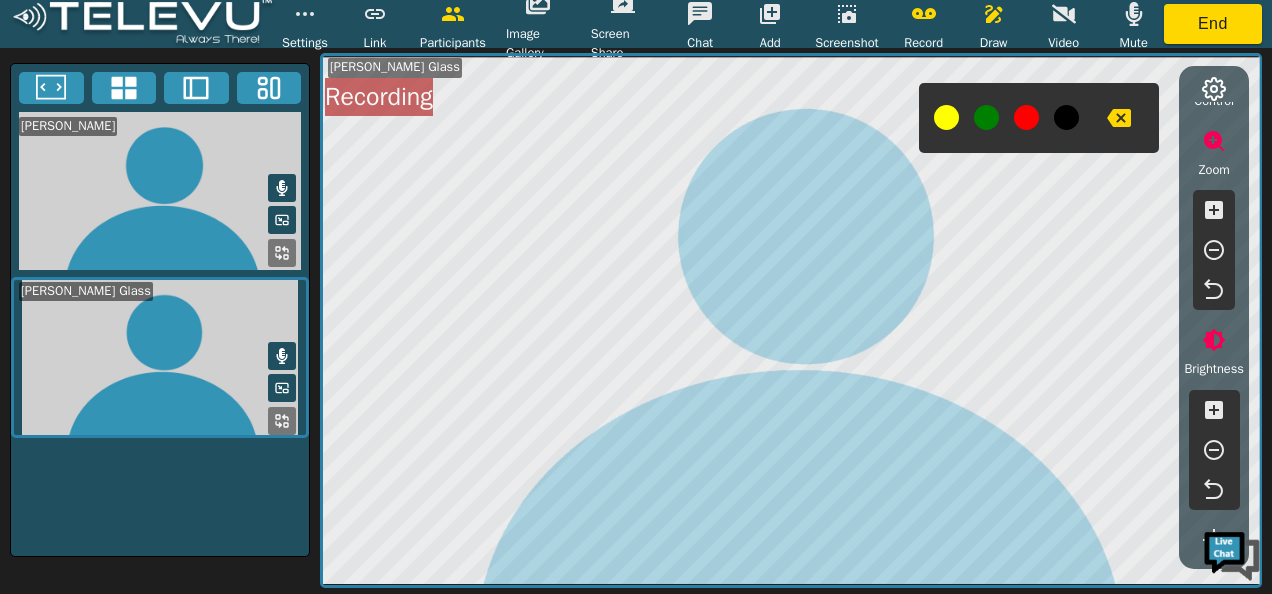 click 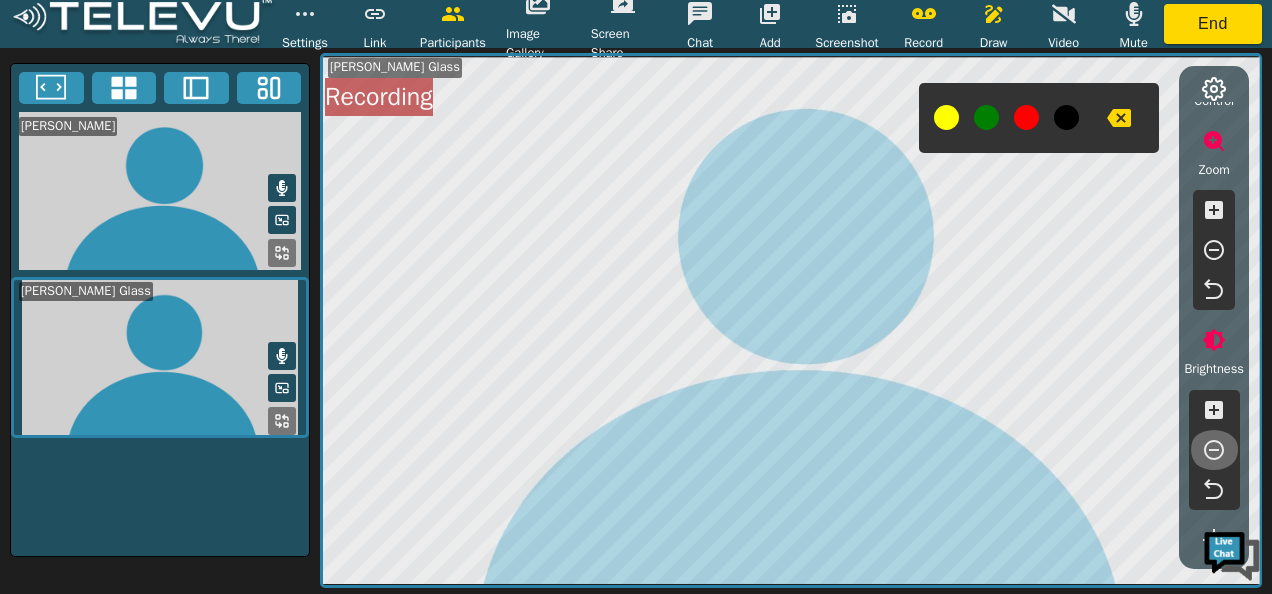 click 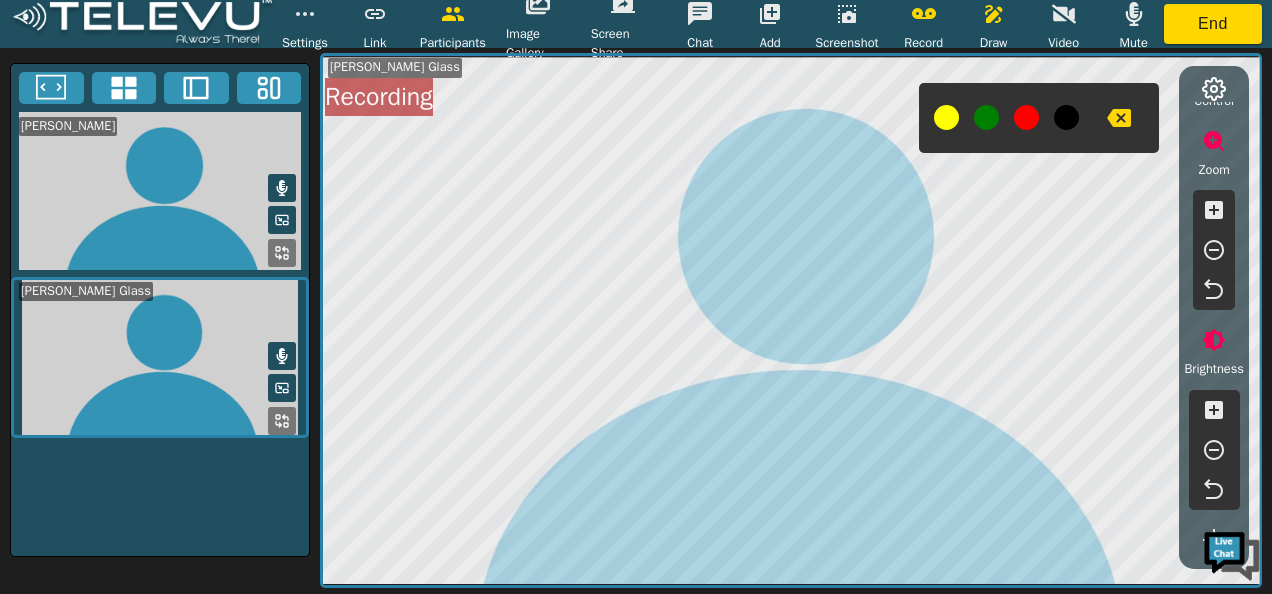 click 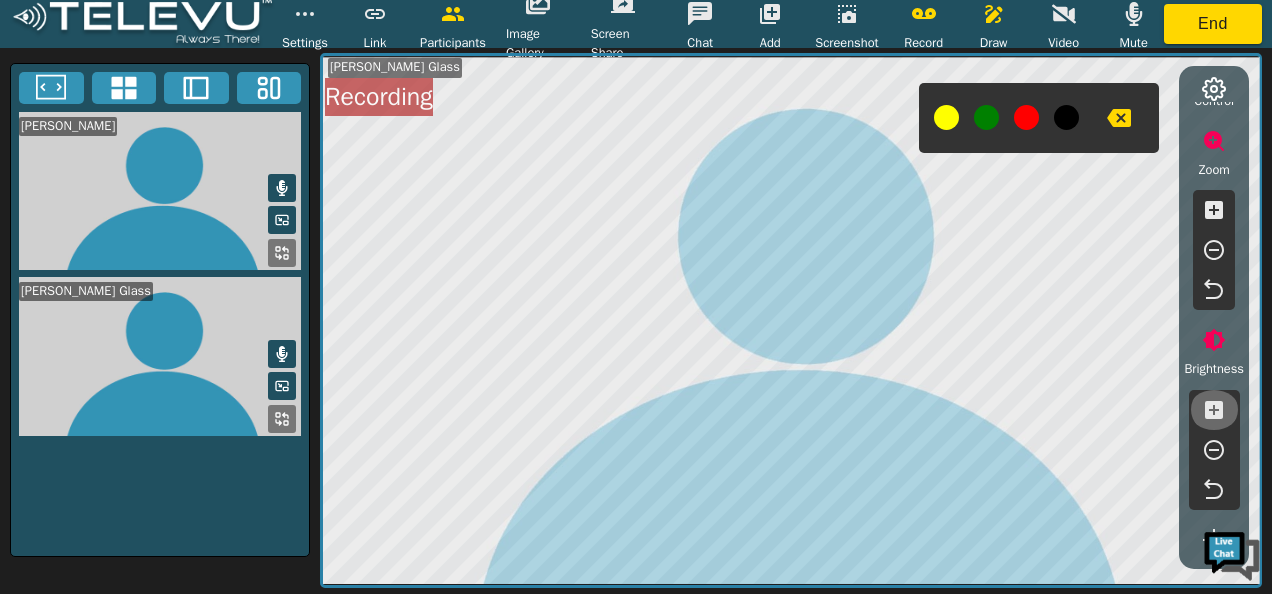 click 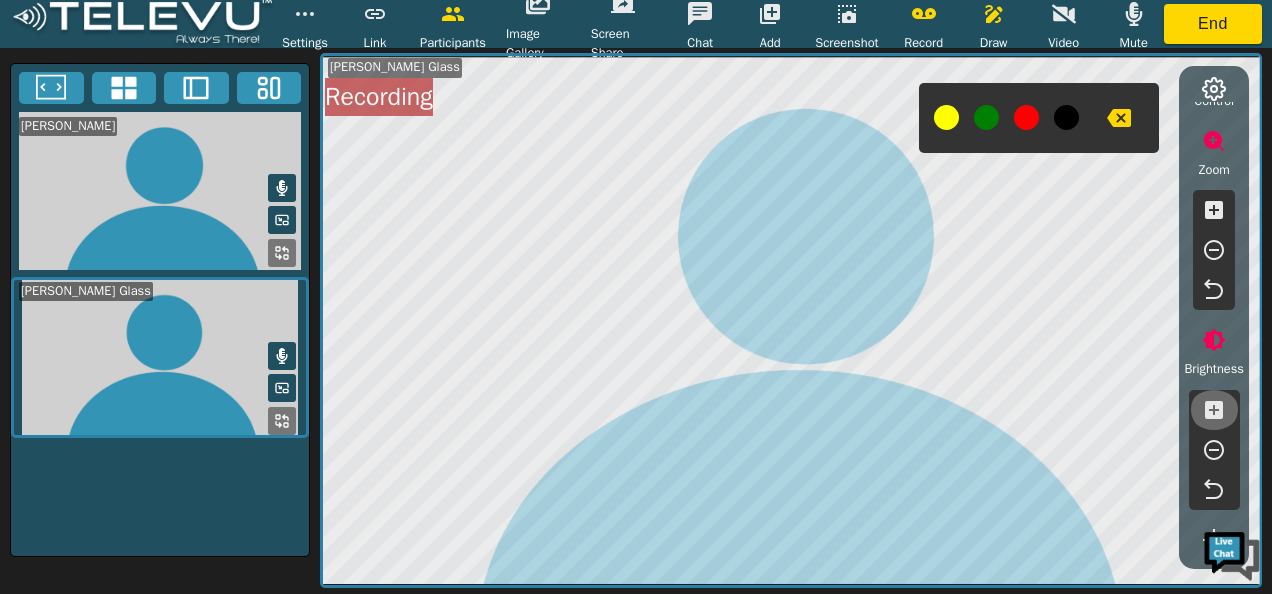 click 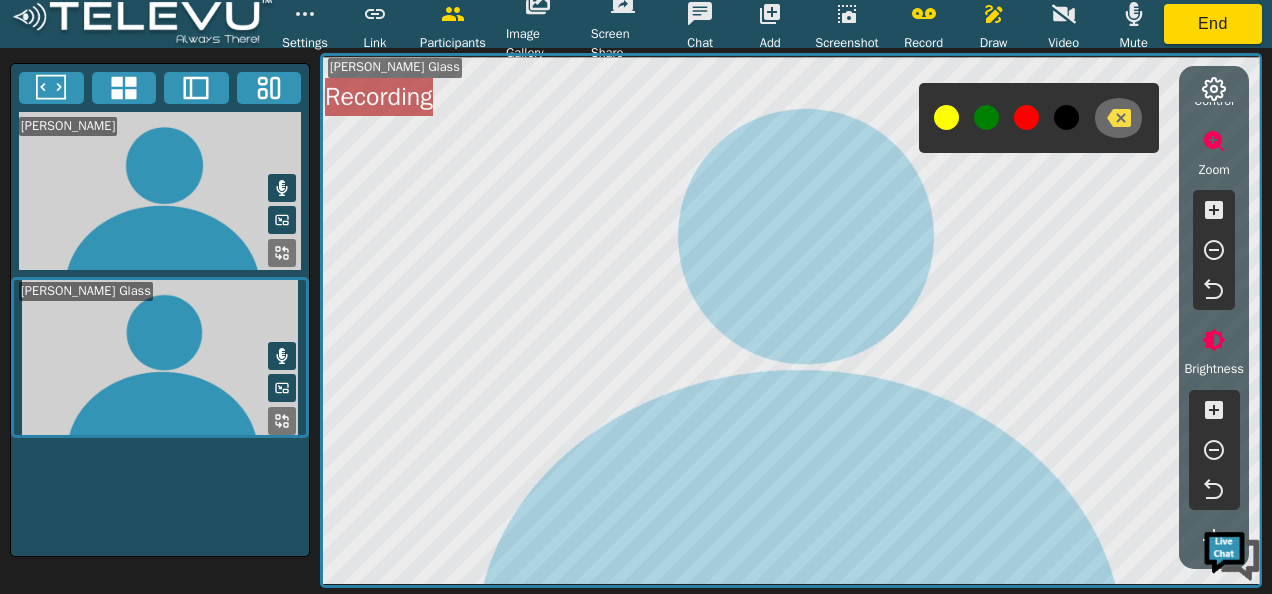 click 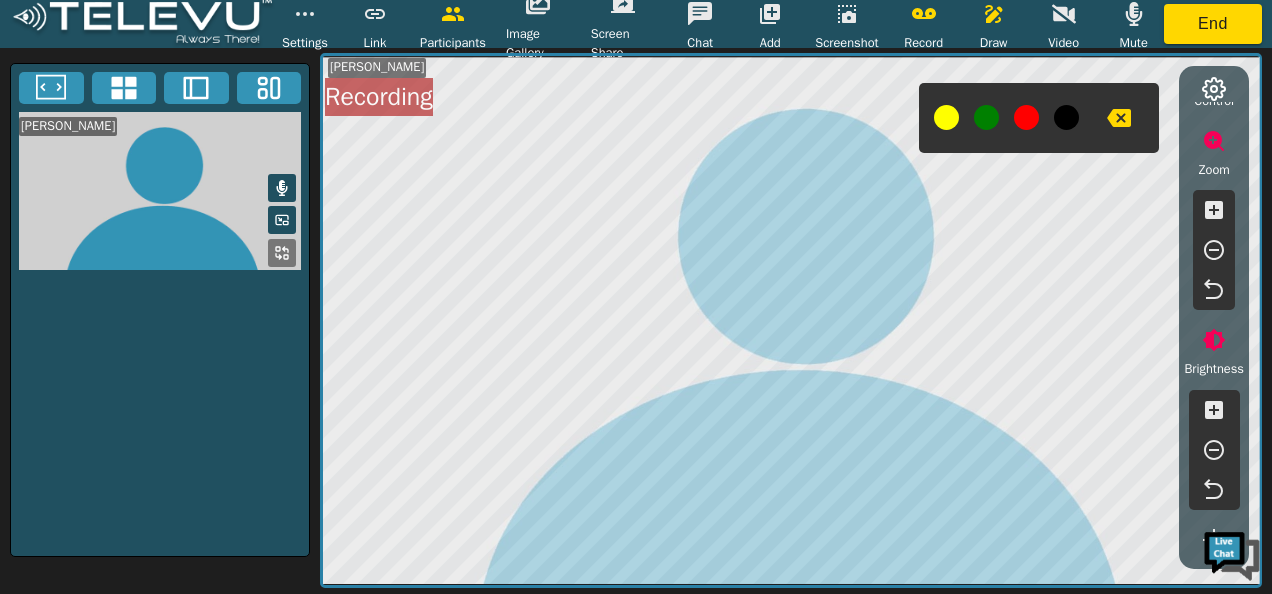 click 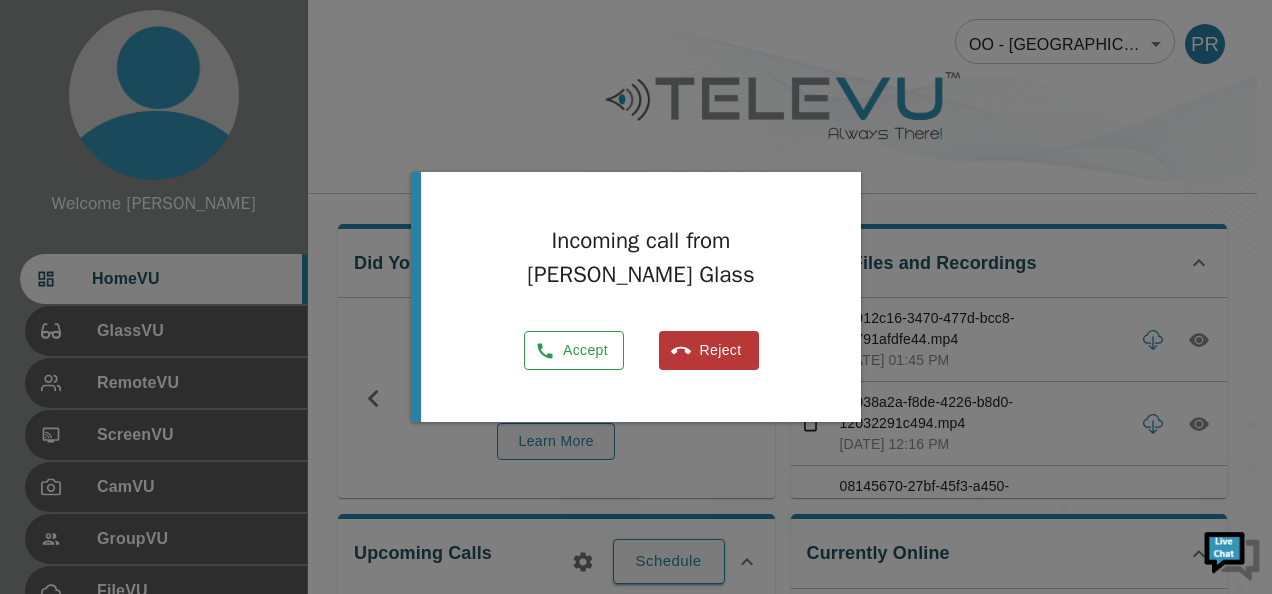 click on "Accept" at bounding box center (574, 350) 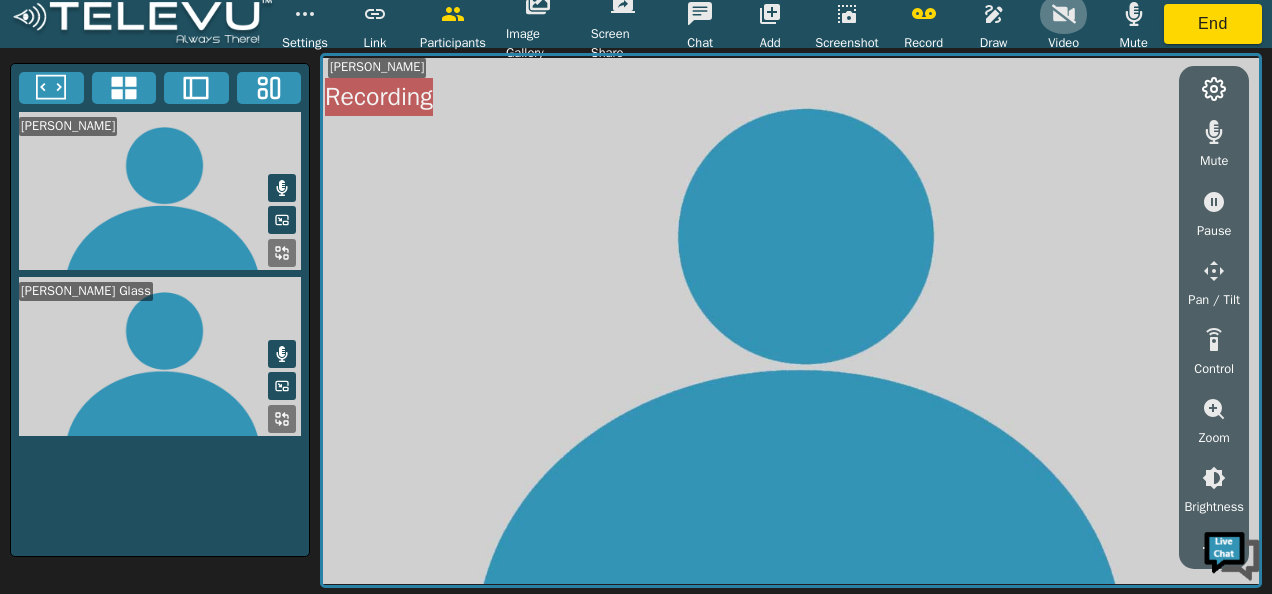 click 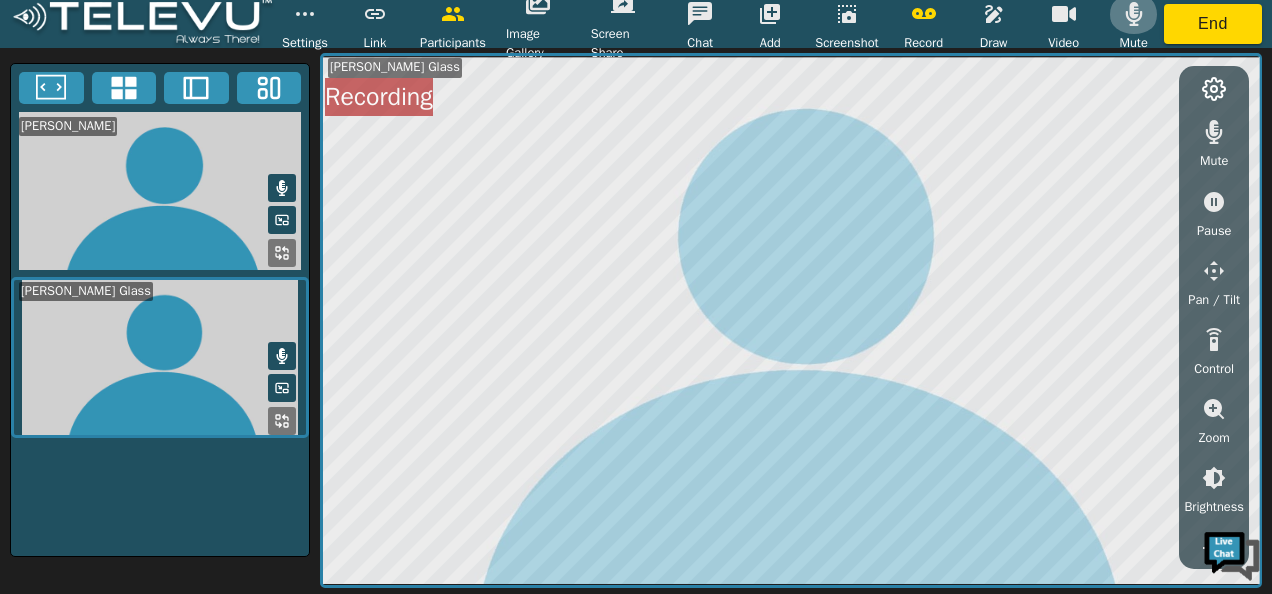click 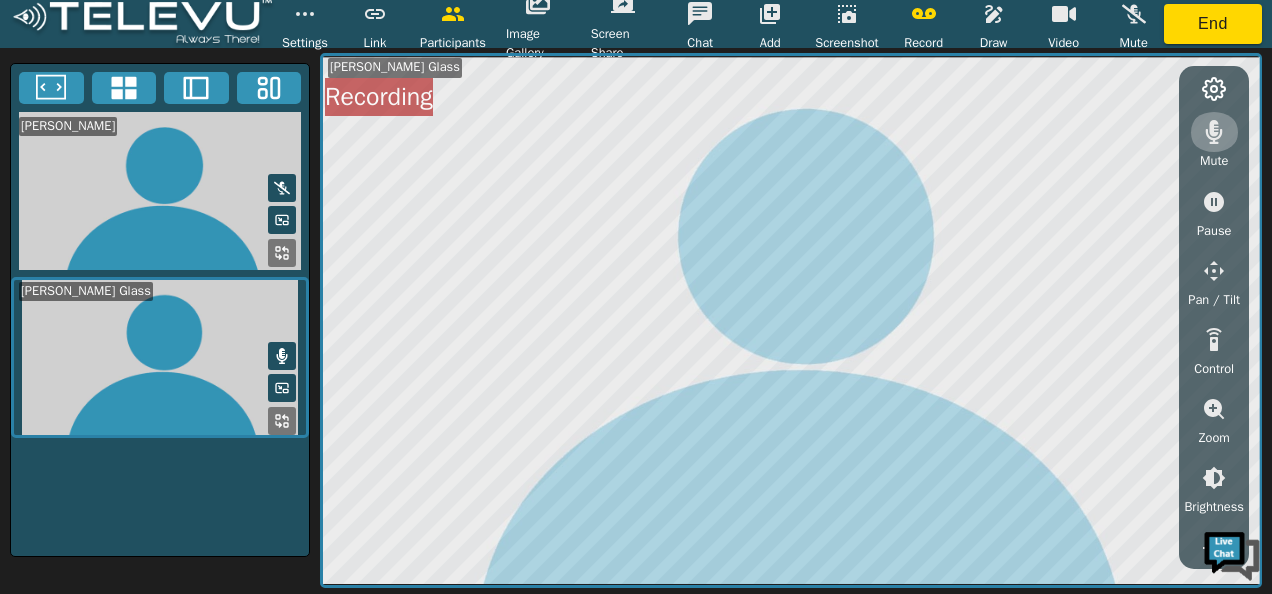 click 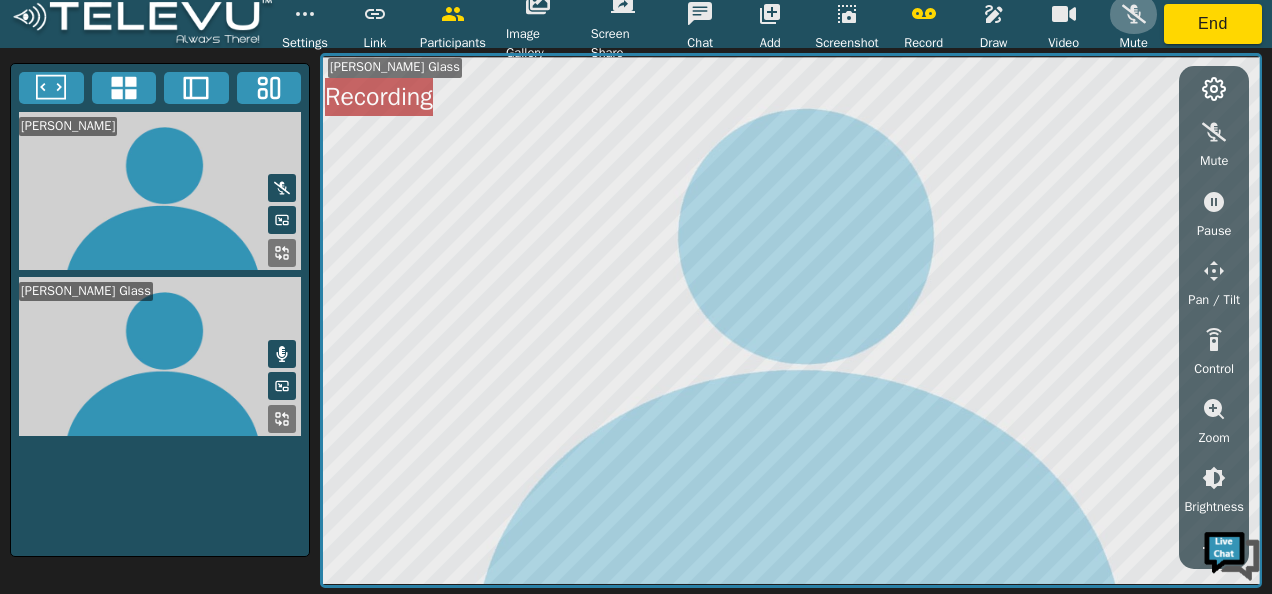 click 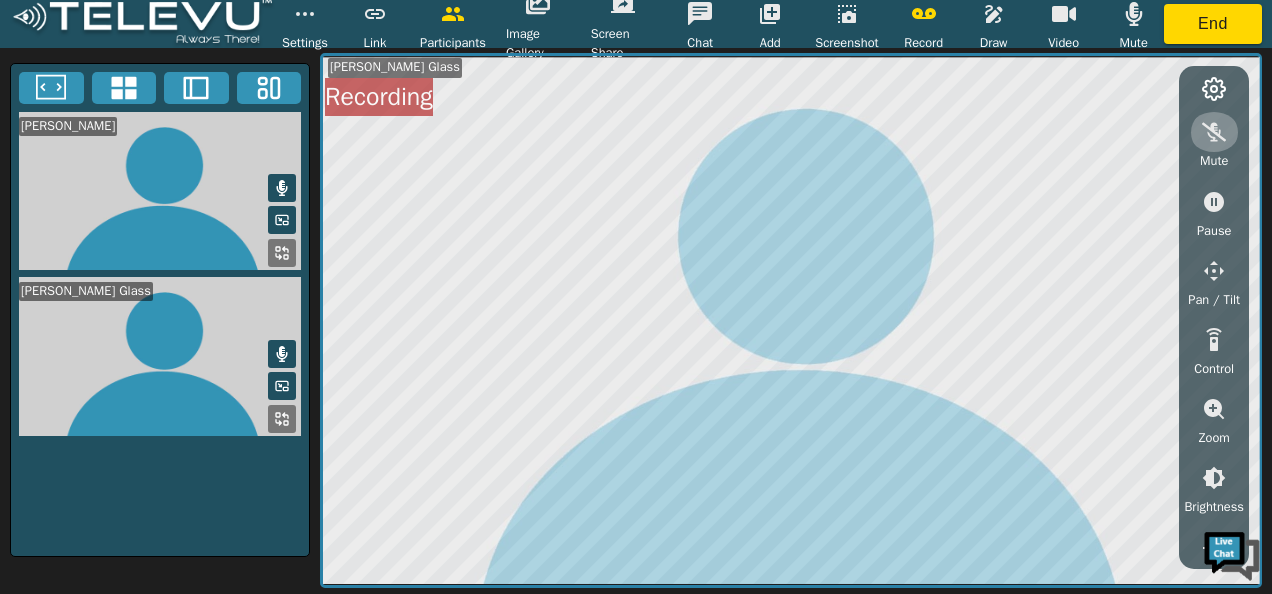 click 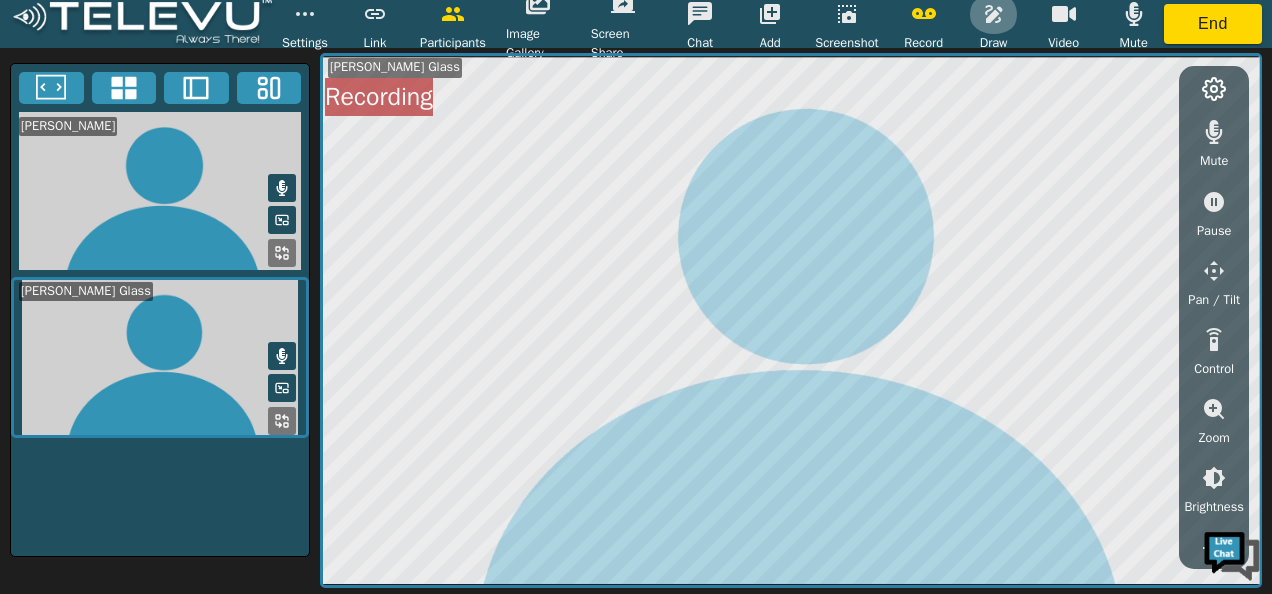 click 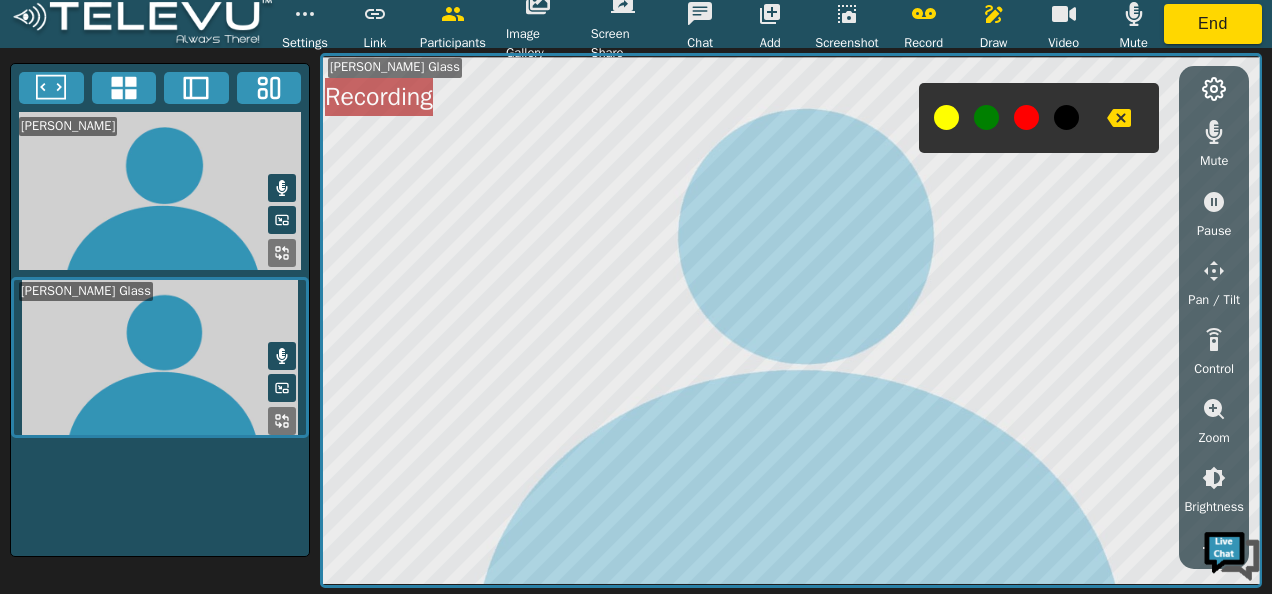 click at bounding box center [1026, 117] 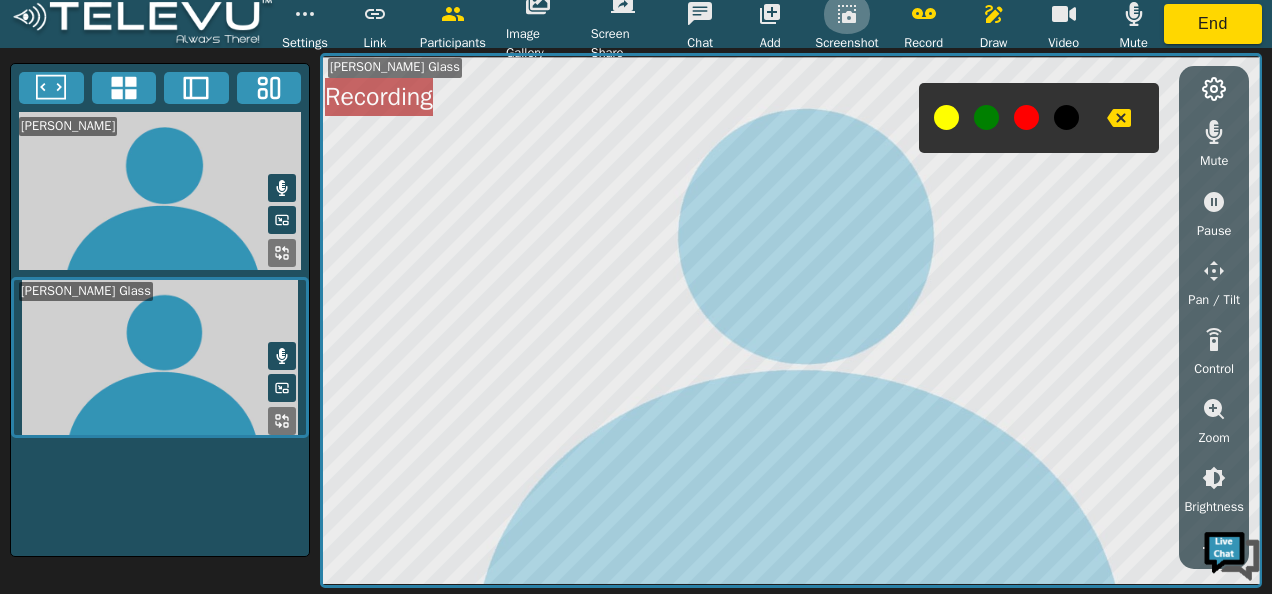 click 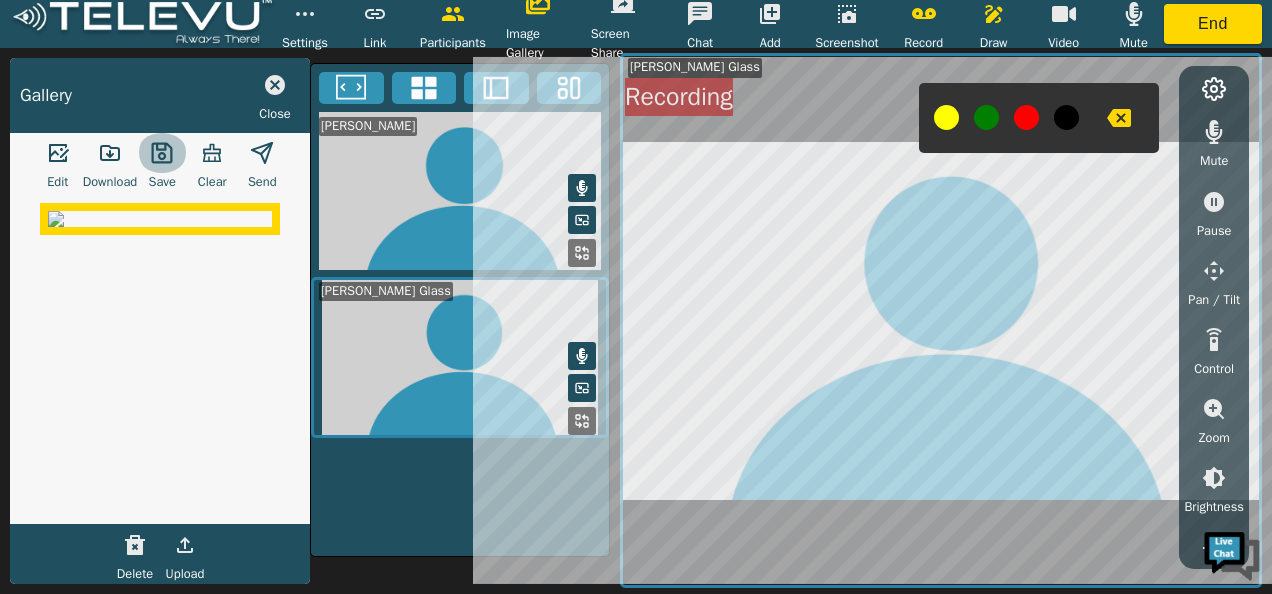 click 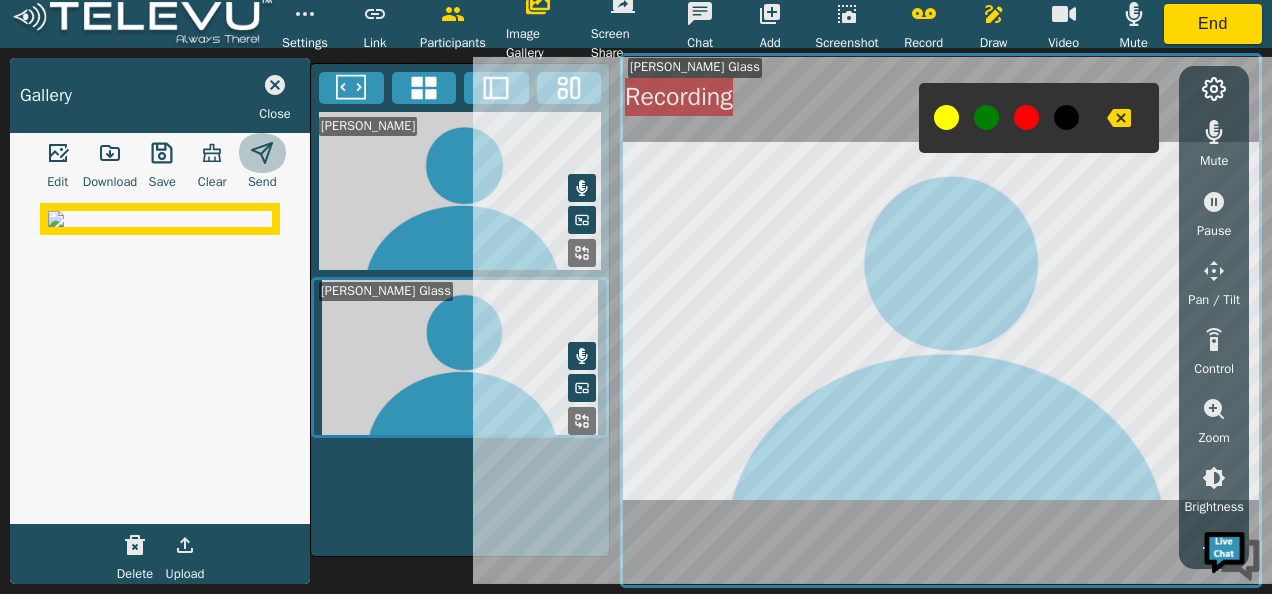 click 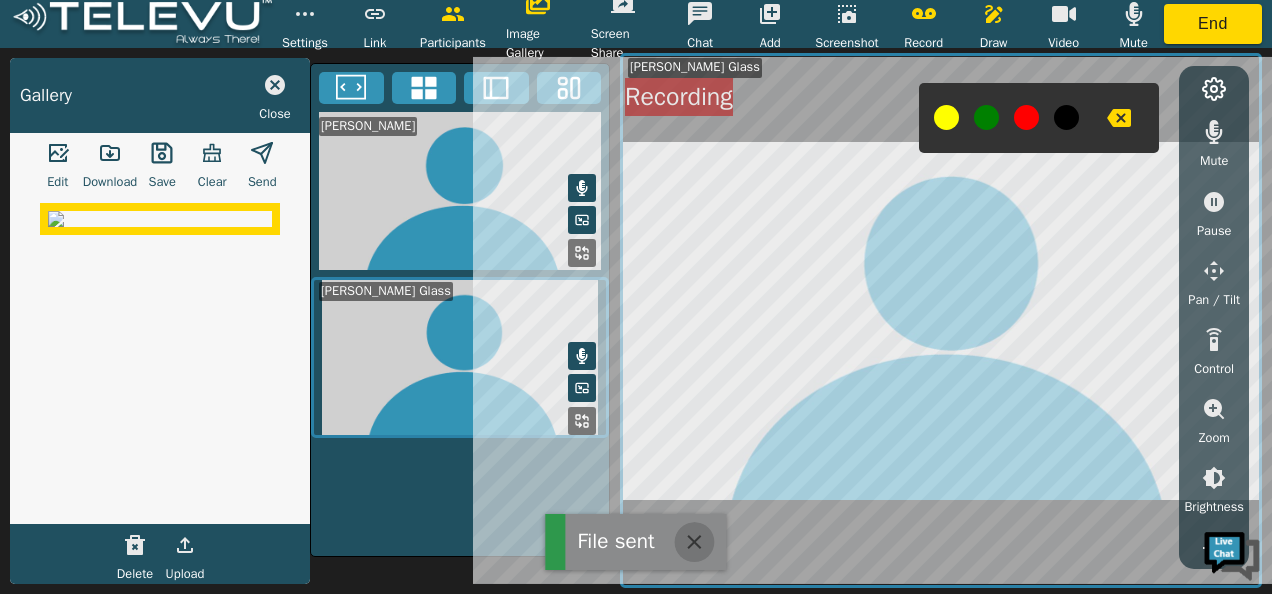 drag, startPoint x: 694, startPoint y: 546, endPoint x: 302, endPoint y: 130, distance: 571.59424 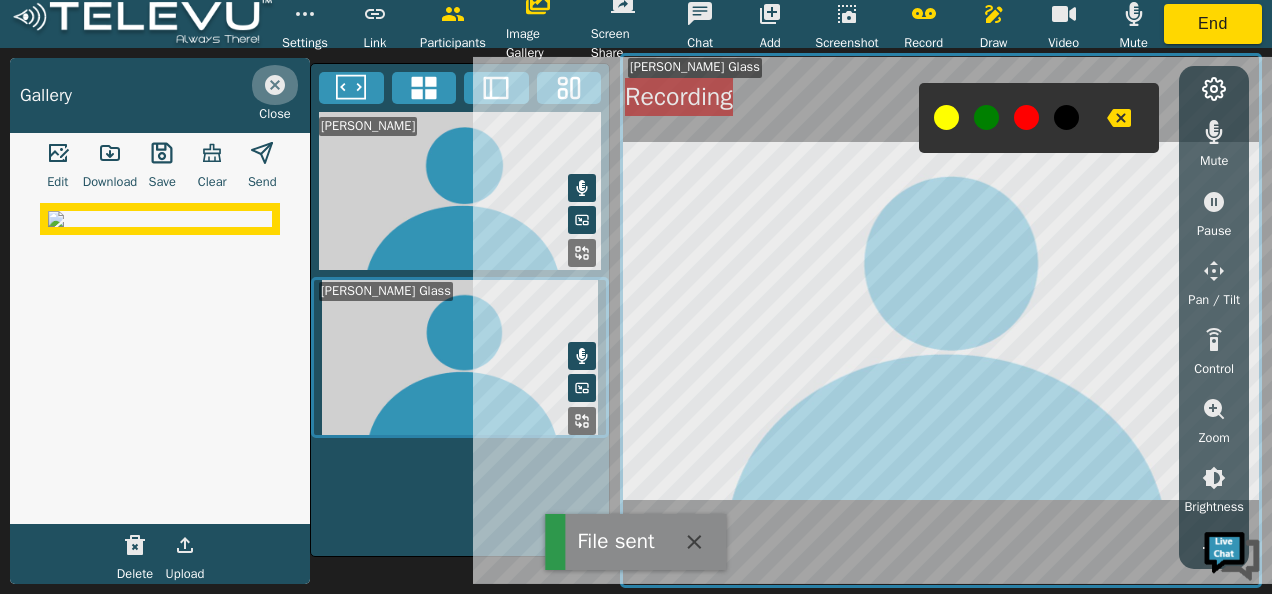 click 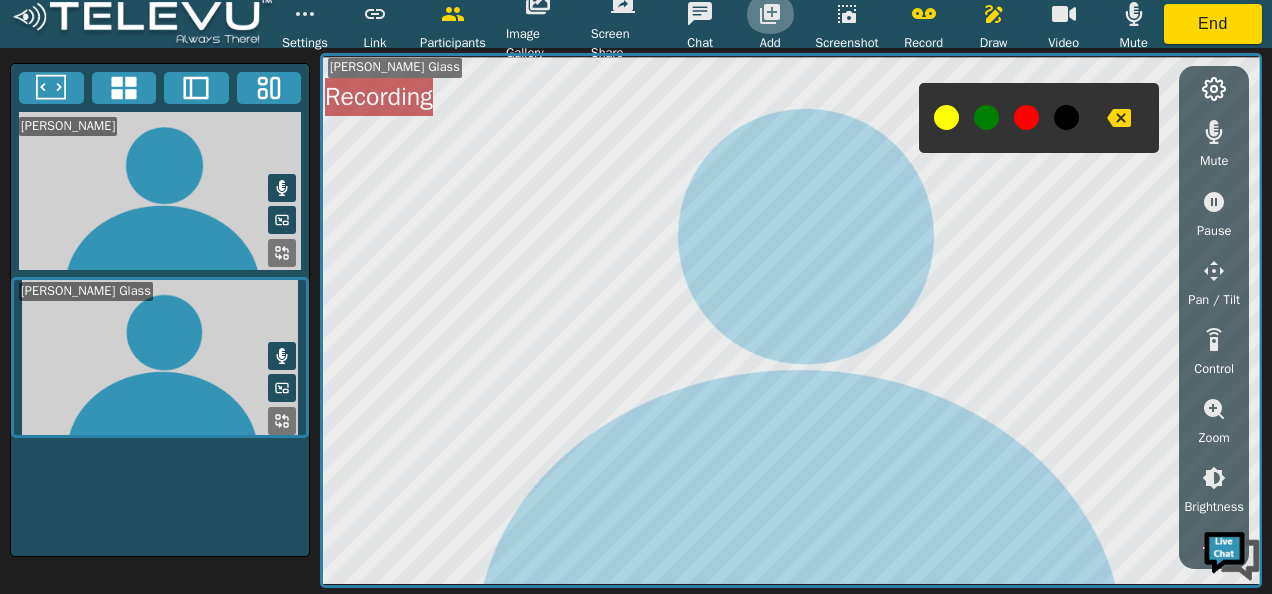 click at bounding box center [770, 14] 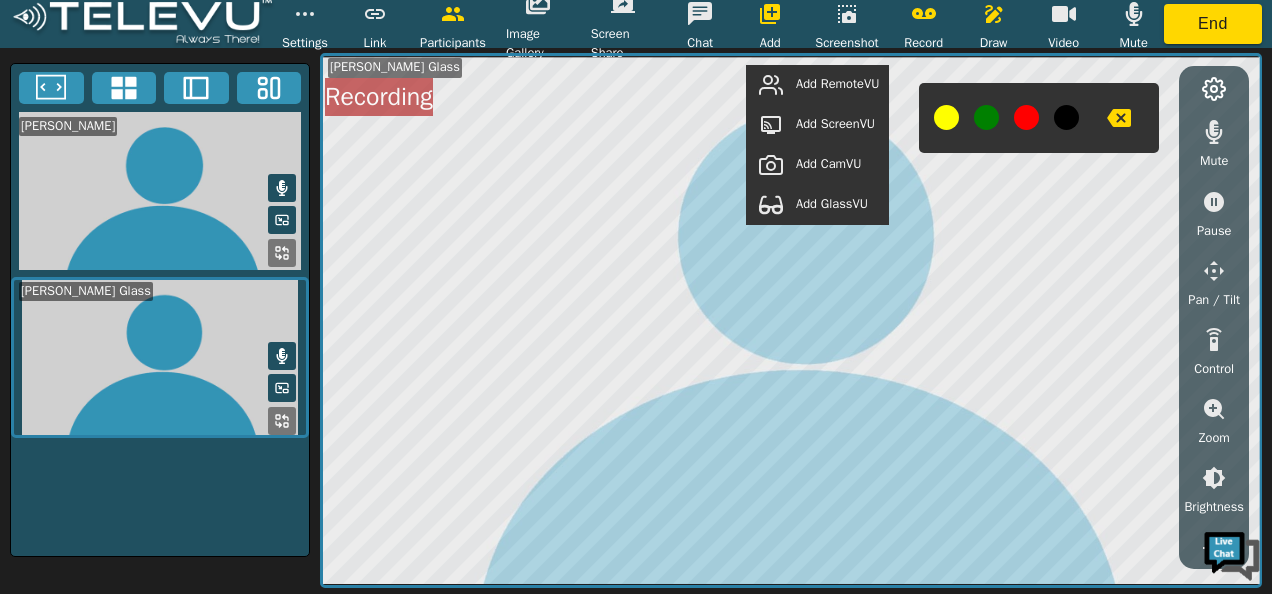 click on "Add RemoteVU" at bounding box center [837, 84] 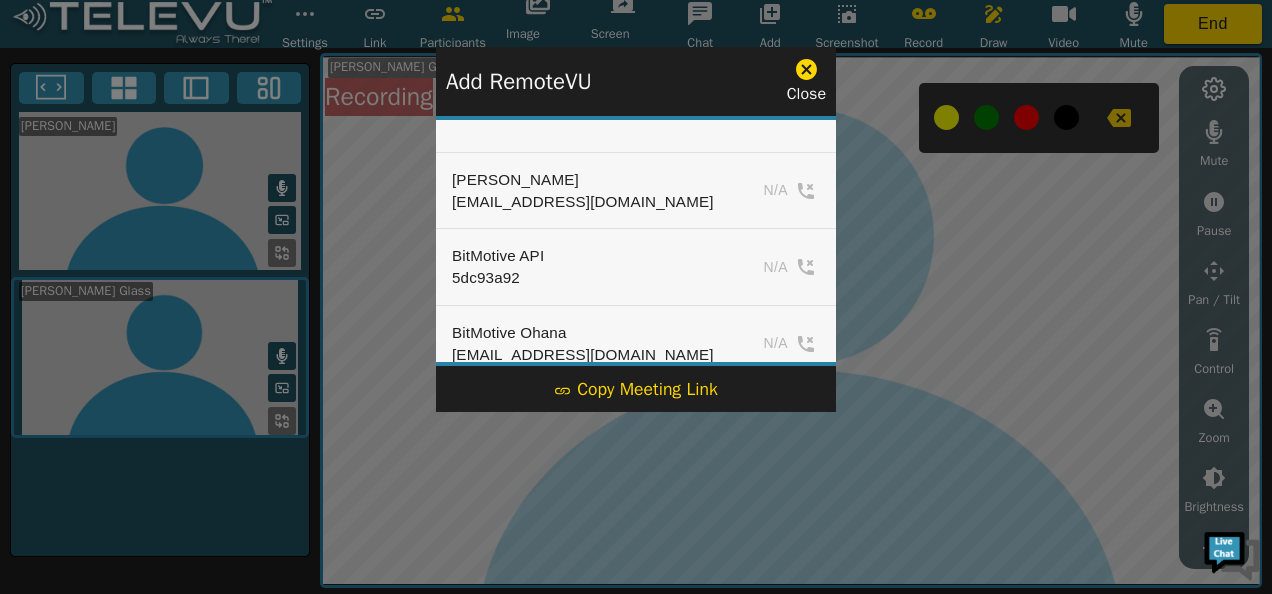 scroll, scrollTop: 39, scrollLeft: 0, axis: vertical 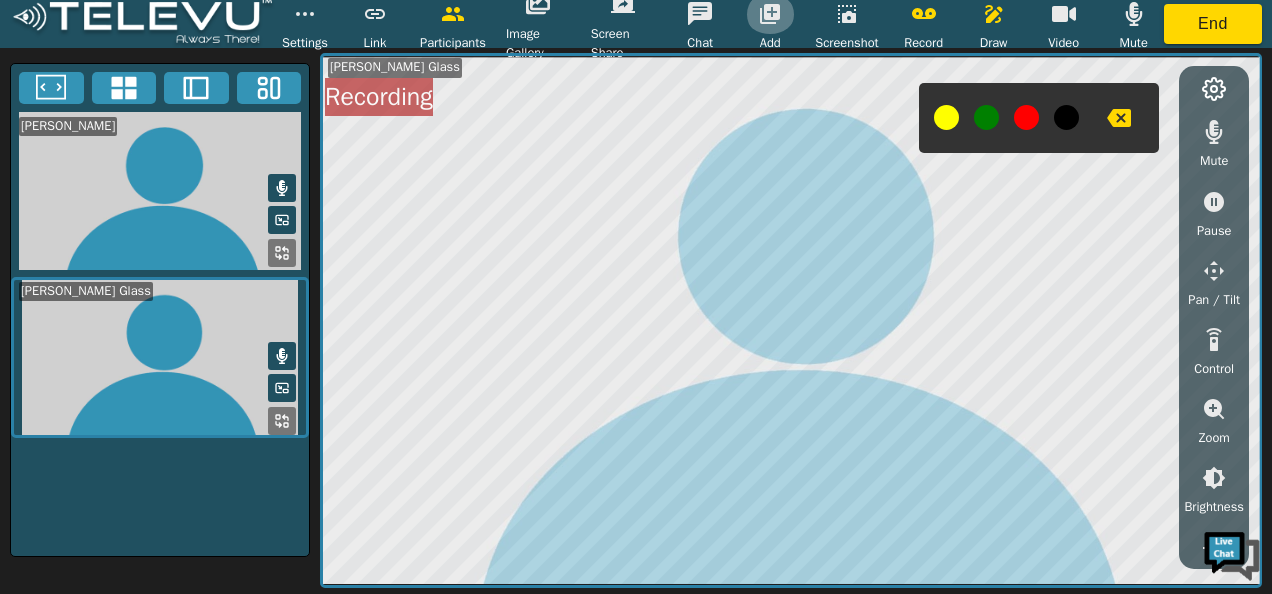 click 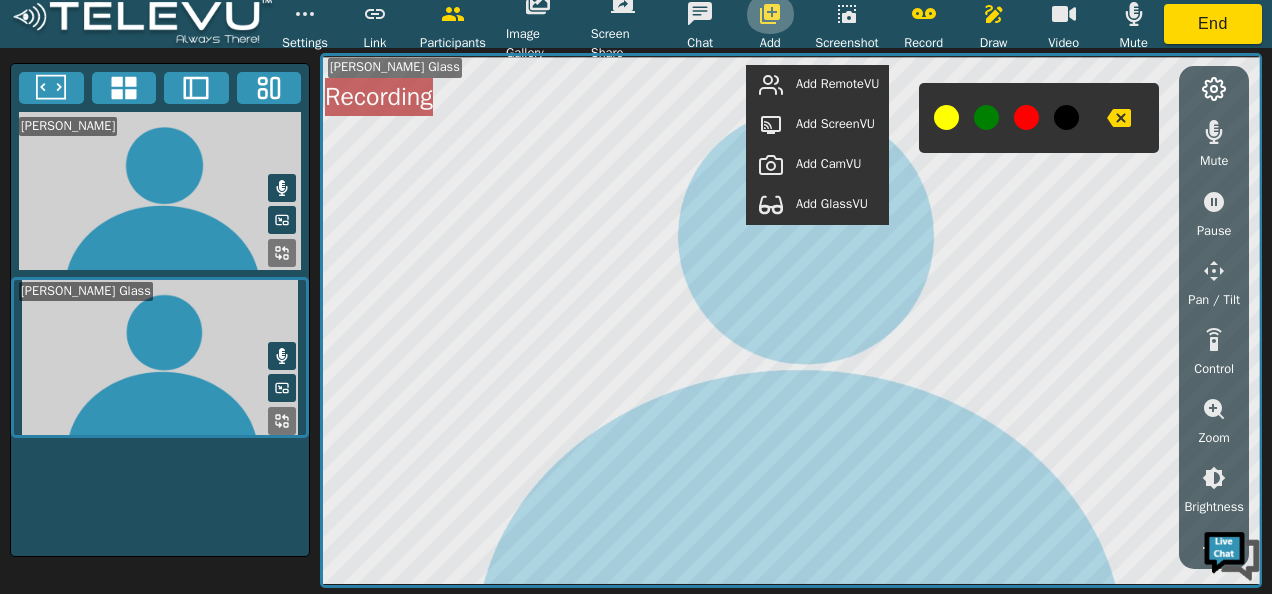 click at bounding box center (770, 14) 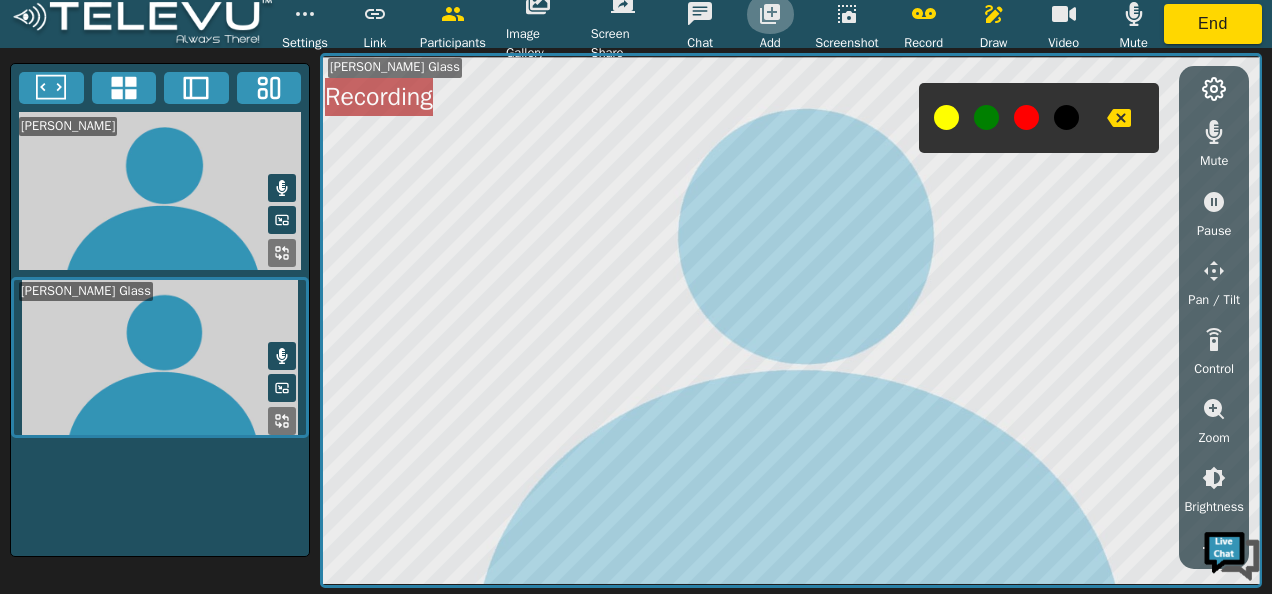 click at bounding box center (770, 14) 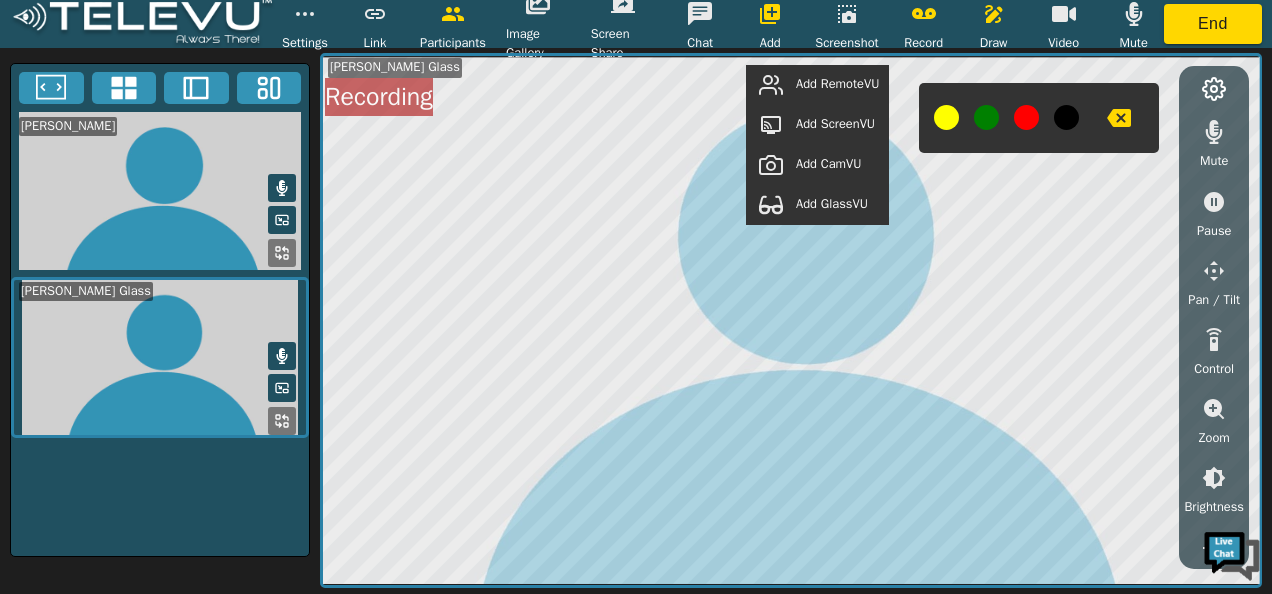 click on "Add ScreenVU" at bounding box center [835, 124] 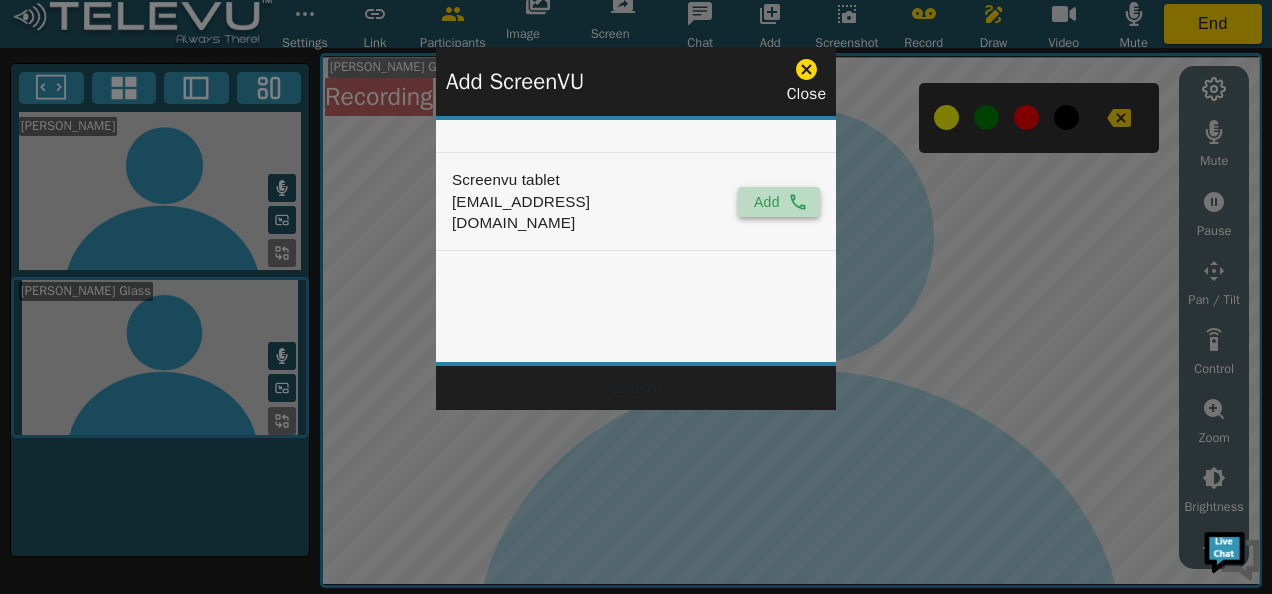 click on "Add" at bounding box center [779, 202] 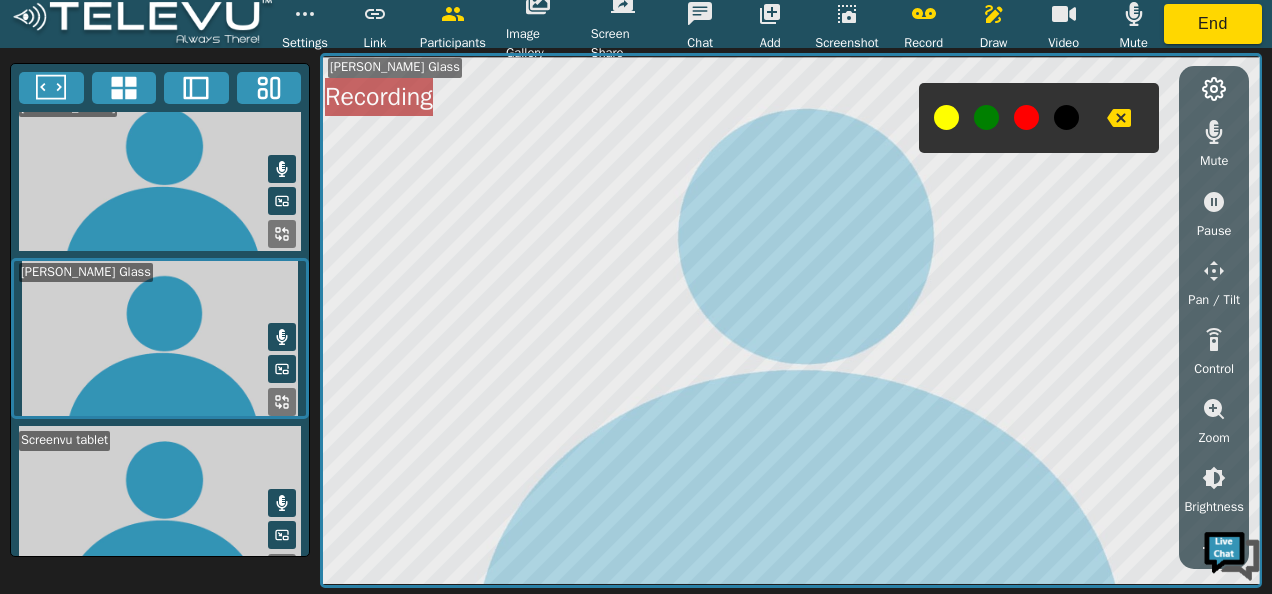 scroll, scrollTop: 38, scrollLeft: 0, axis: vertical 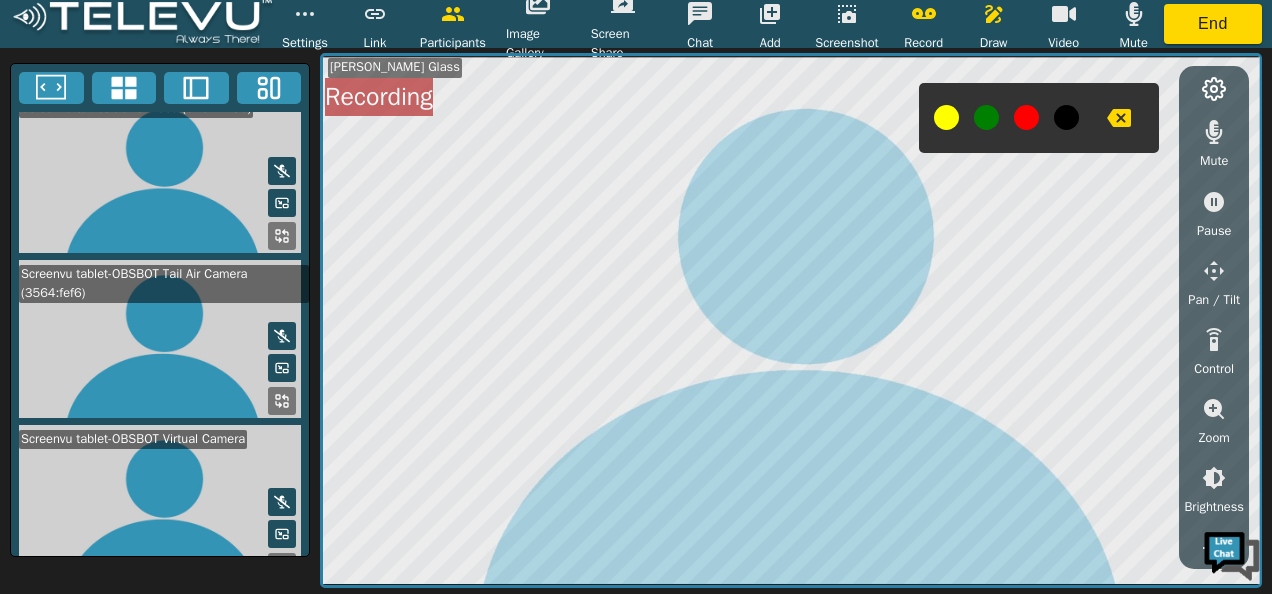 click 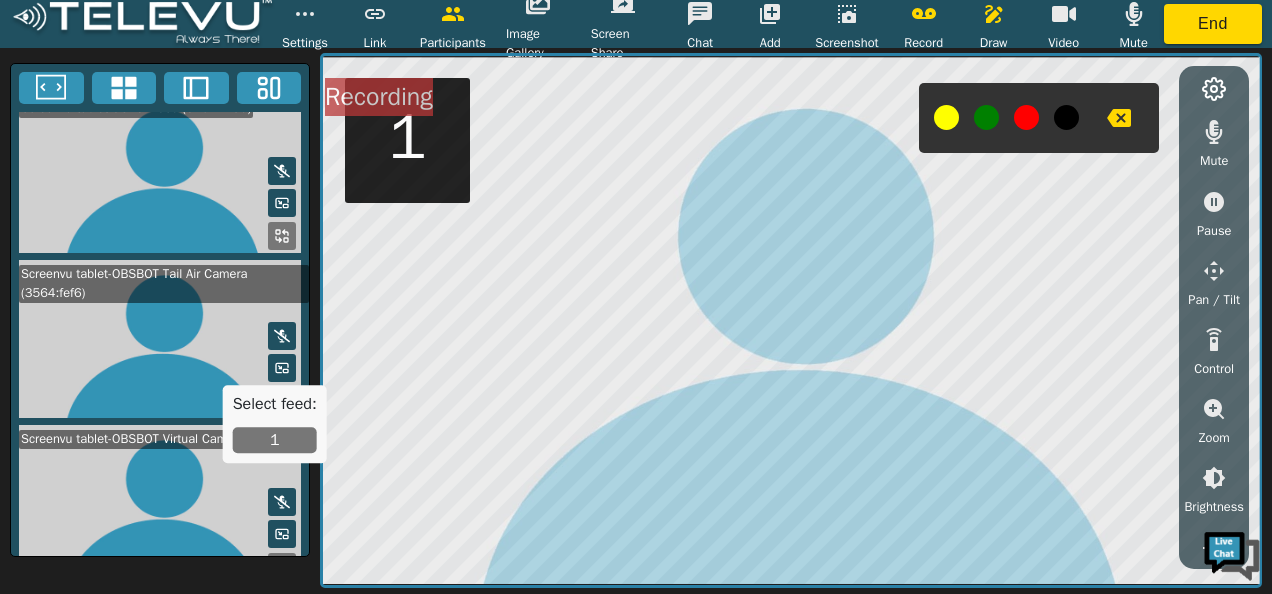 click on "1" at bounding box center [275, 441] 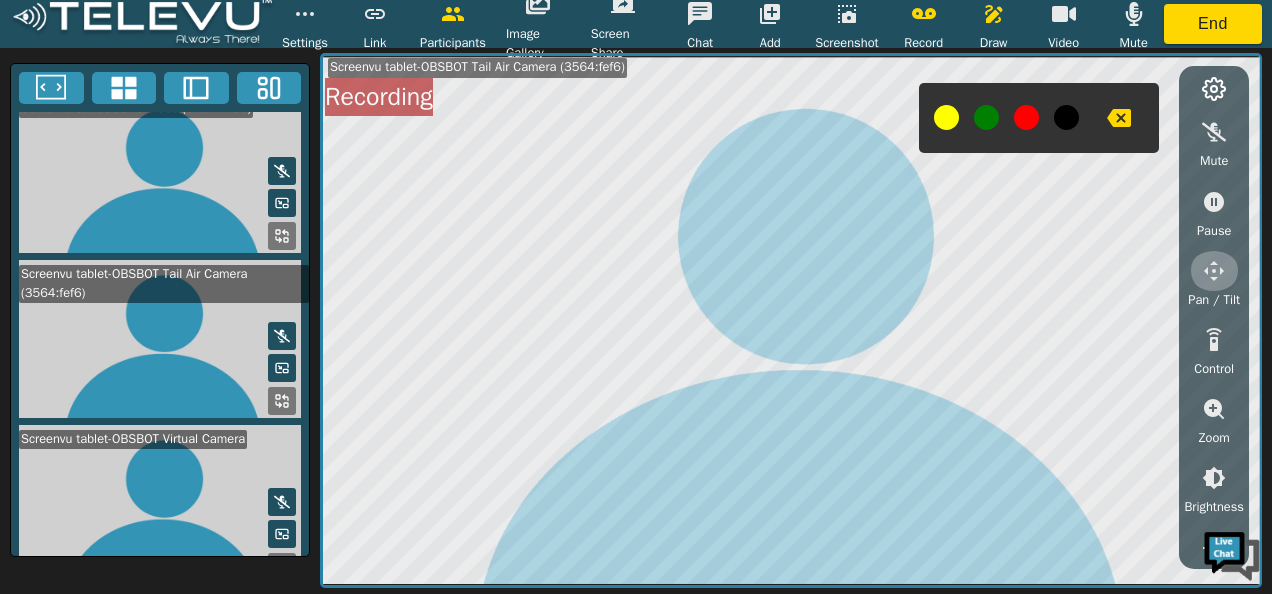 click 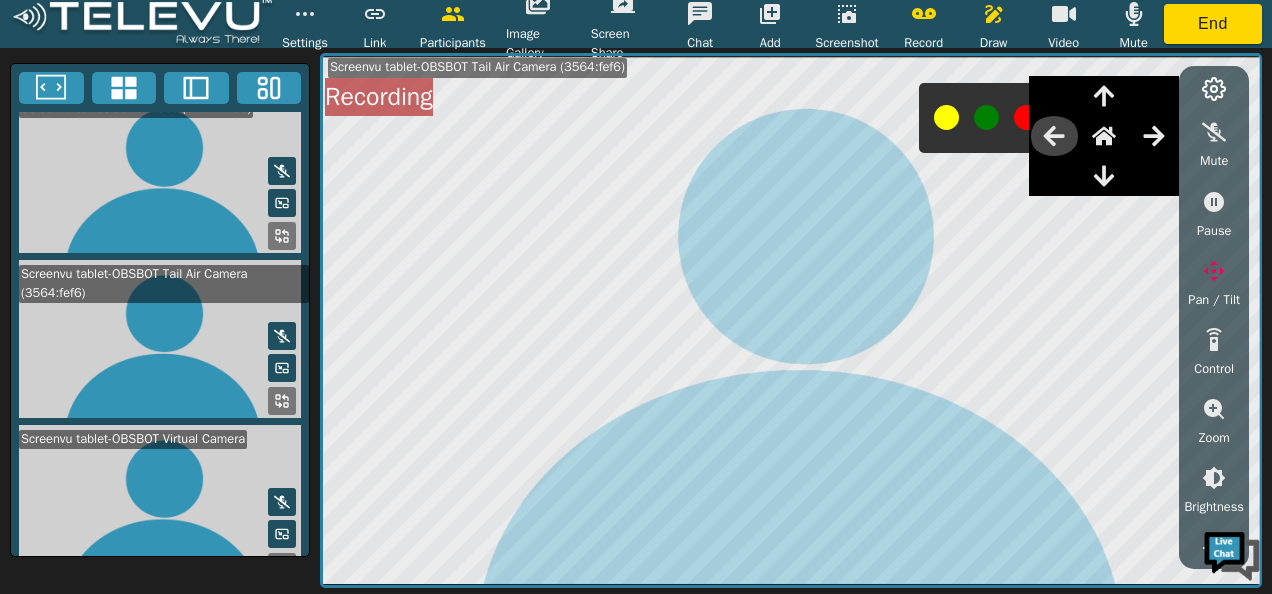 click 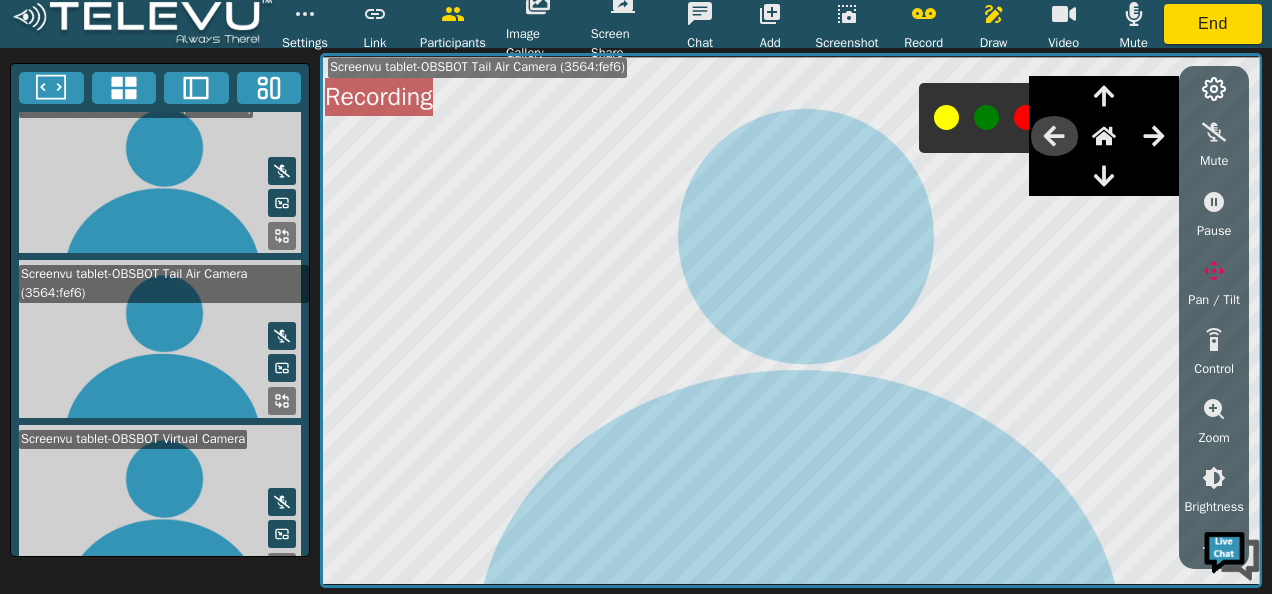 click 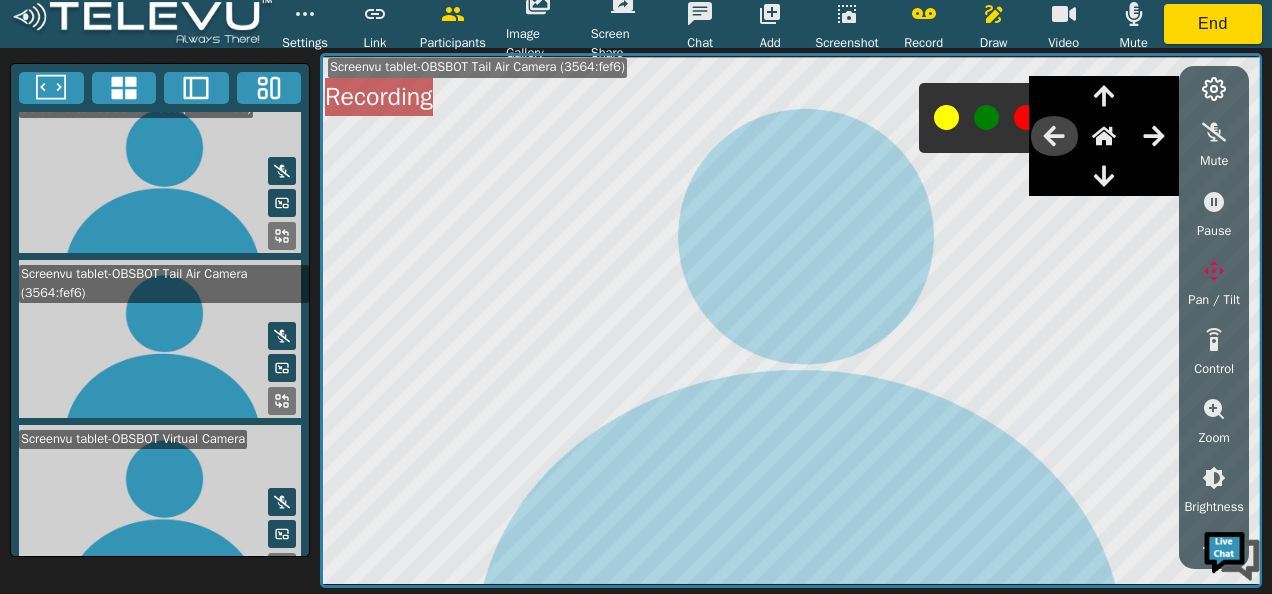 click 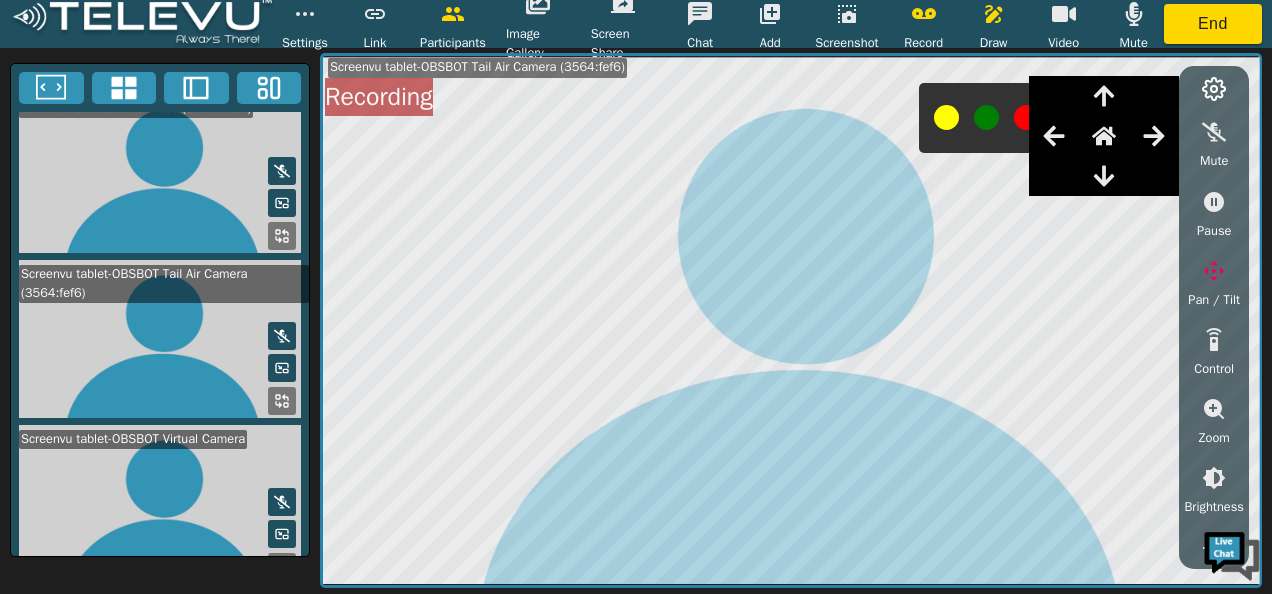 click 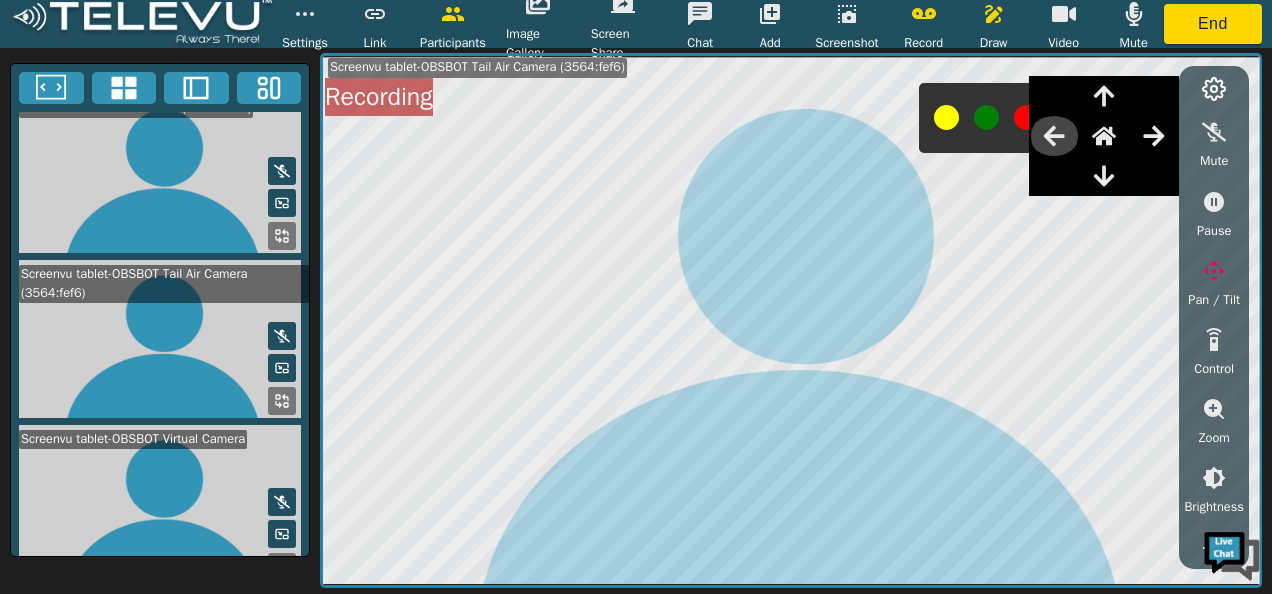 click 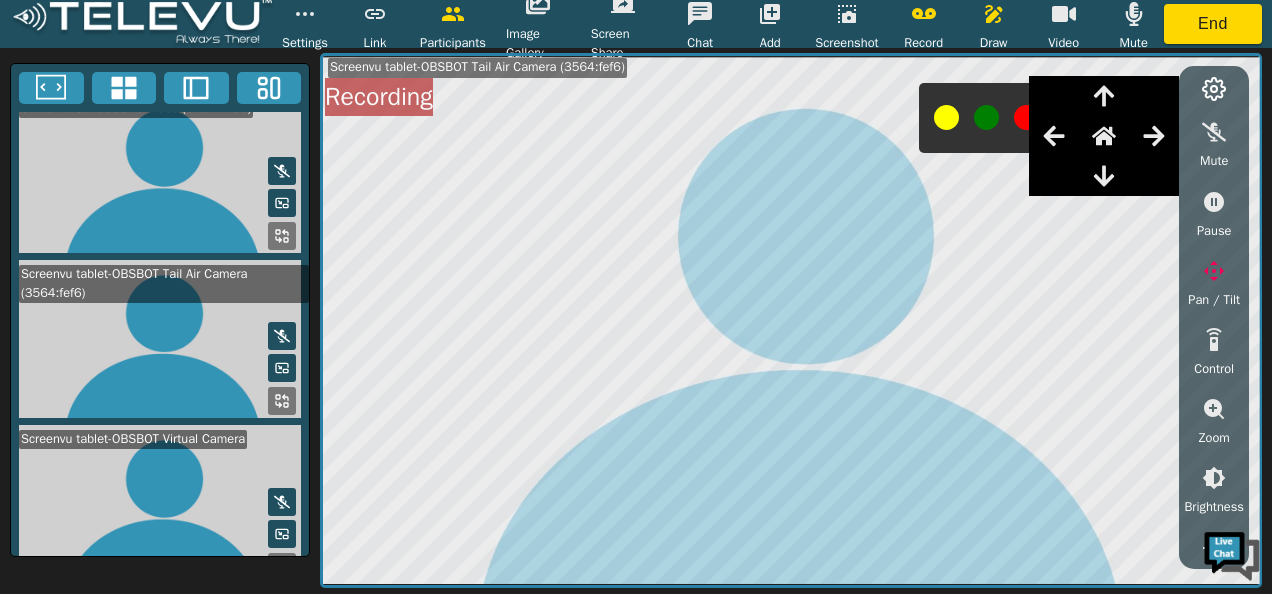drag, startPoint x: 1052, startPoint y: 135, endPoint x: 1151, endPoint y: 142, distance: 99.24717 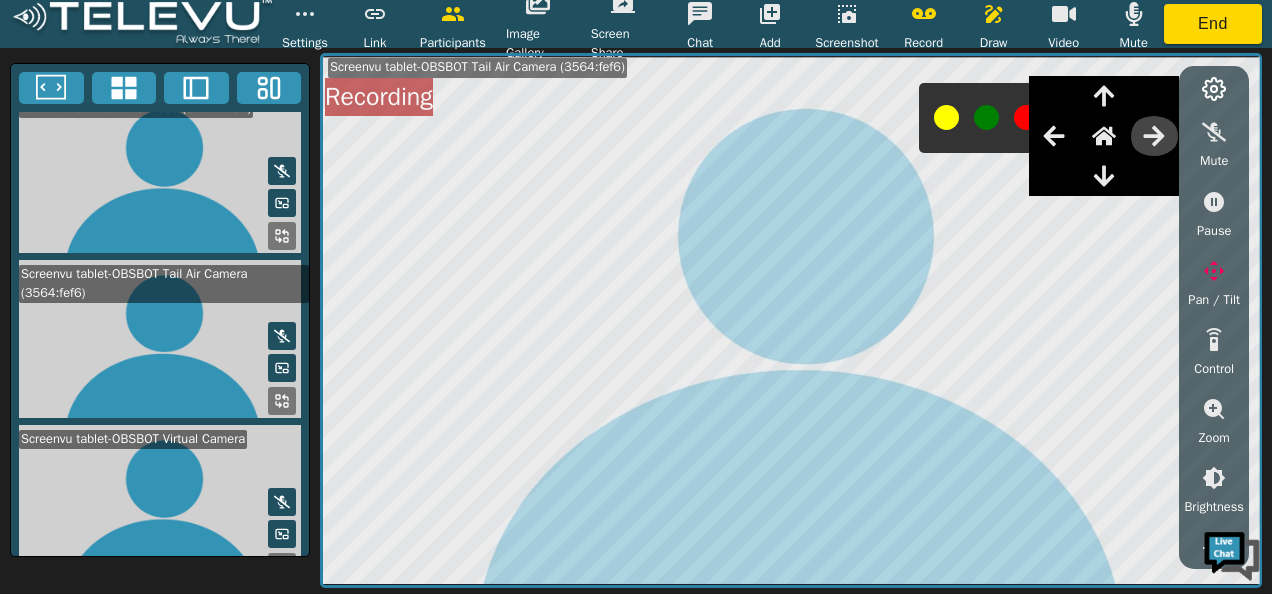 click 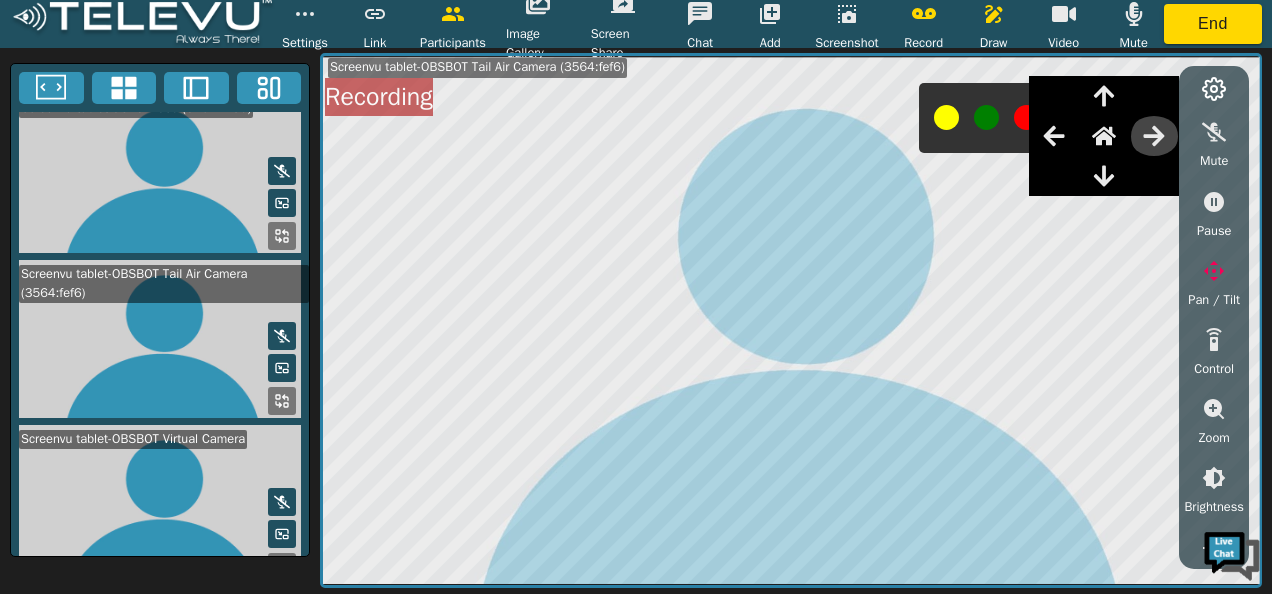click 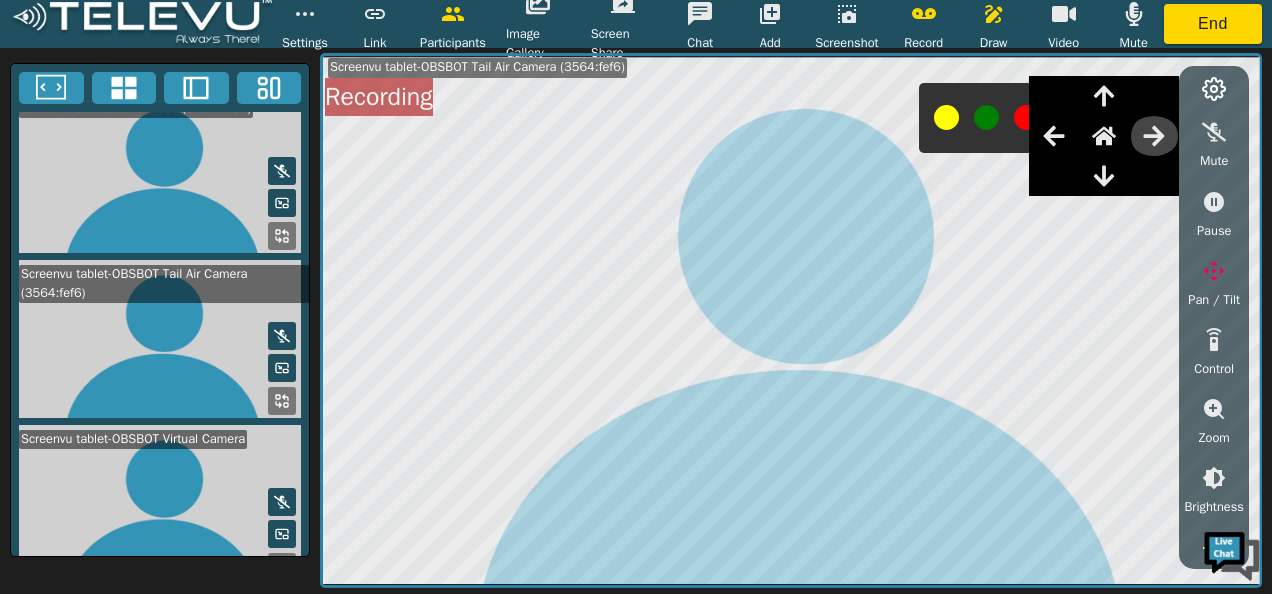 click on "Screenvu tablet-OBSBOT Tail Air Camera (3564:fef6)         Mute Pause Pan / Tilt Control Zoom Brightness Focus Volume Resolution Flashlight Scan Reconnect Recording" at bounding box center (791, 320) 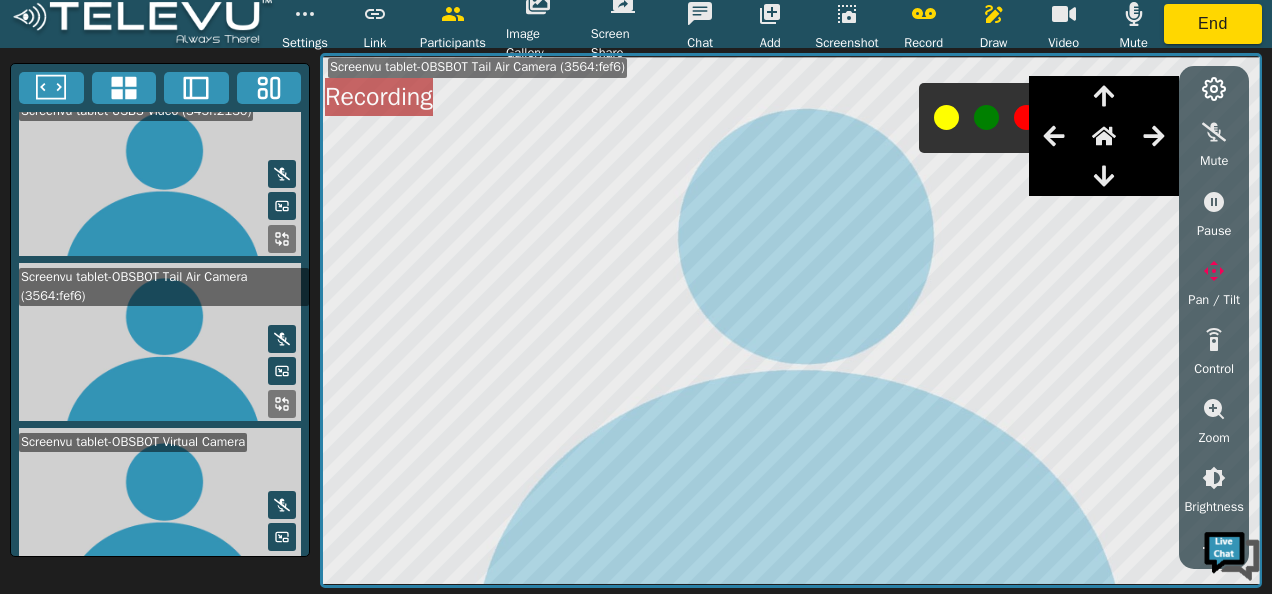 scroll, scrollTop: 517, scrollLeft: 0, axis: vertical 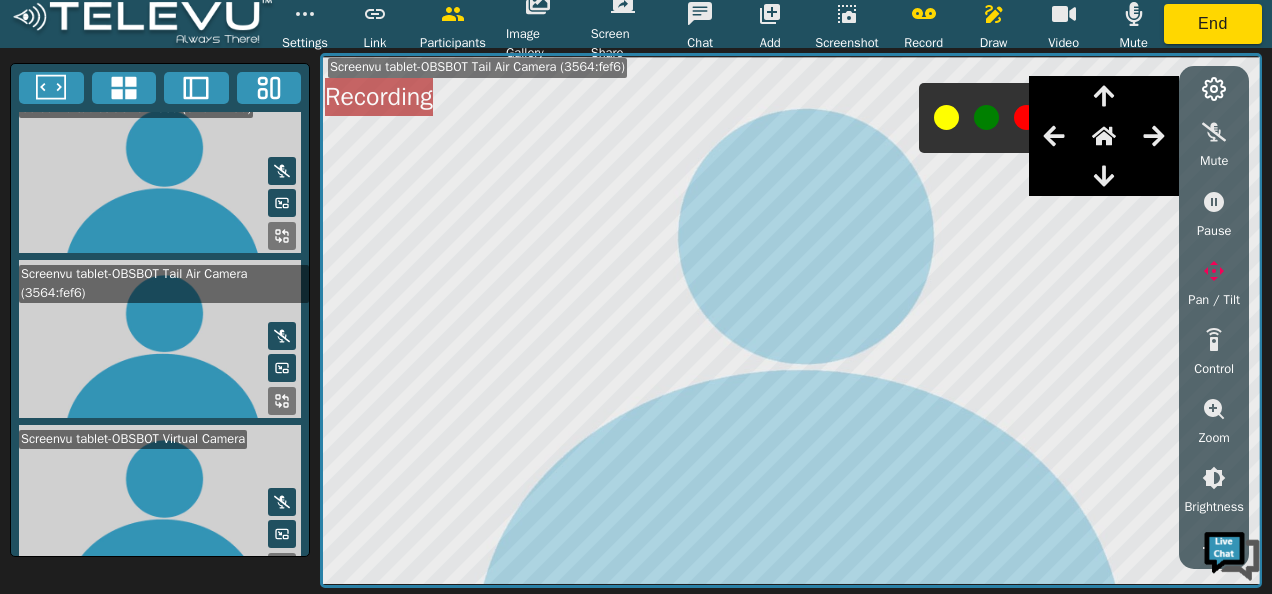 click at bounding box center (160, 173) 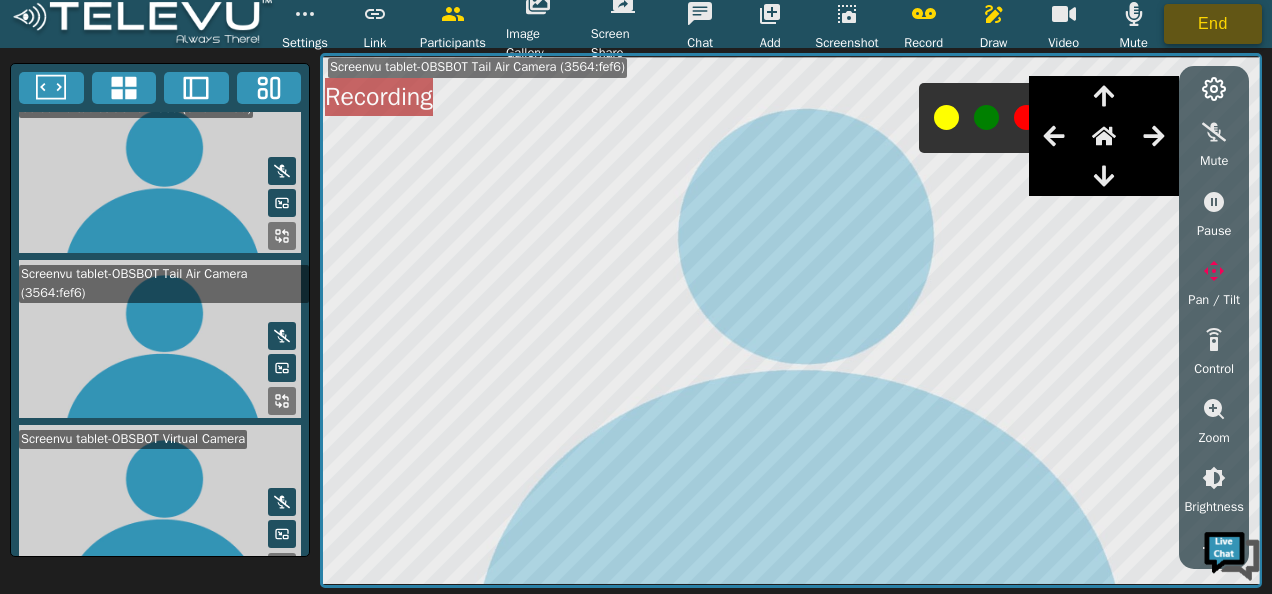 click on "End" at bounding box center [1213, 24] 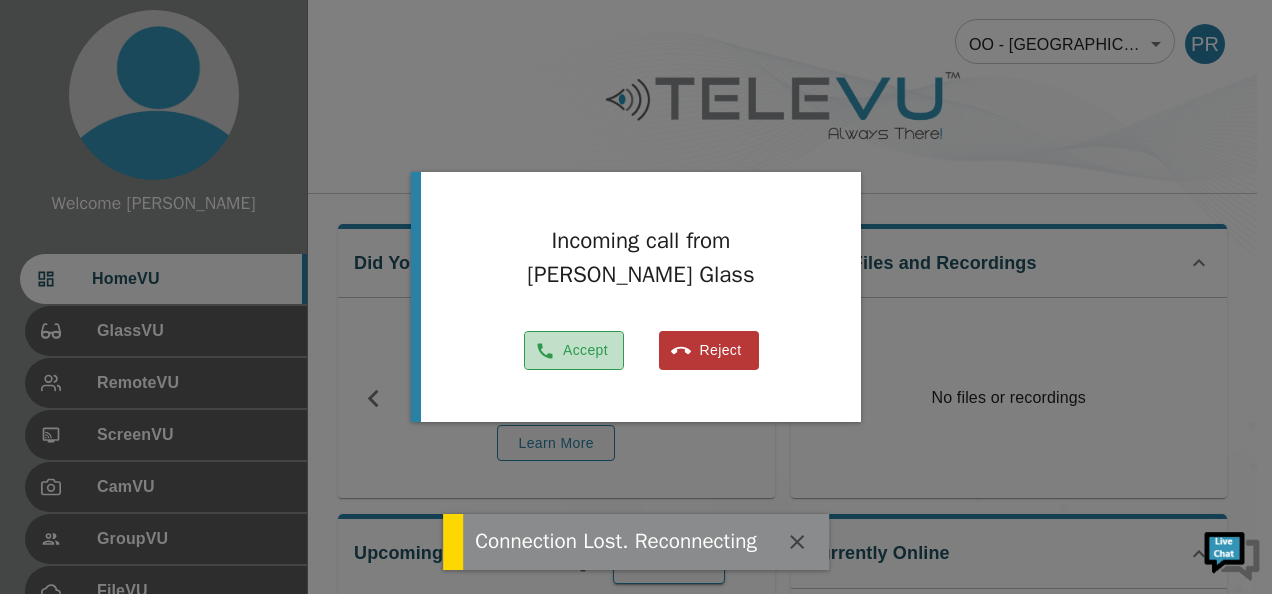 click on "Accept" at bounding box center [574, 350] 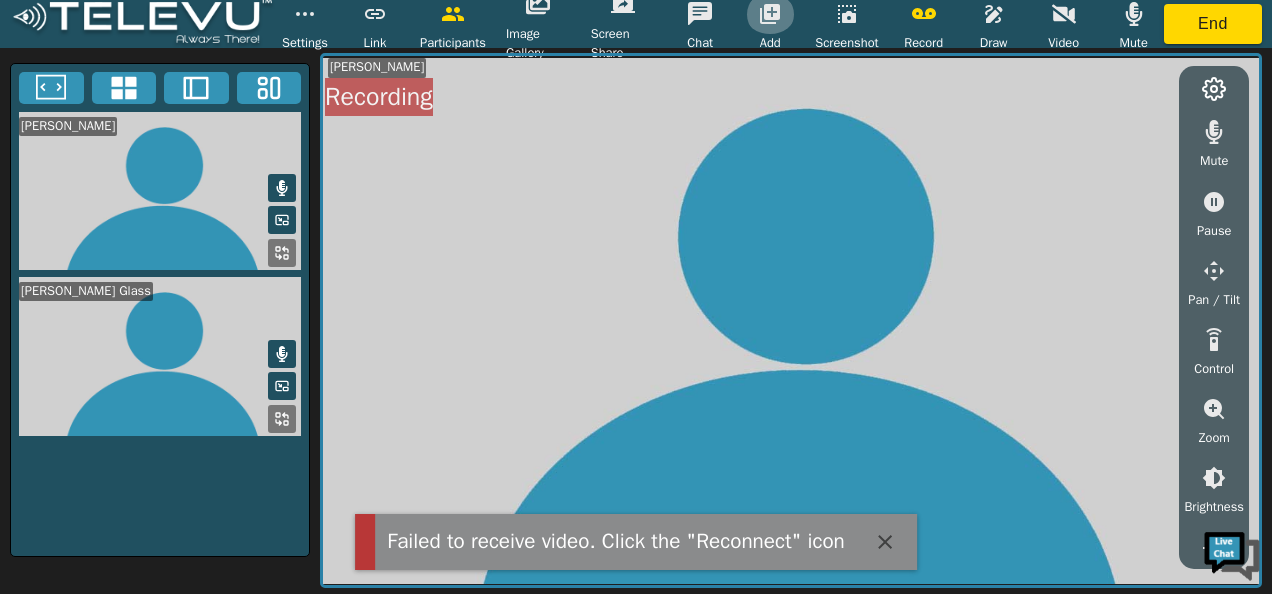 click 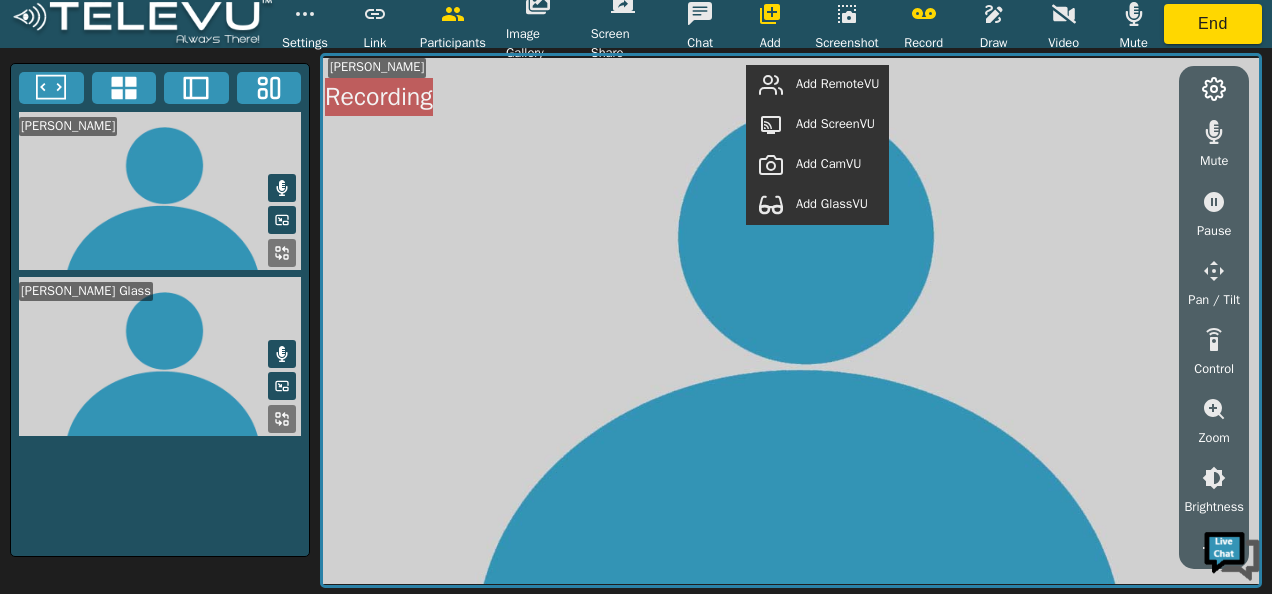 click on "Add CamVU" at bounding box center (828, 164) 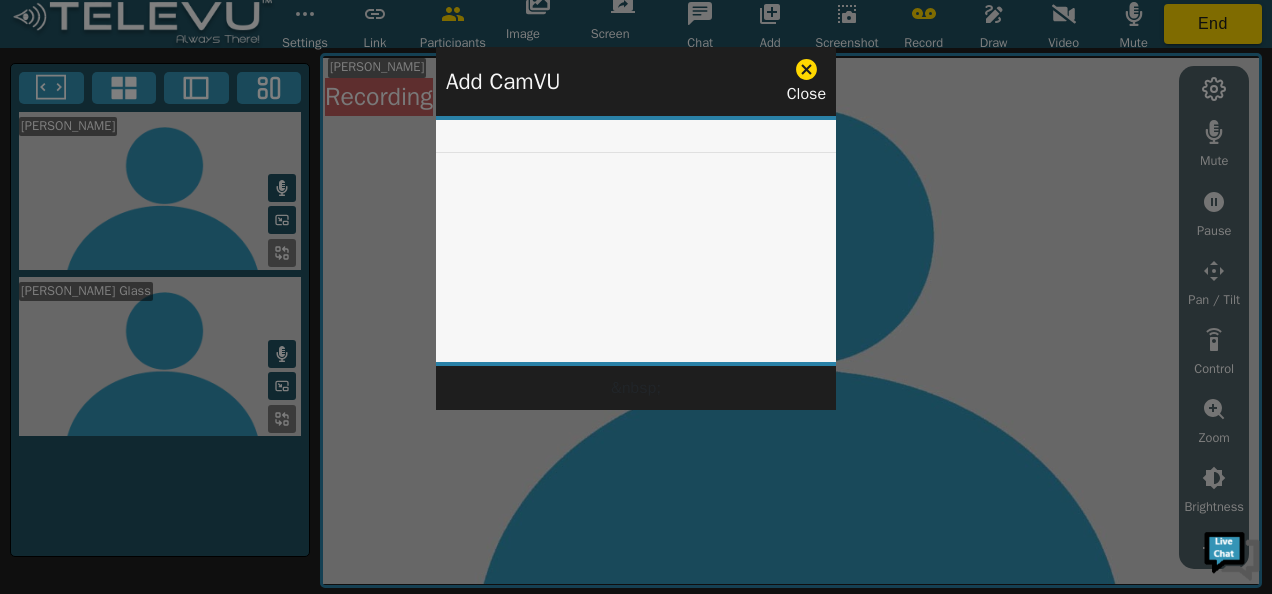 click 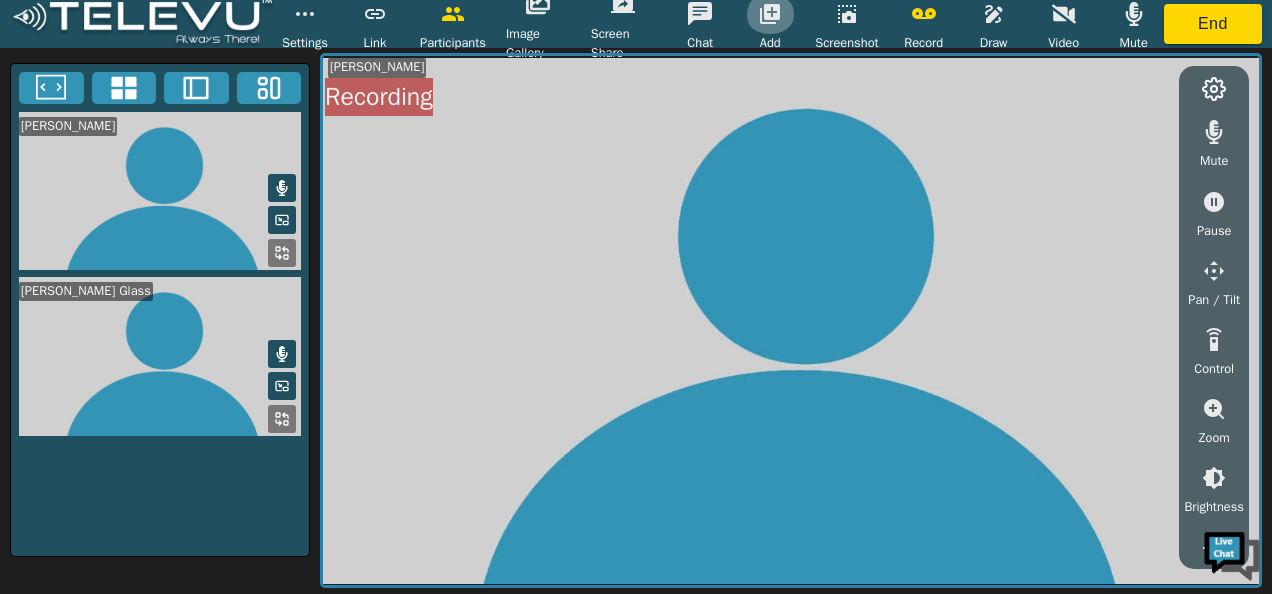 click 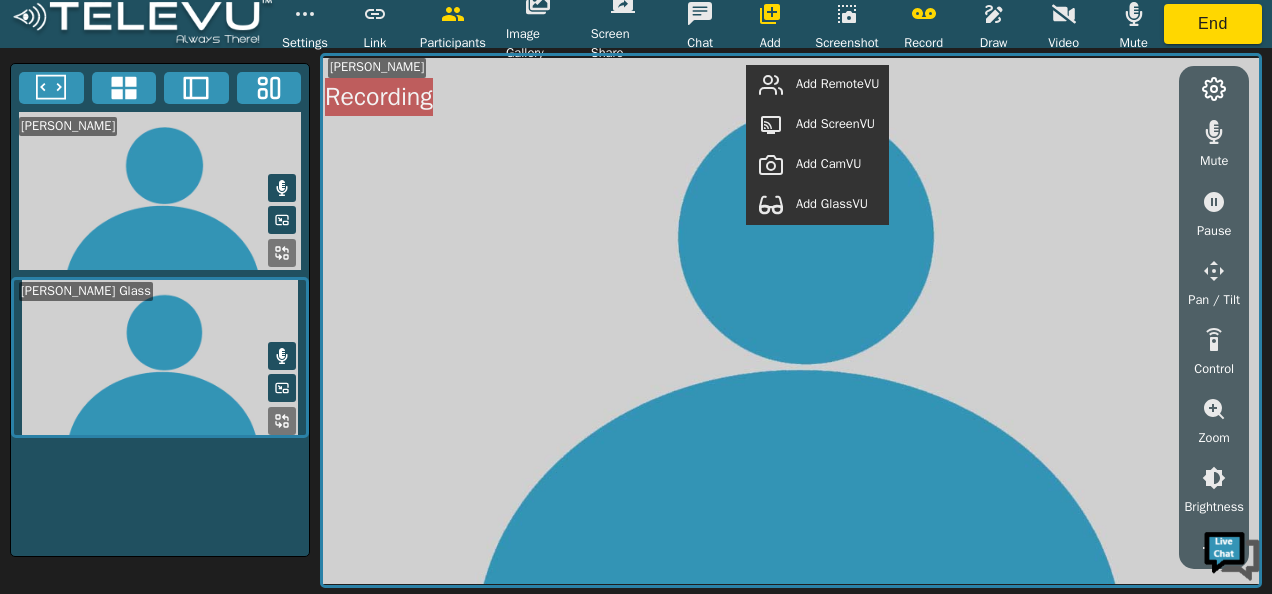 click on "Add ScreenVU" at bounding box center (835, 124) 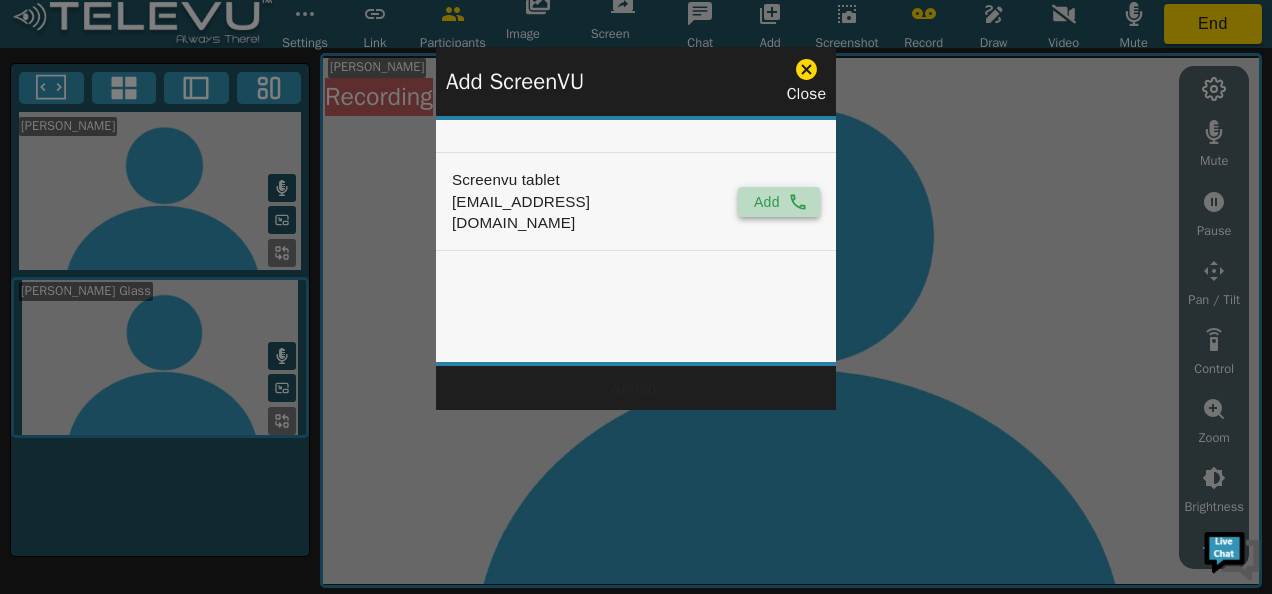 click on "Add" at bounding box center [779, 202] 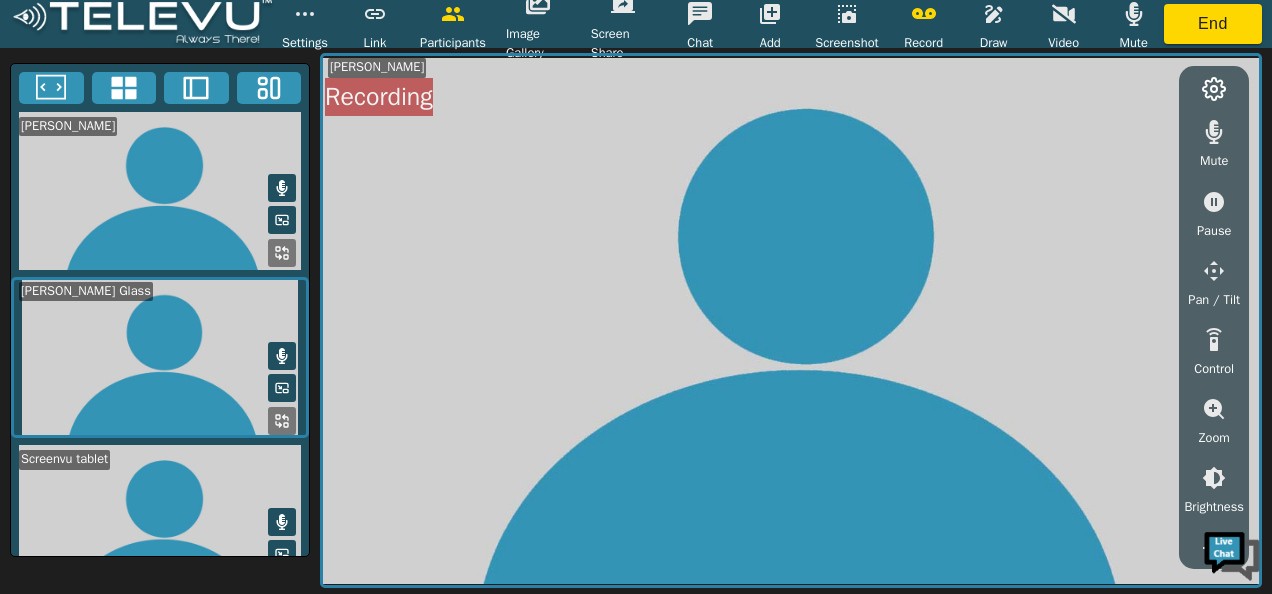 scroll, scrollTop: 38, scrollLeft: 0, axis: vertical 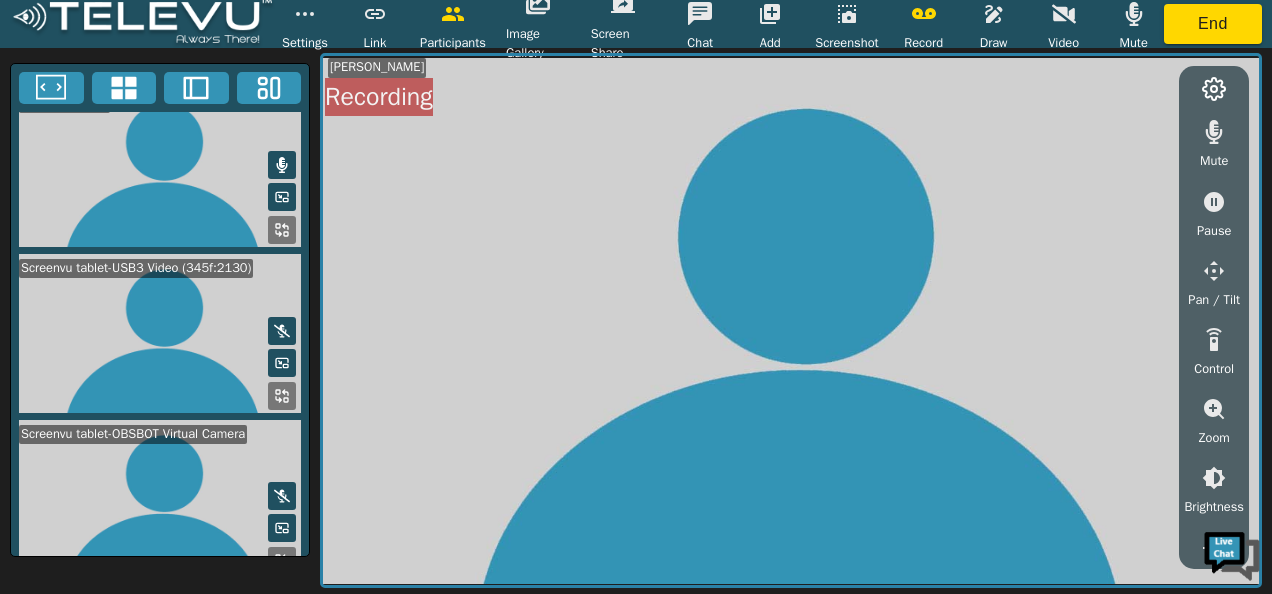 click at bounding box center (282, 561) 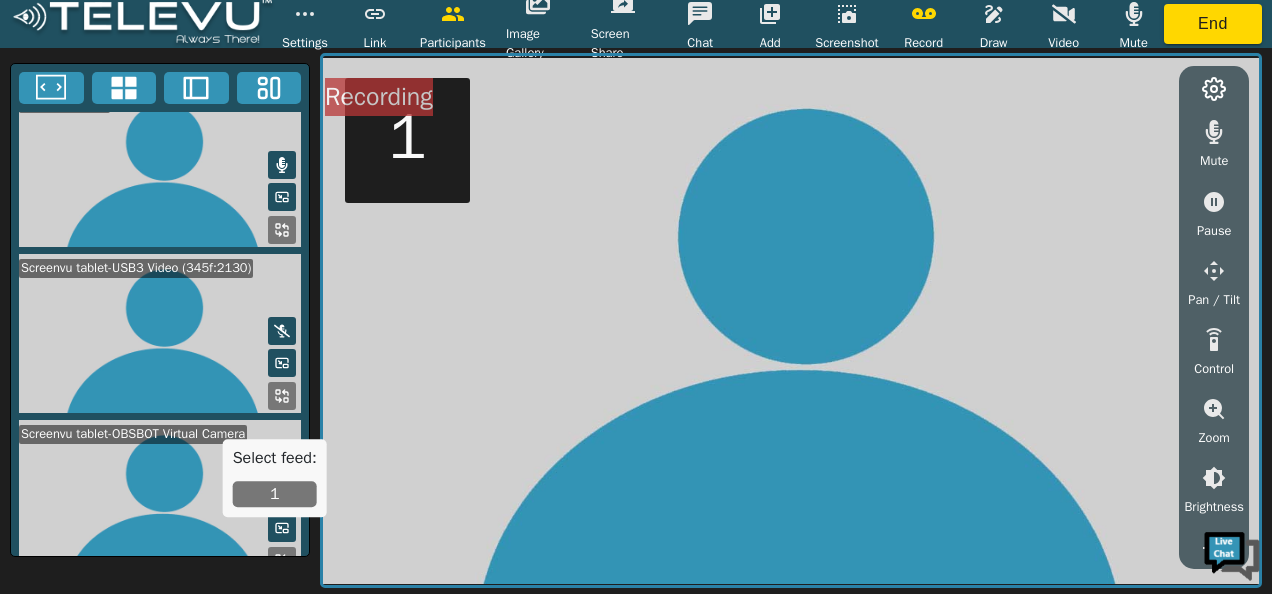 click on "1" at bounding box center [275, 494] 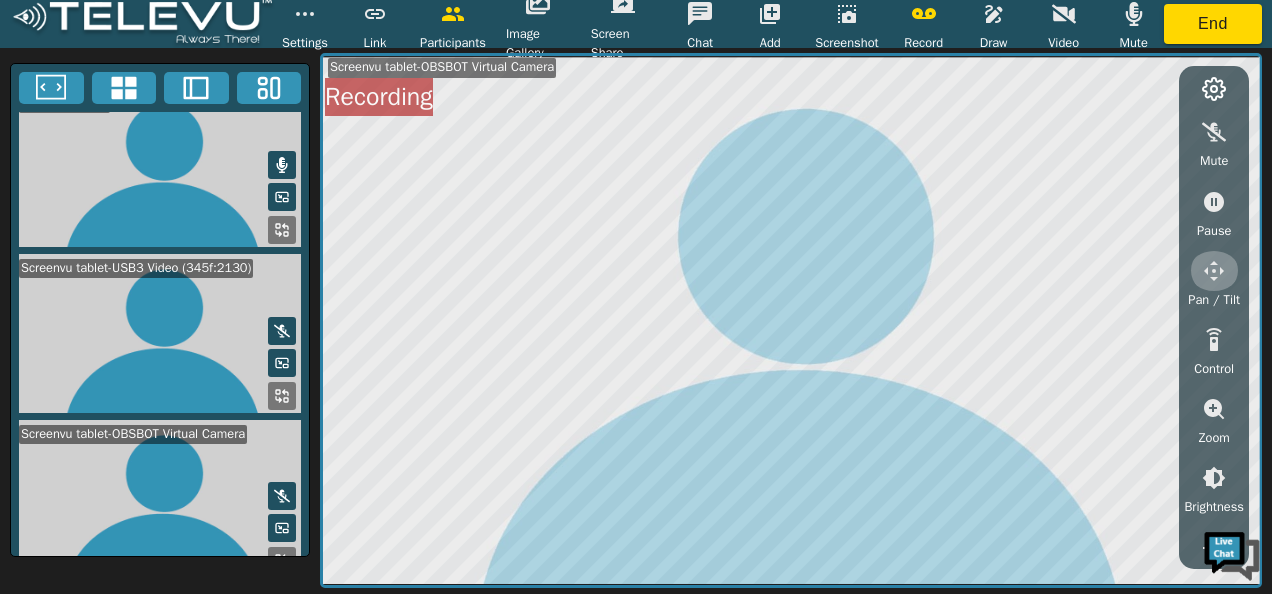 click 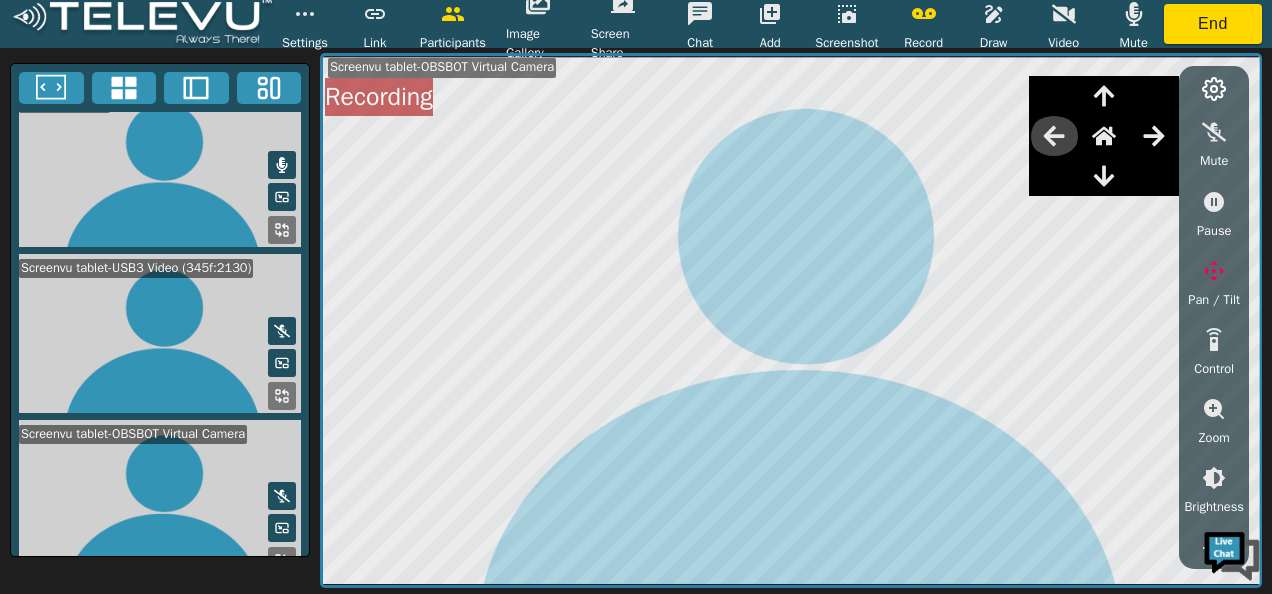 click 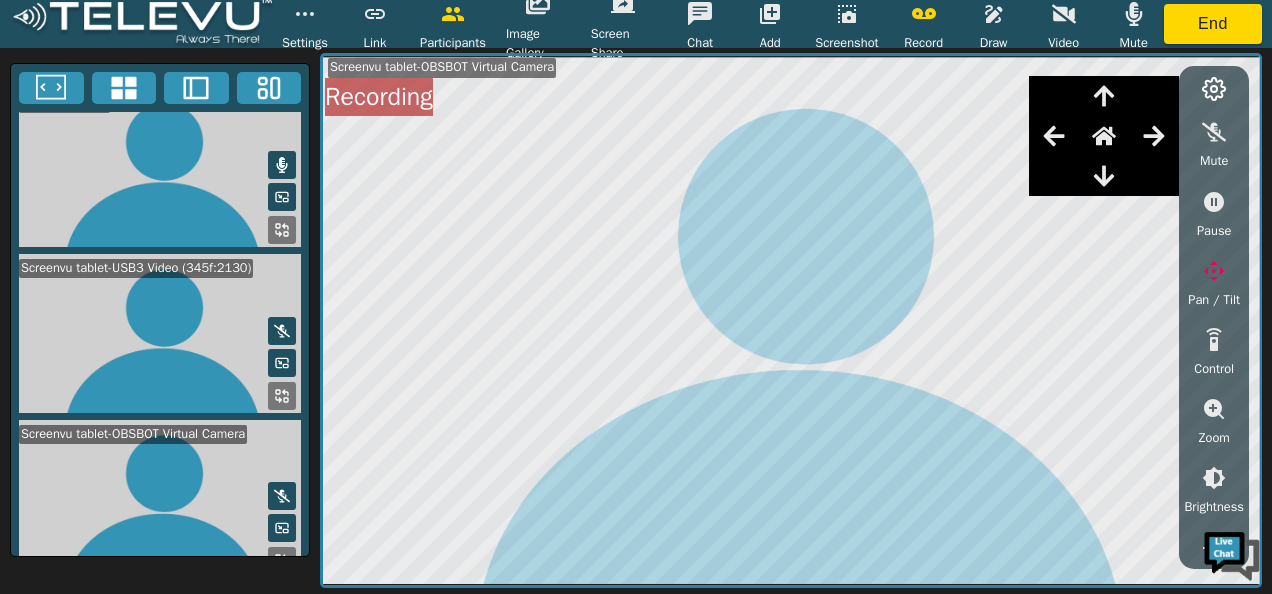 click 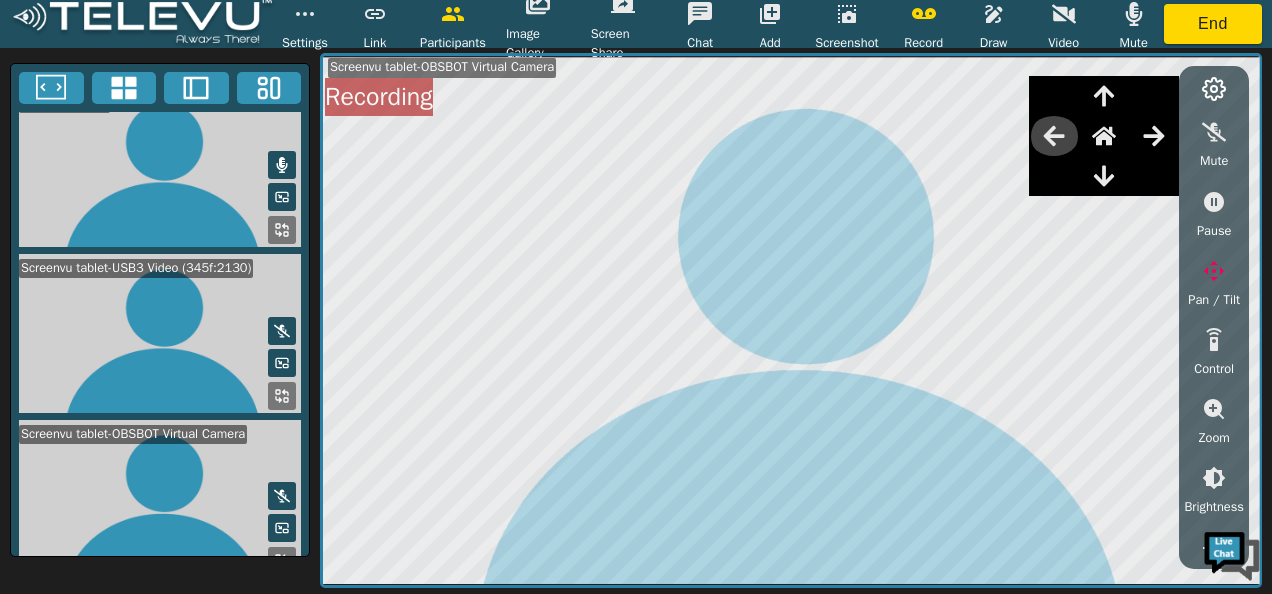 click 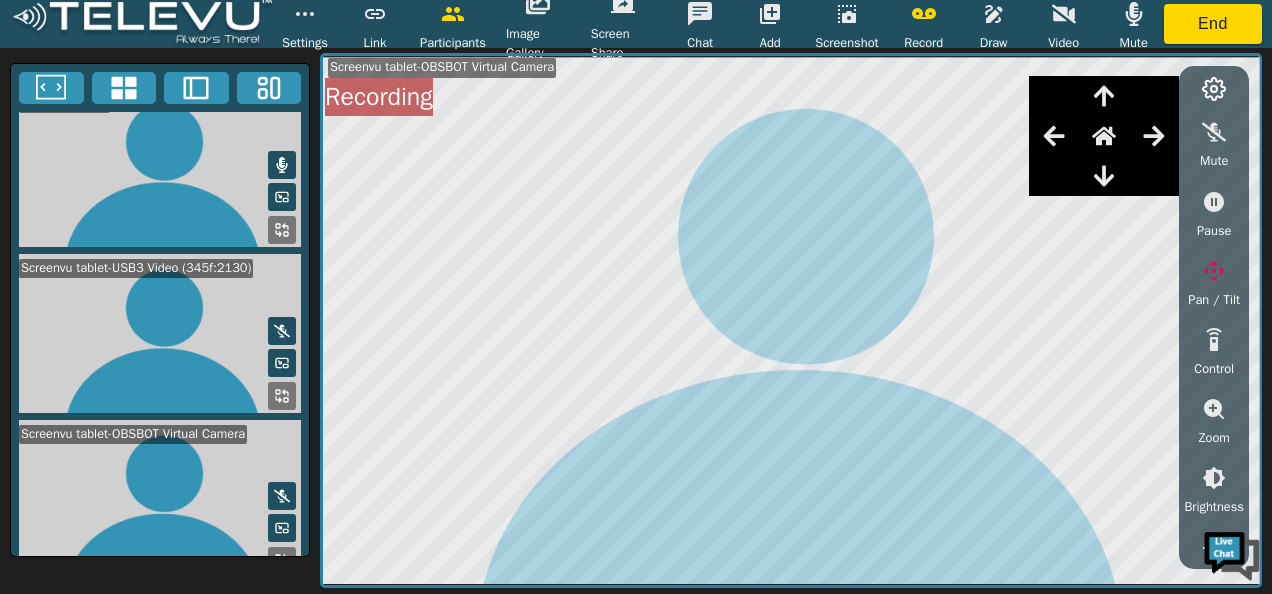 click 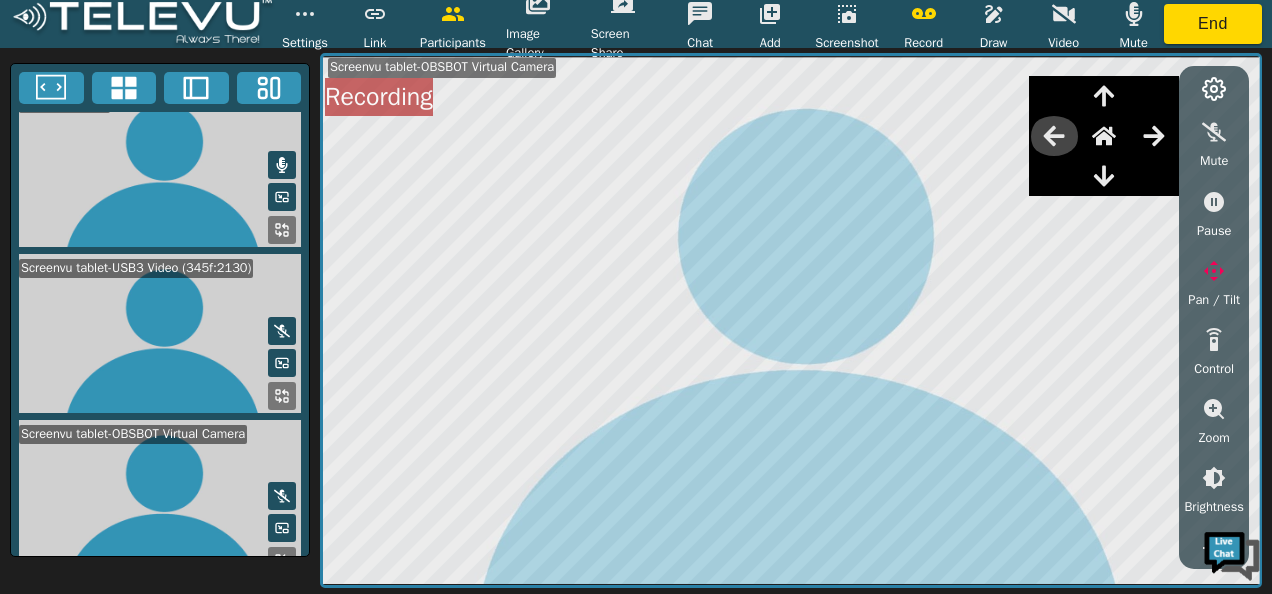 click 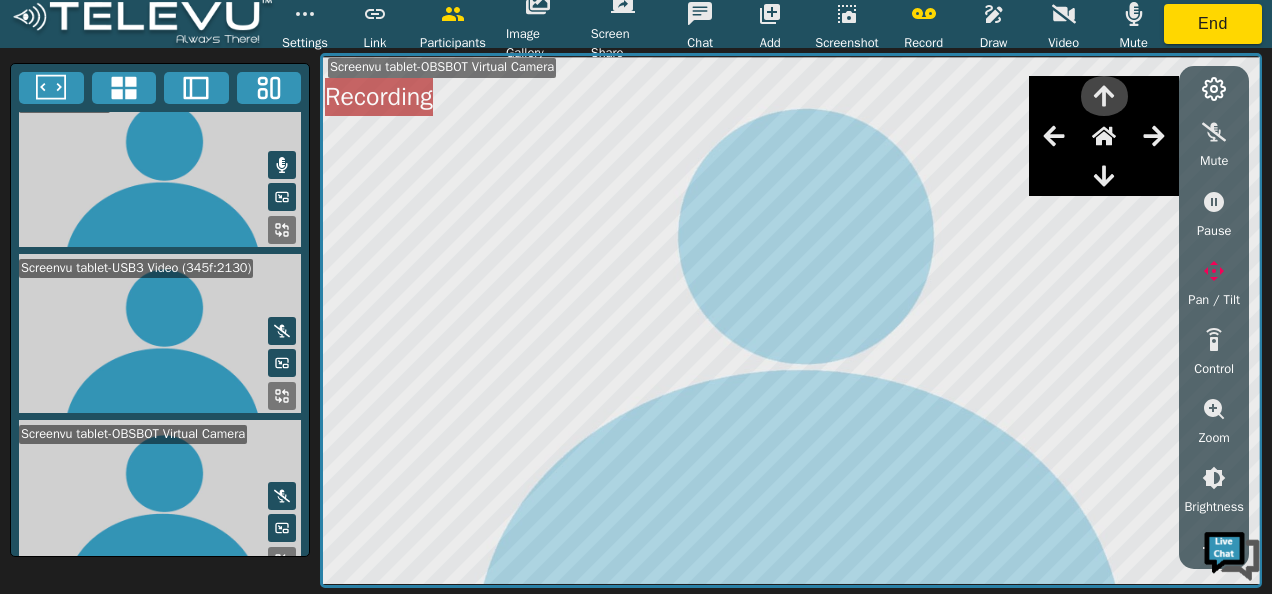 click 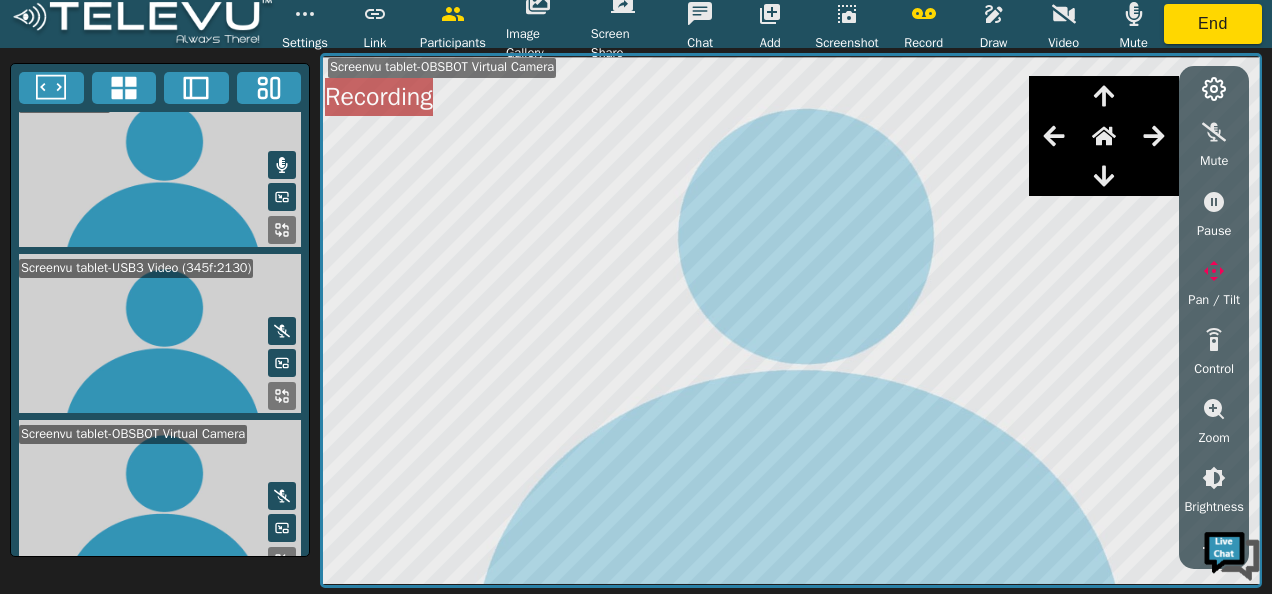 click 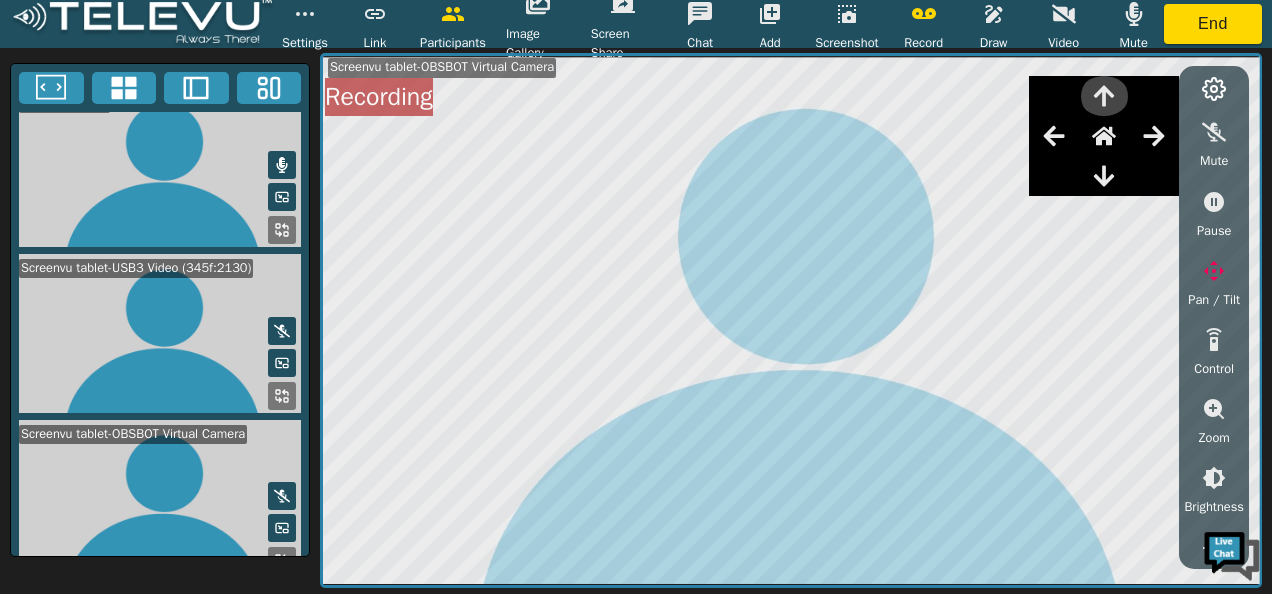 click 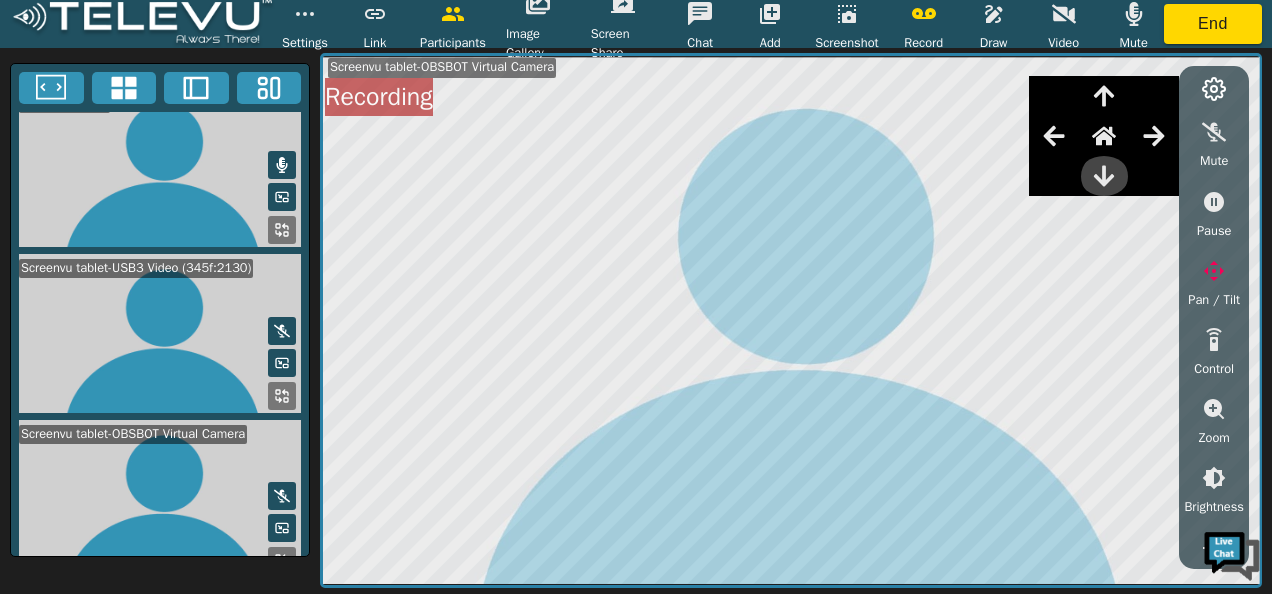 click 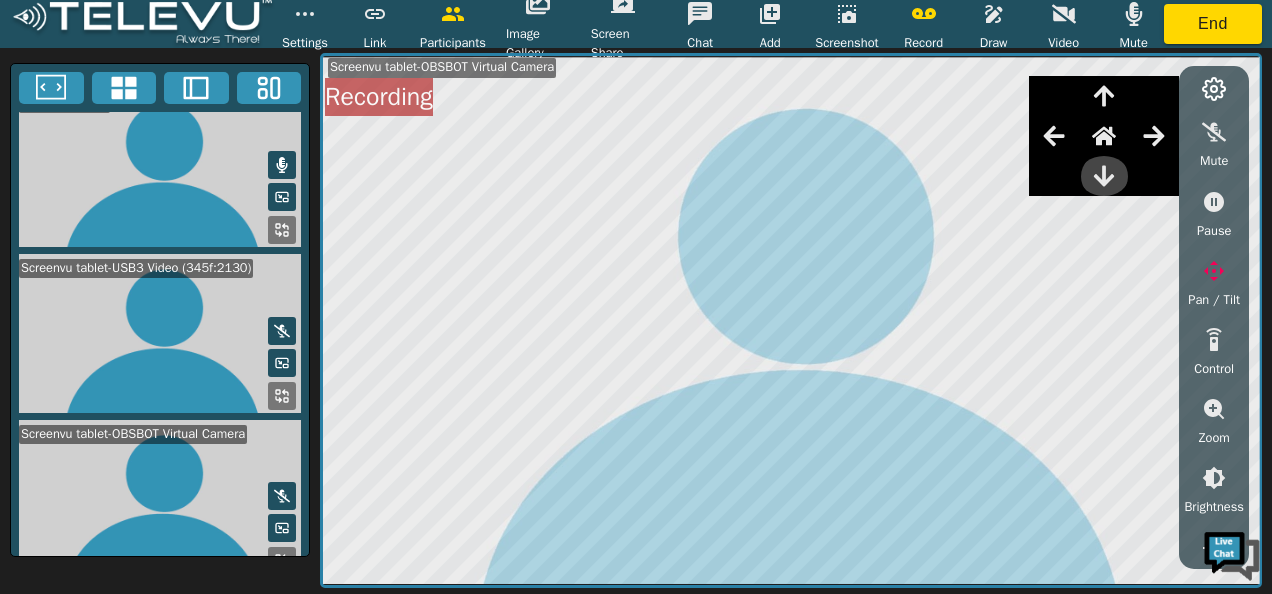 click 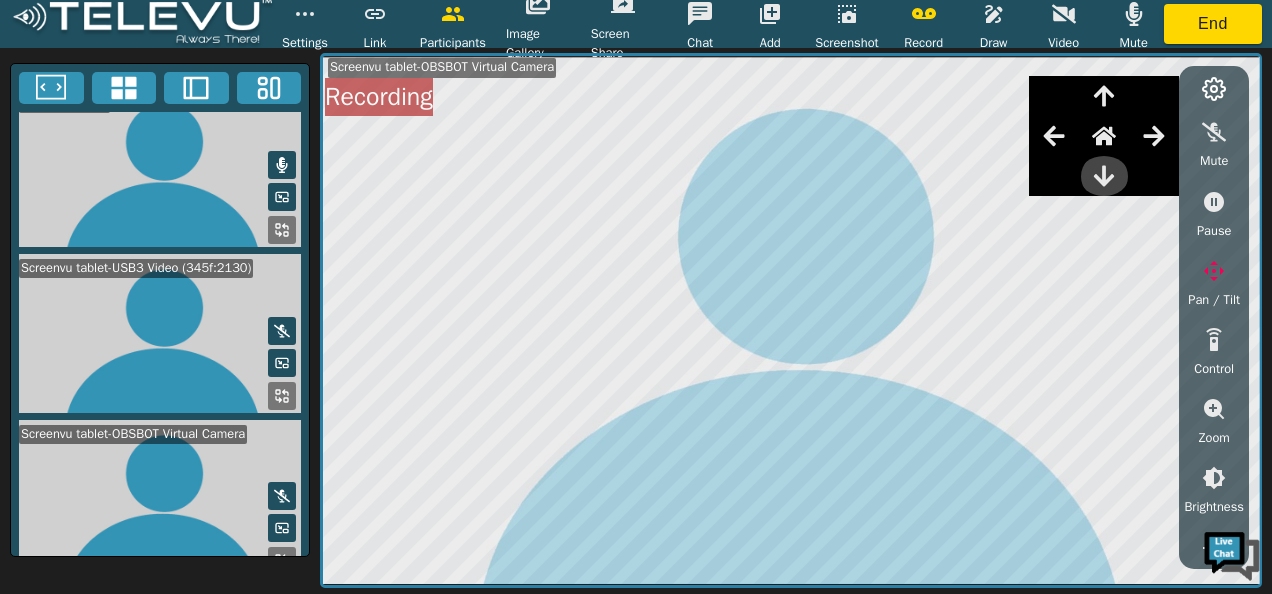click 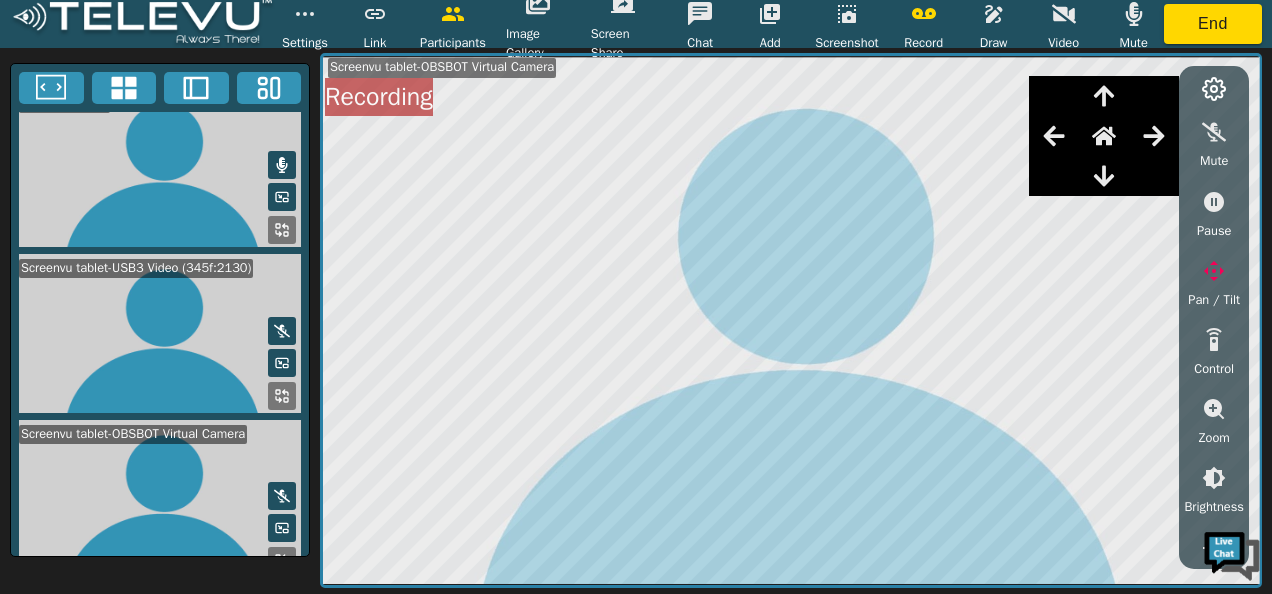 click 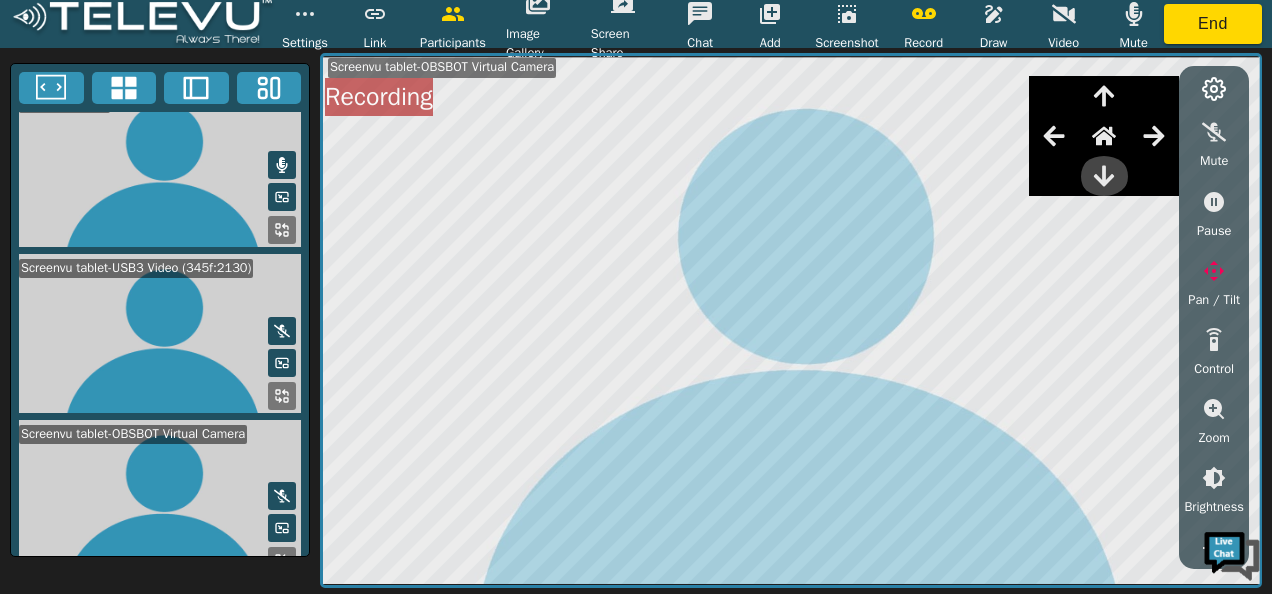 click 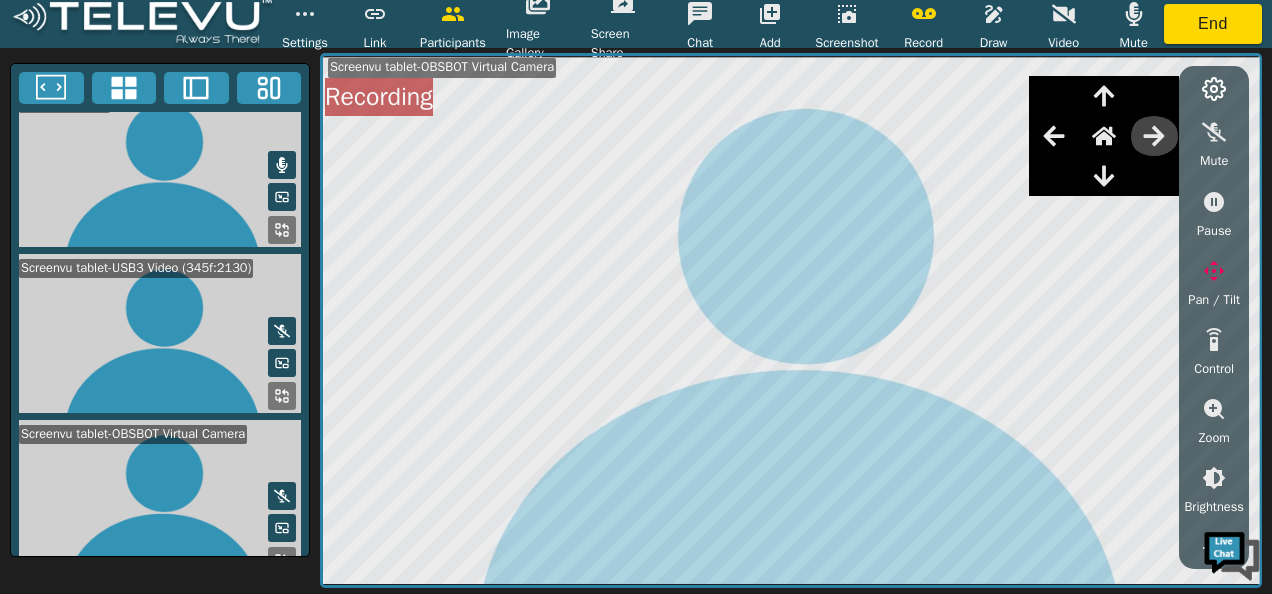click 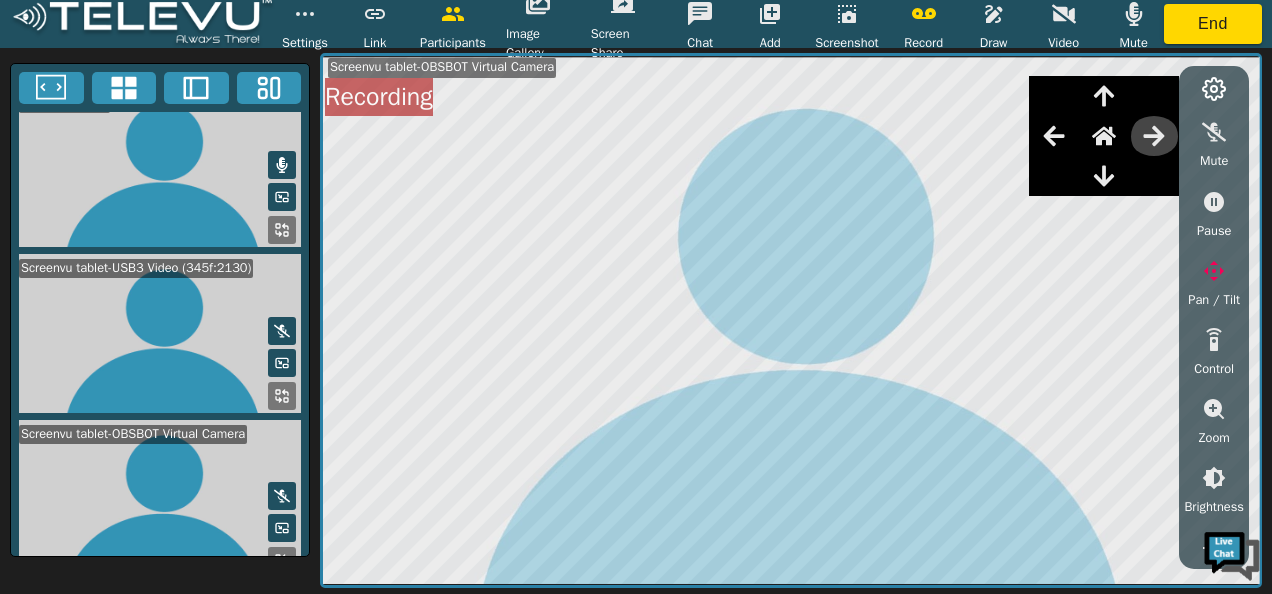 click 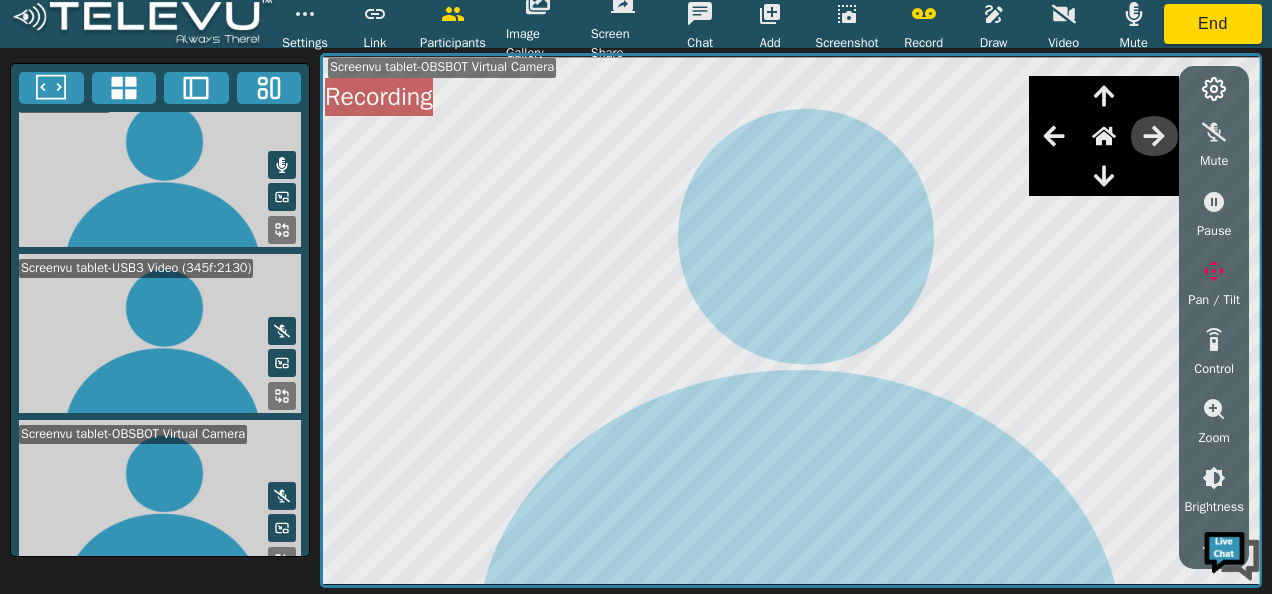 click 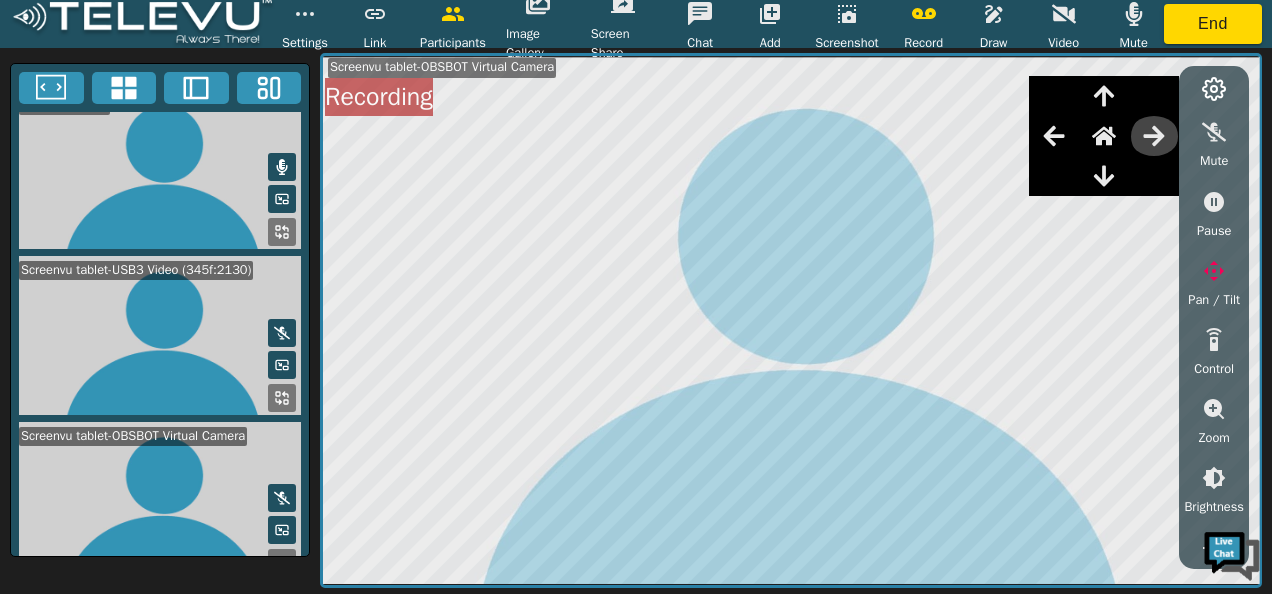 click 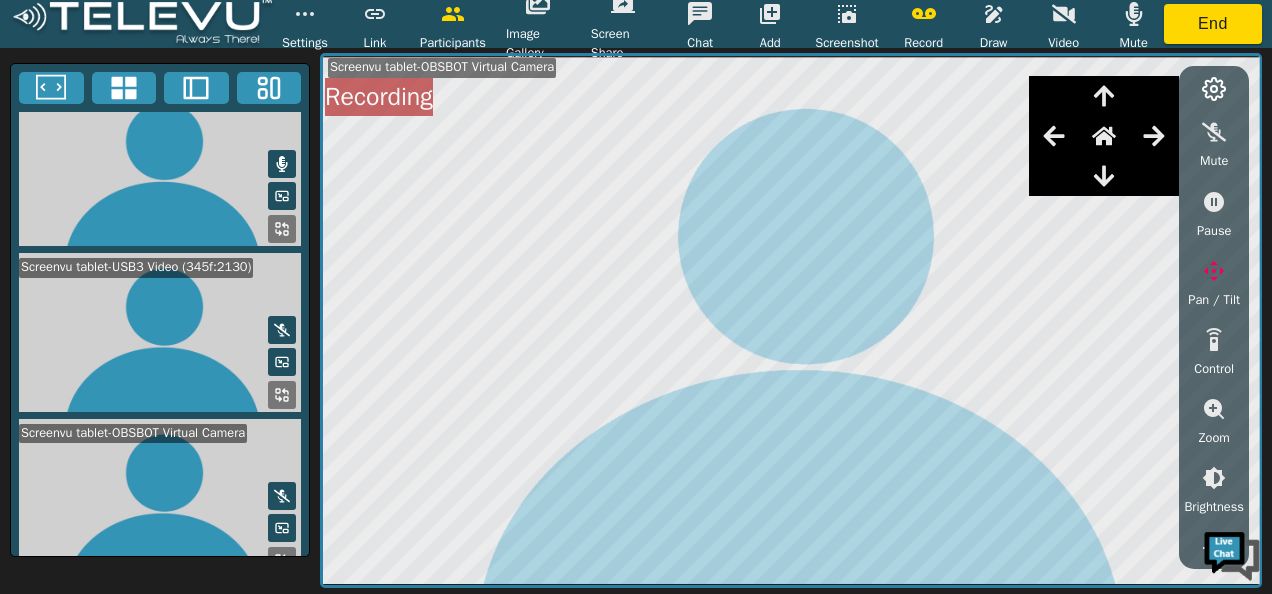 click 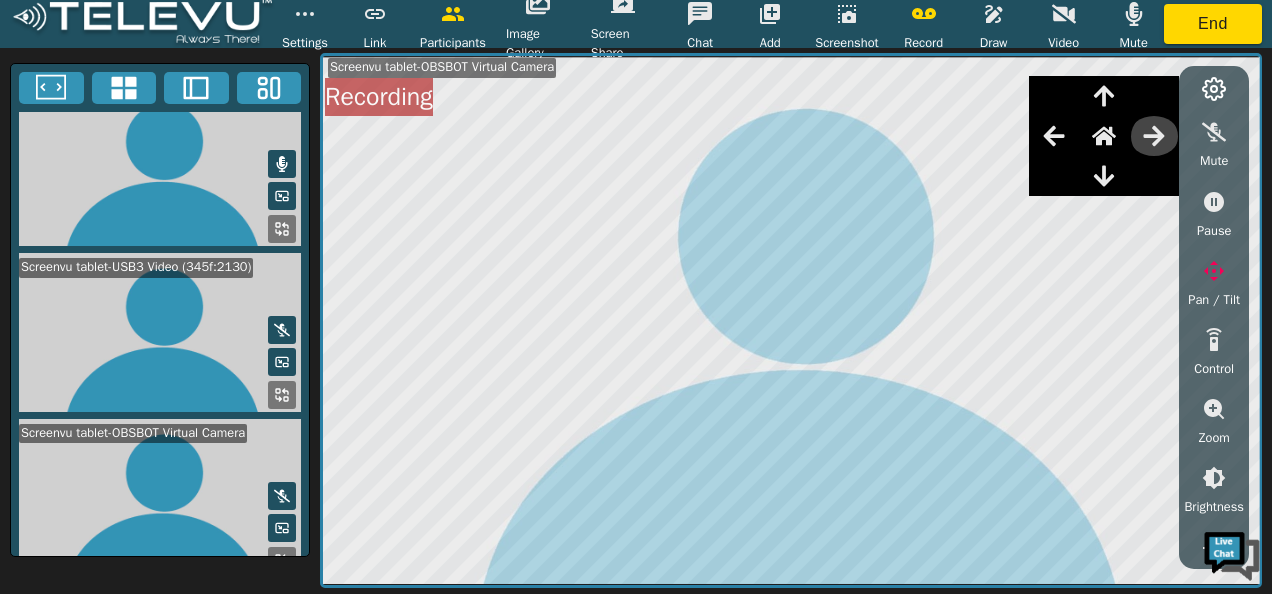 click 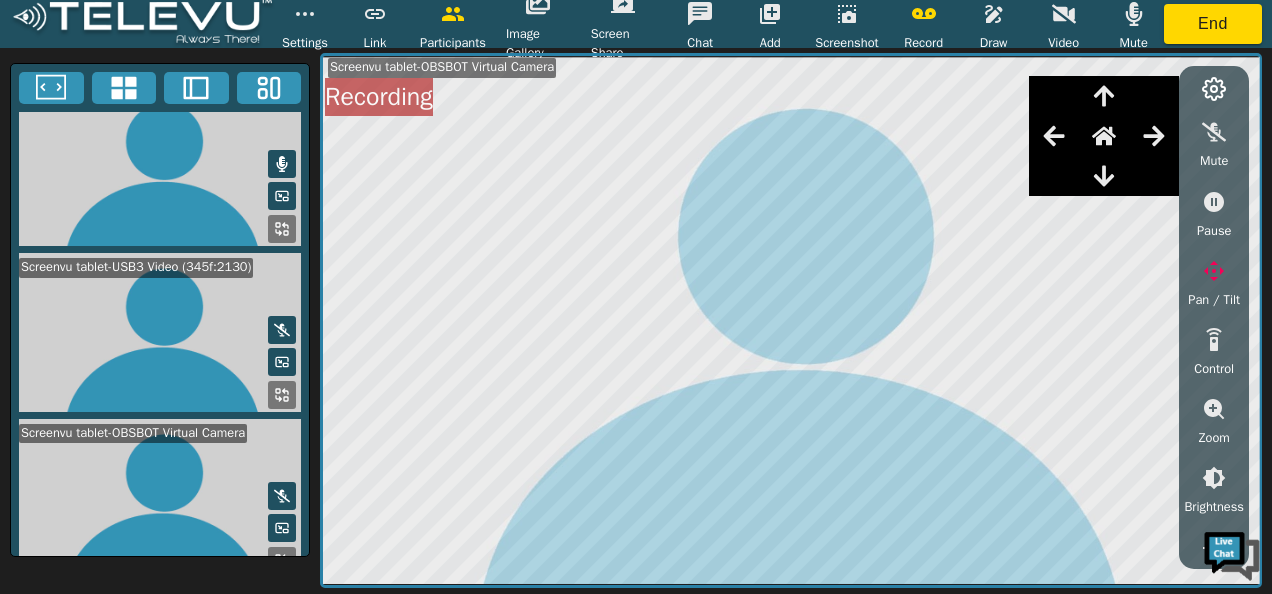 click 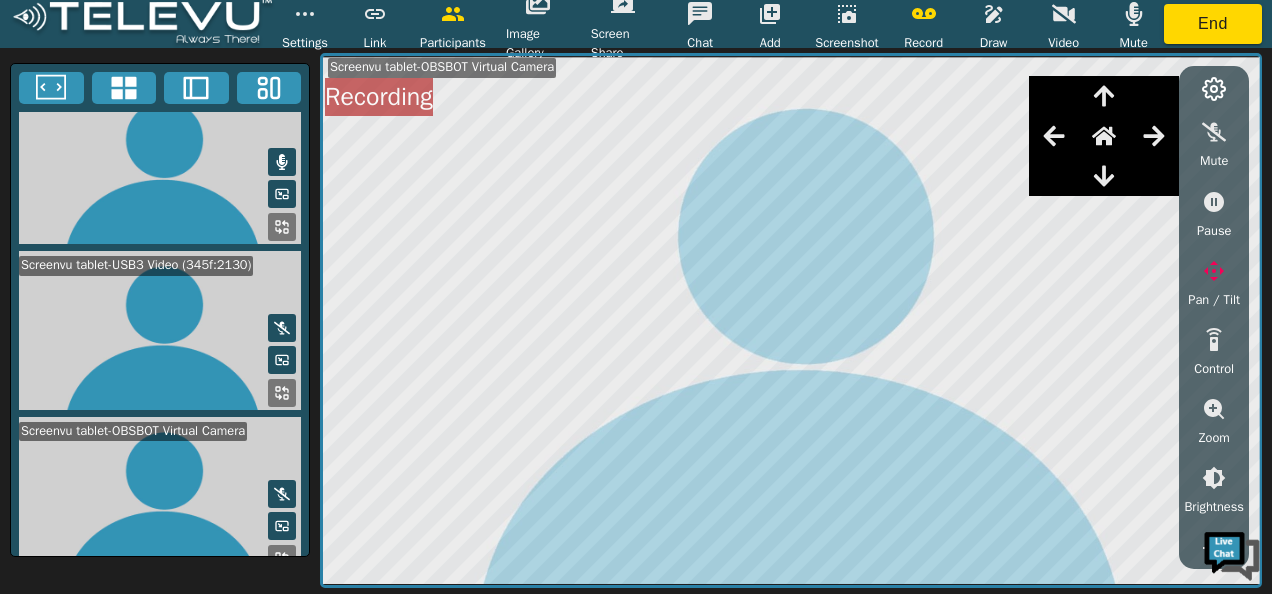 click 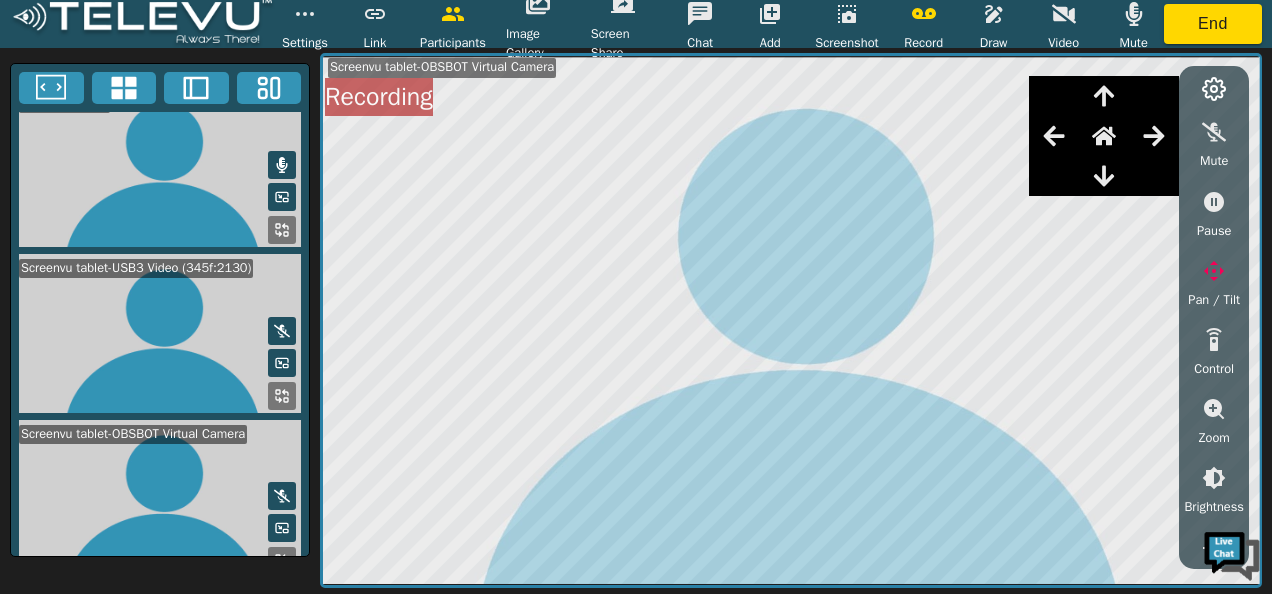 click 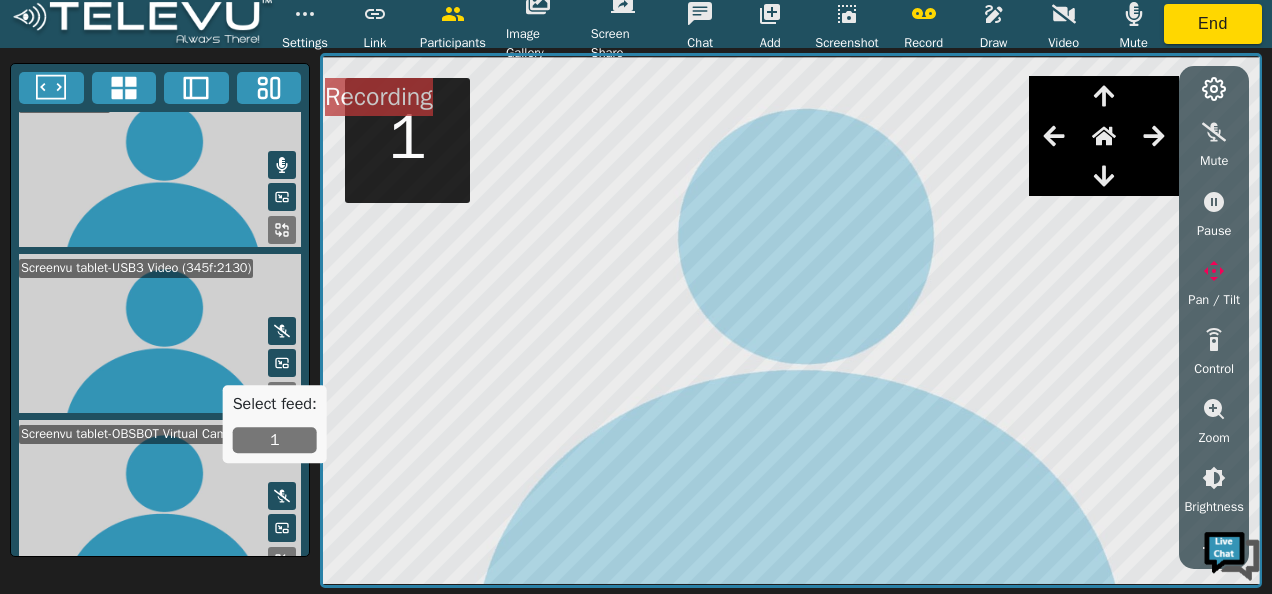 click on "1" at bounding box center [275, 441] 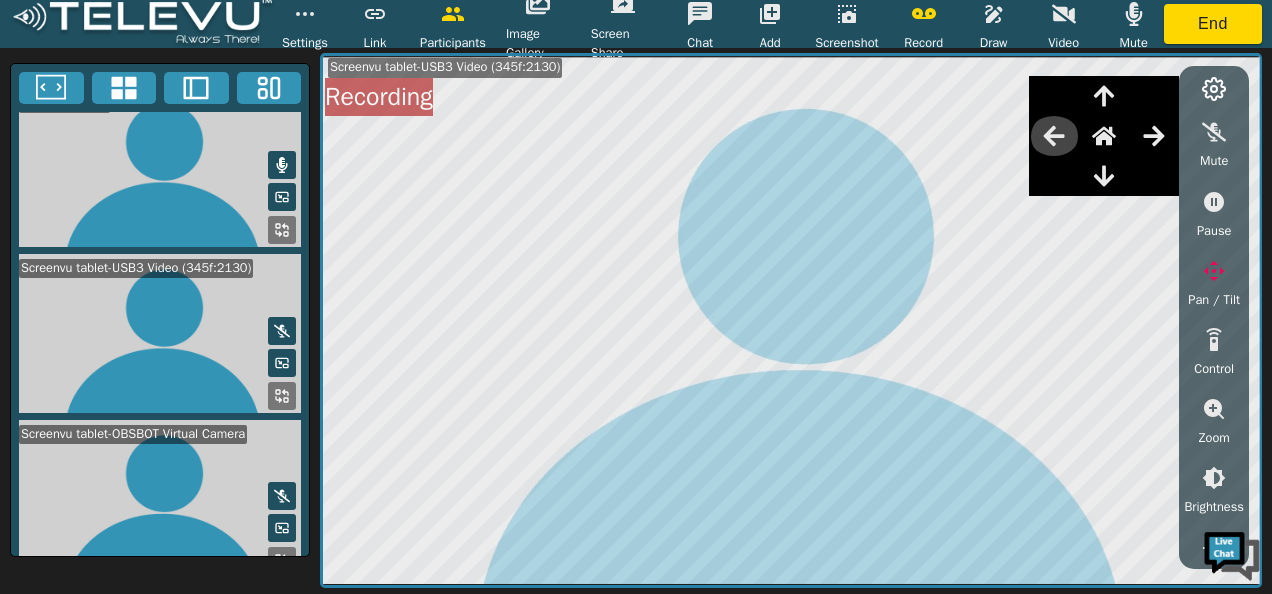 click 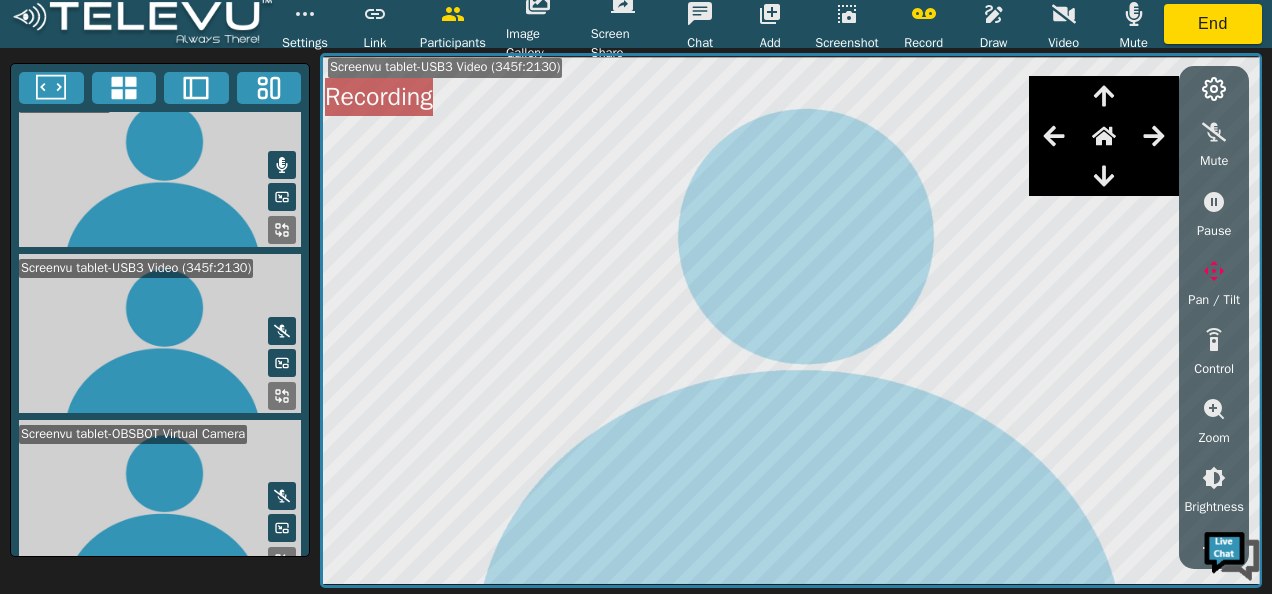 click 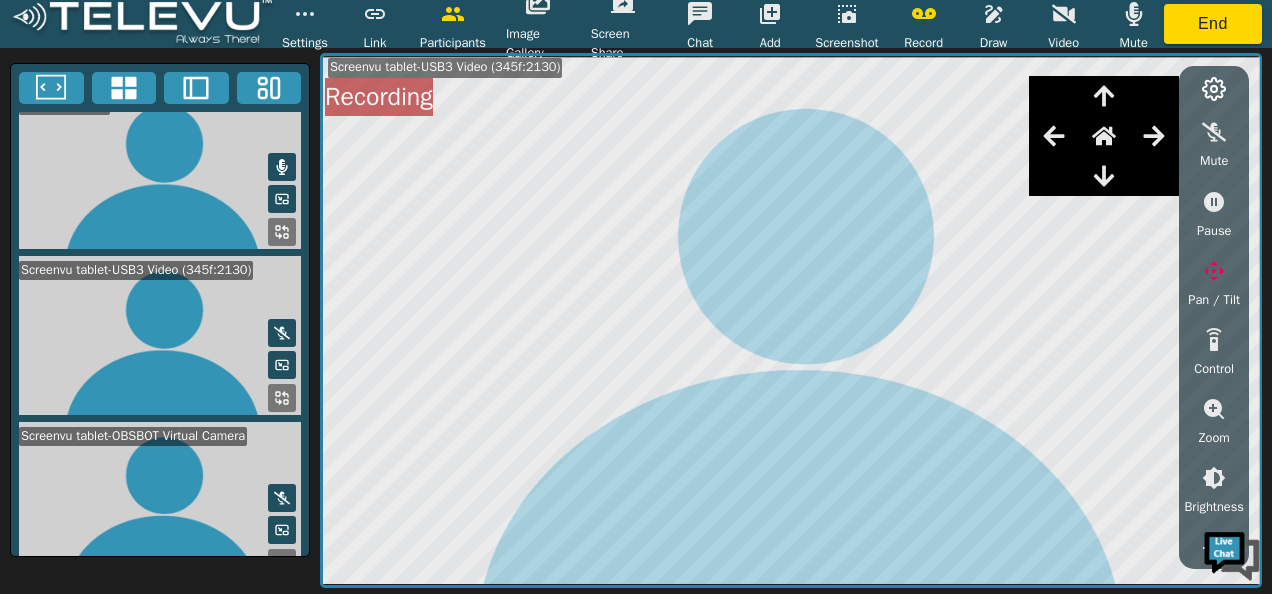 click 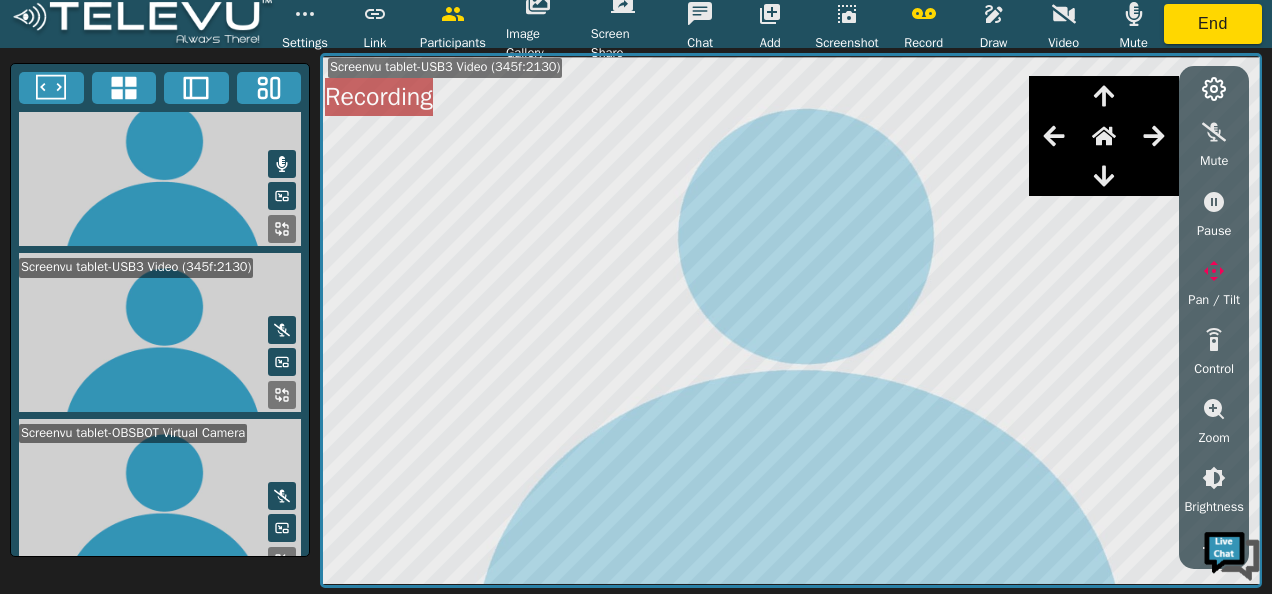 click 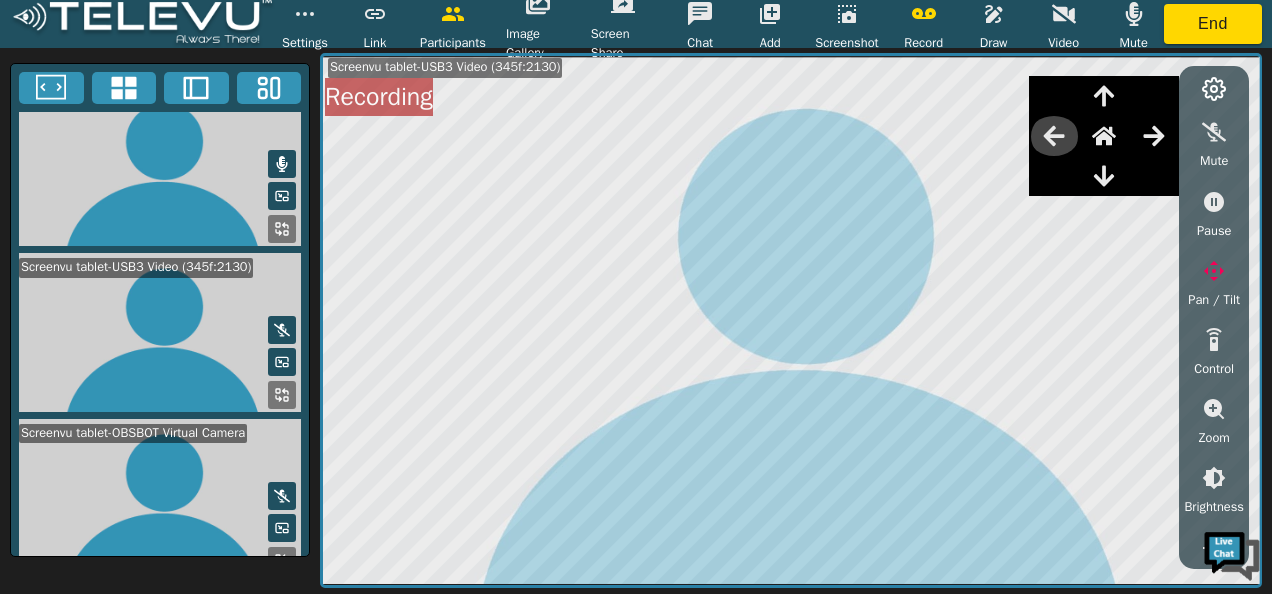 click 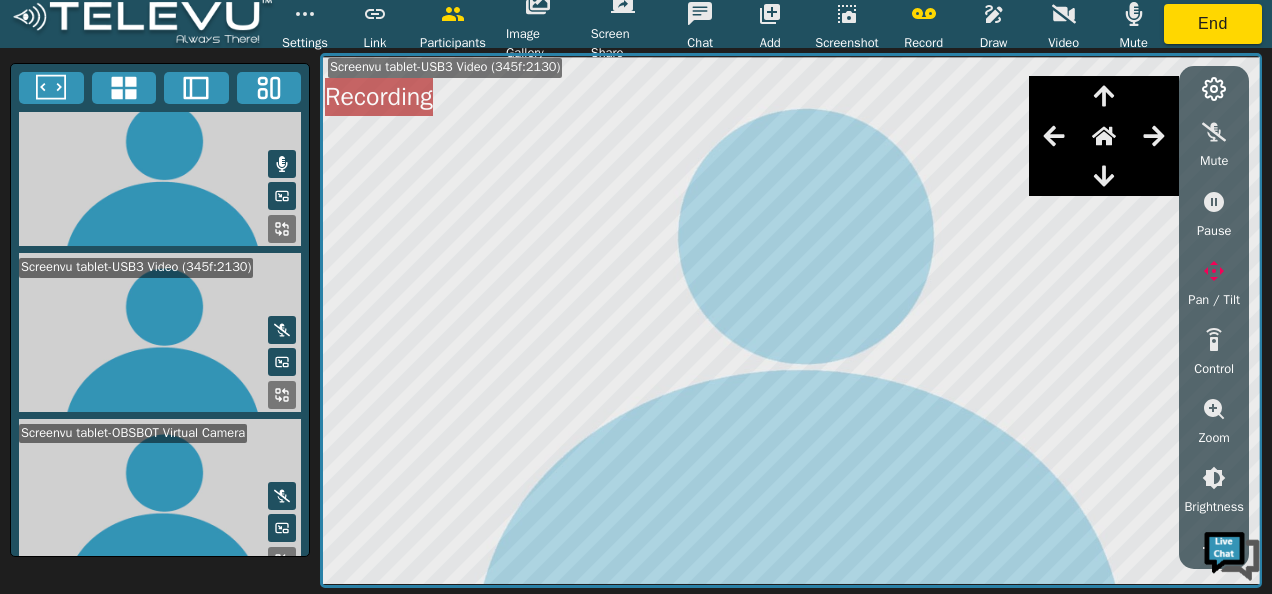 click 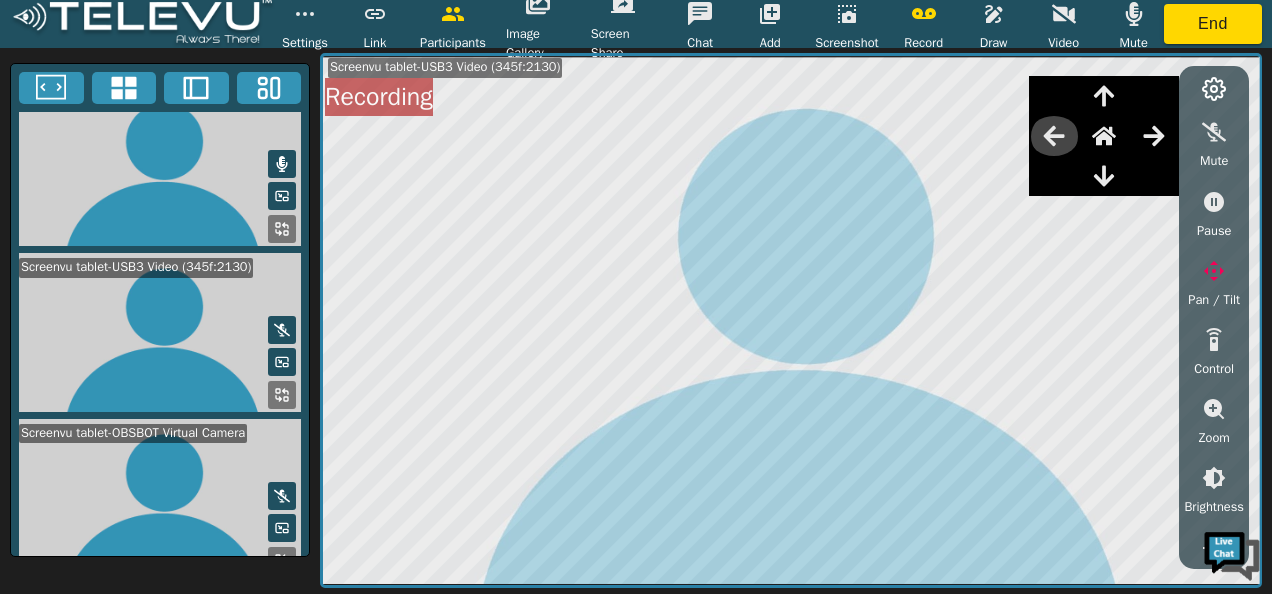 click 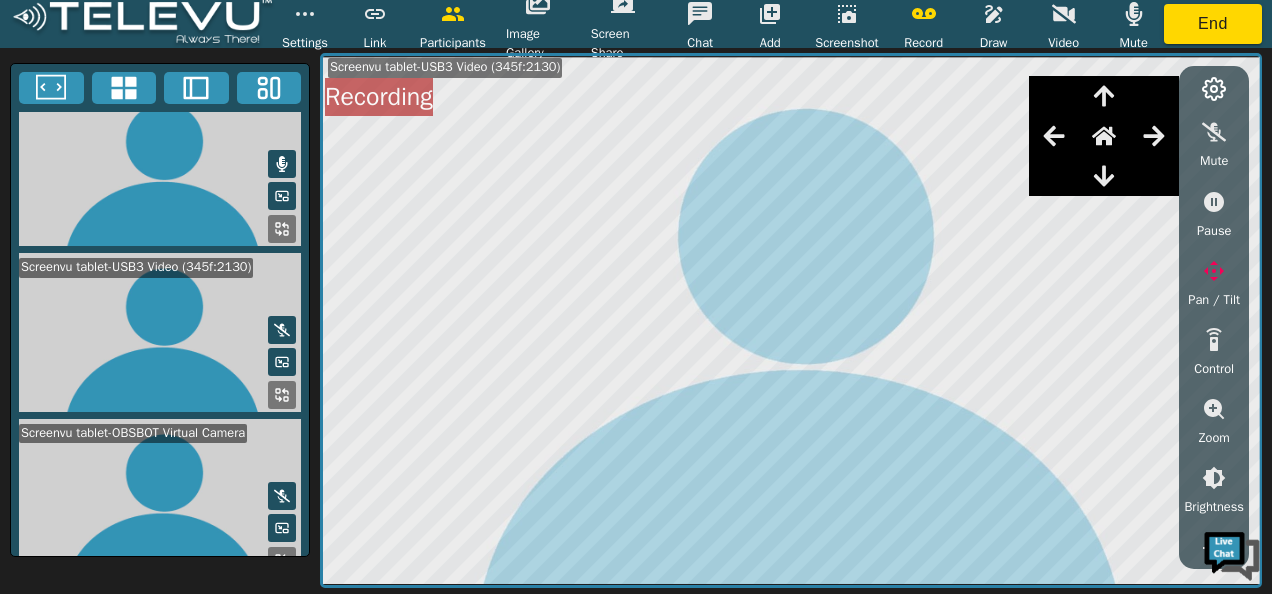 click 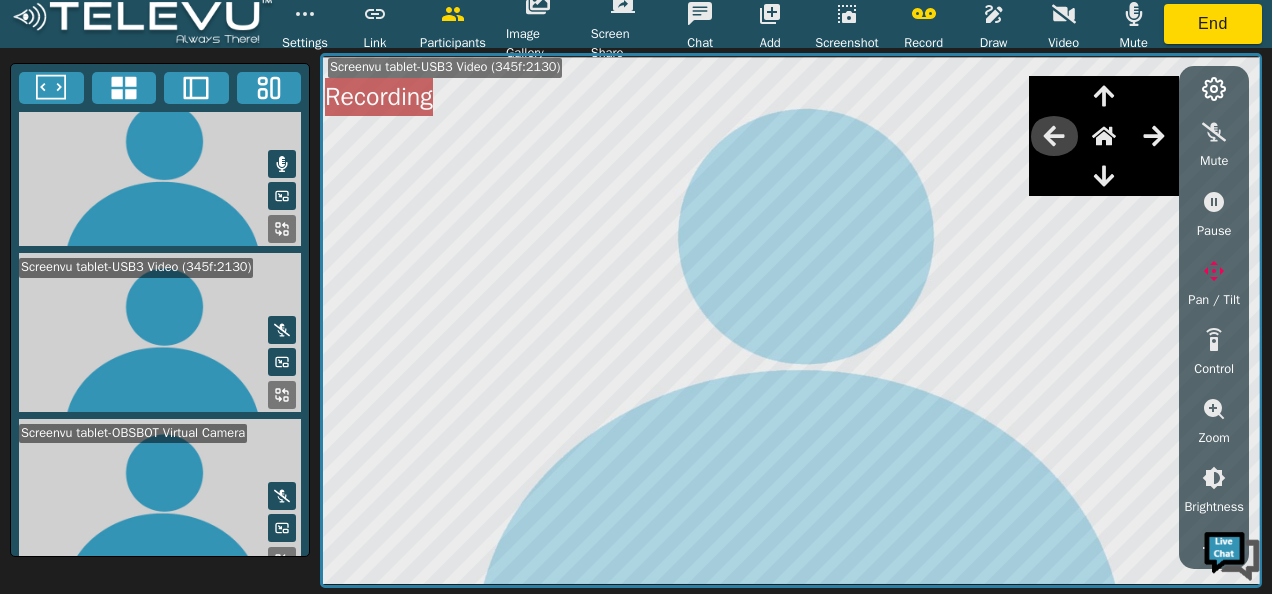 click 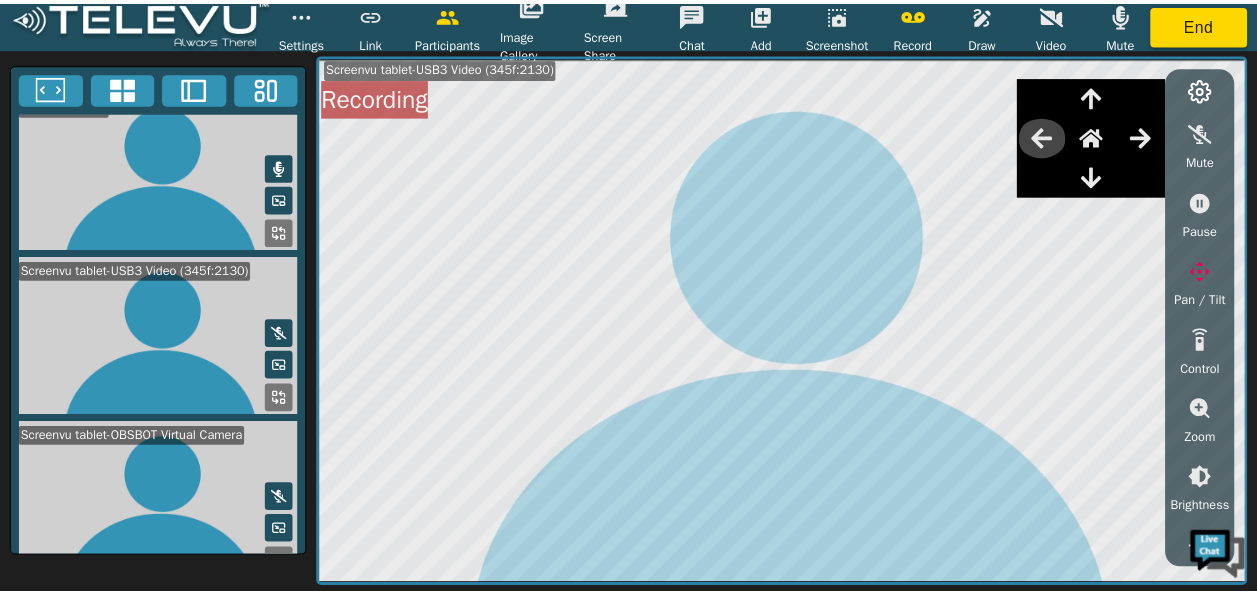 scroll, scrollTop: 357, scrollLeft: 0, axis: vertical 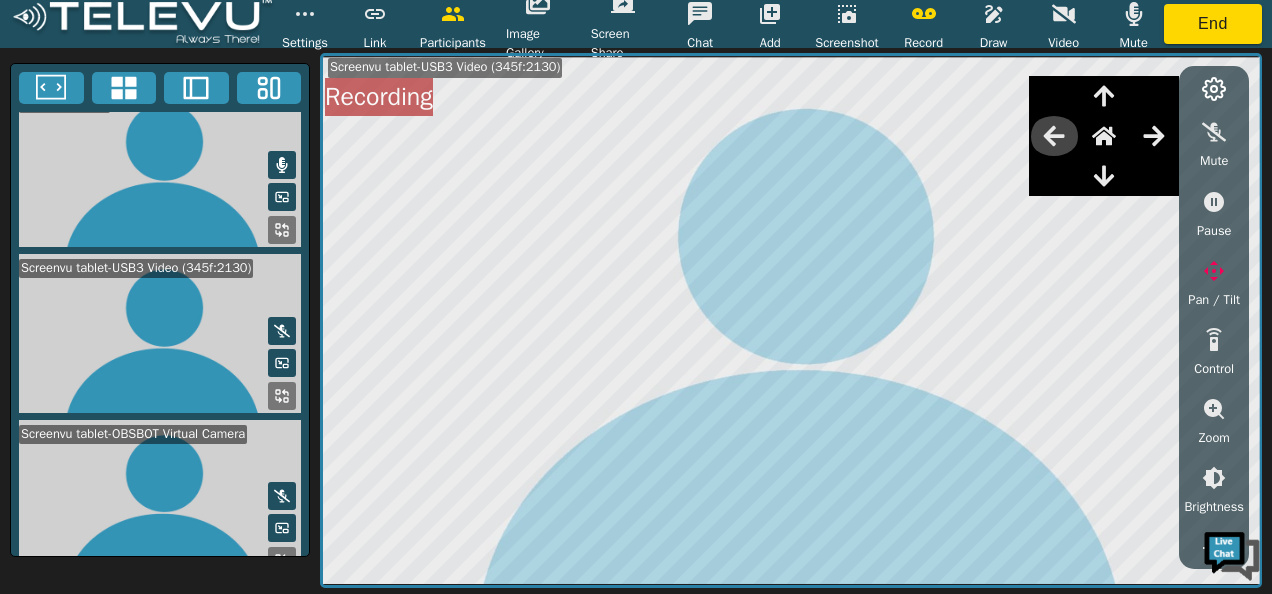 click 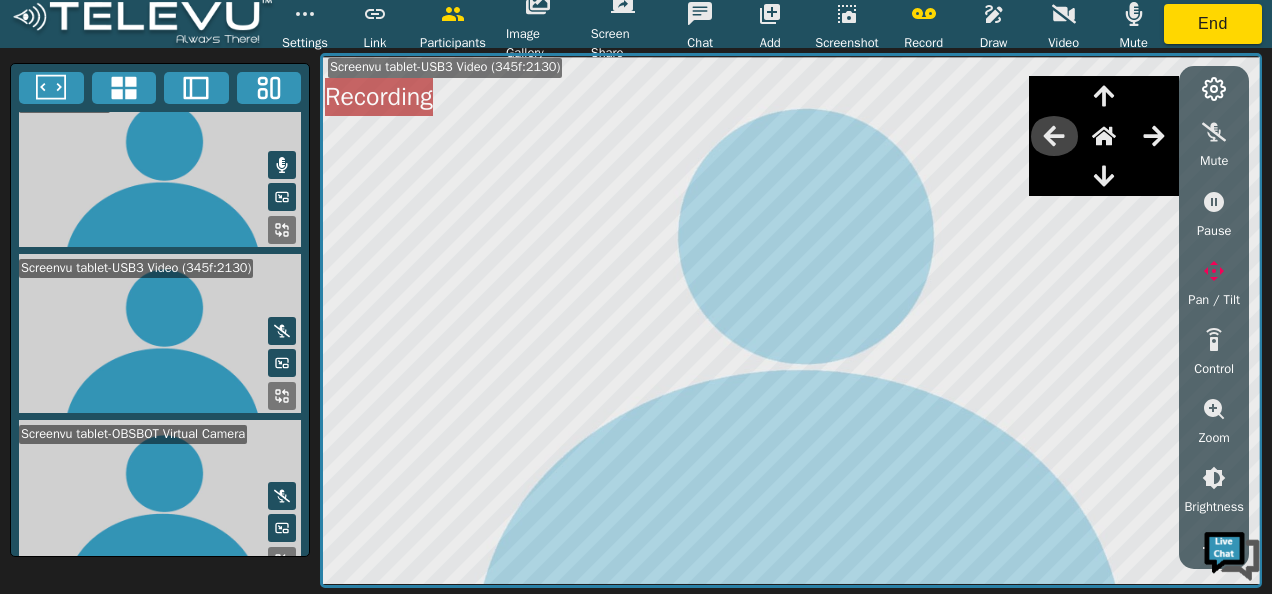 click 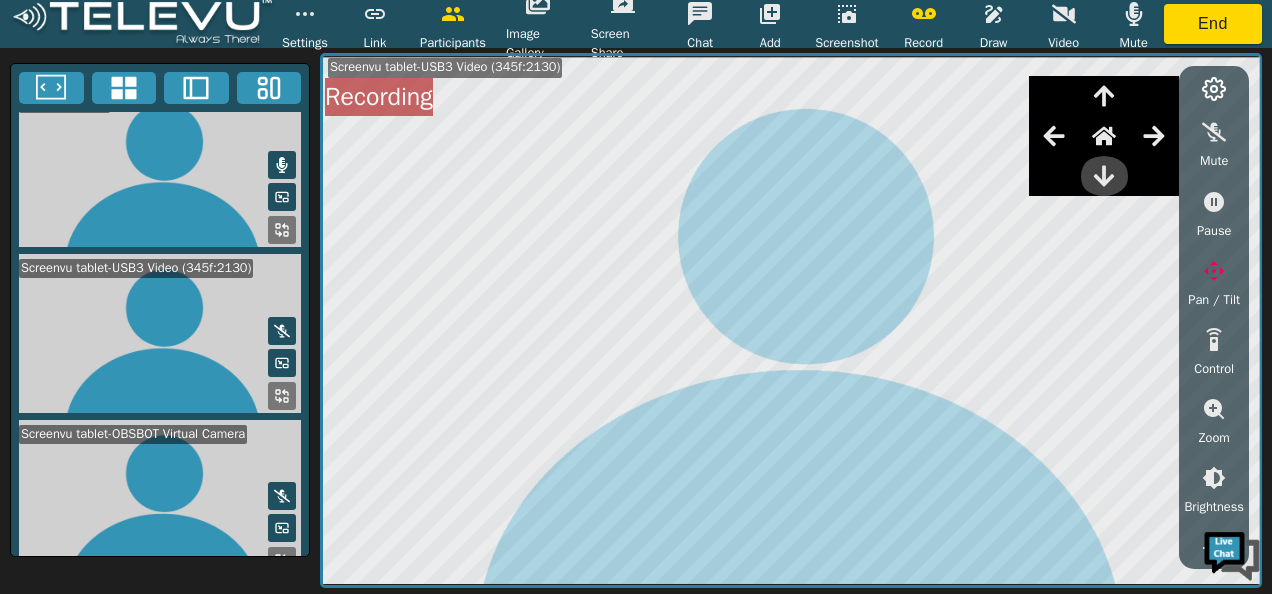 click 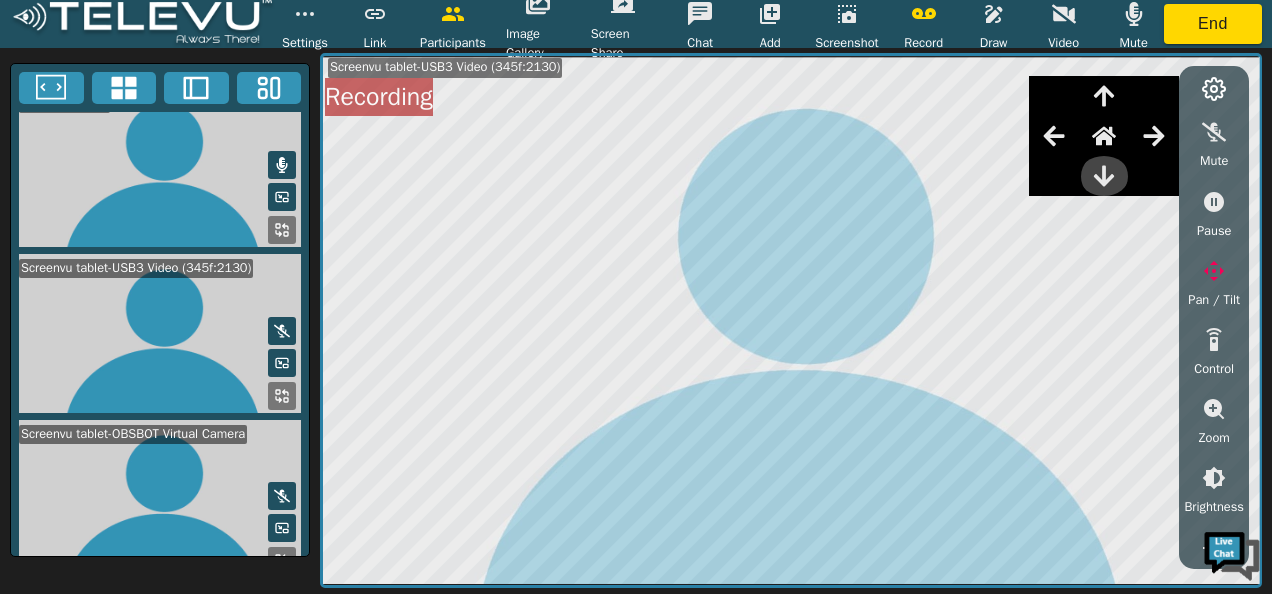 click 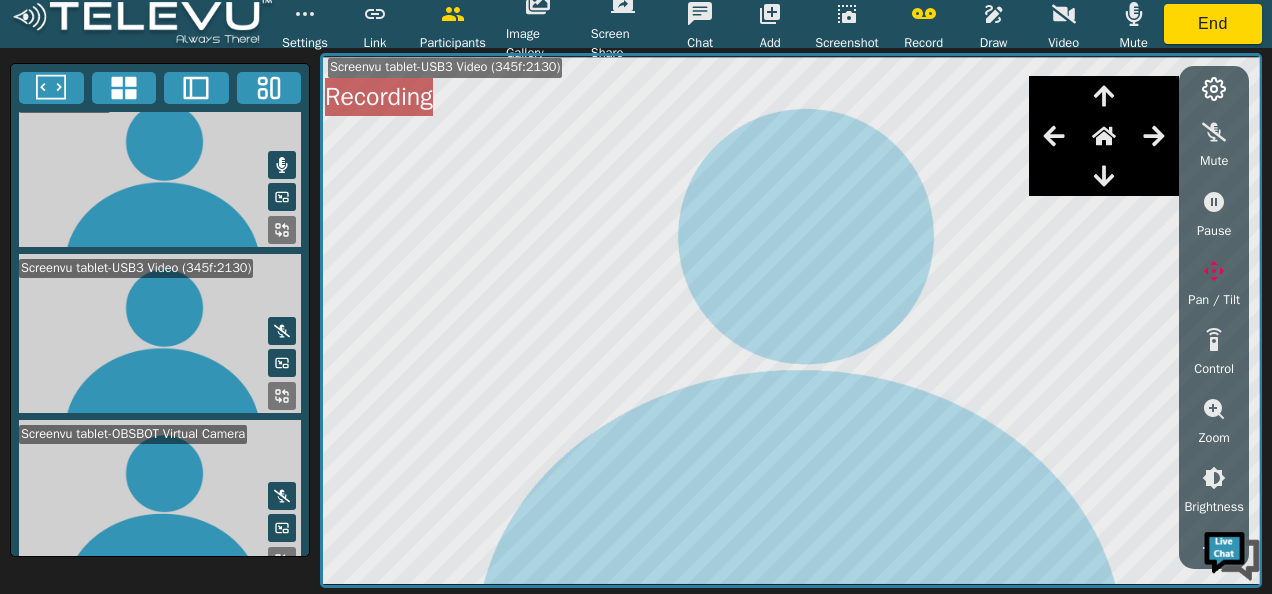 click 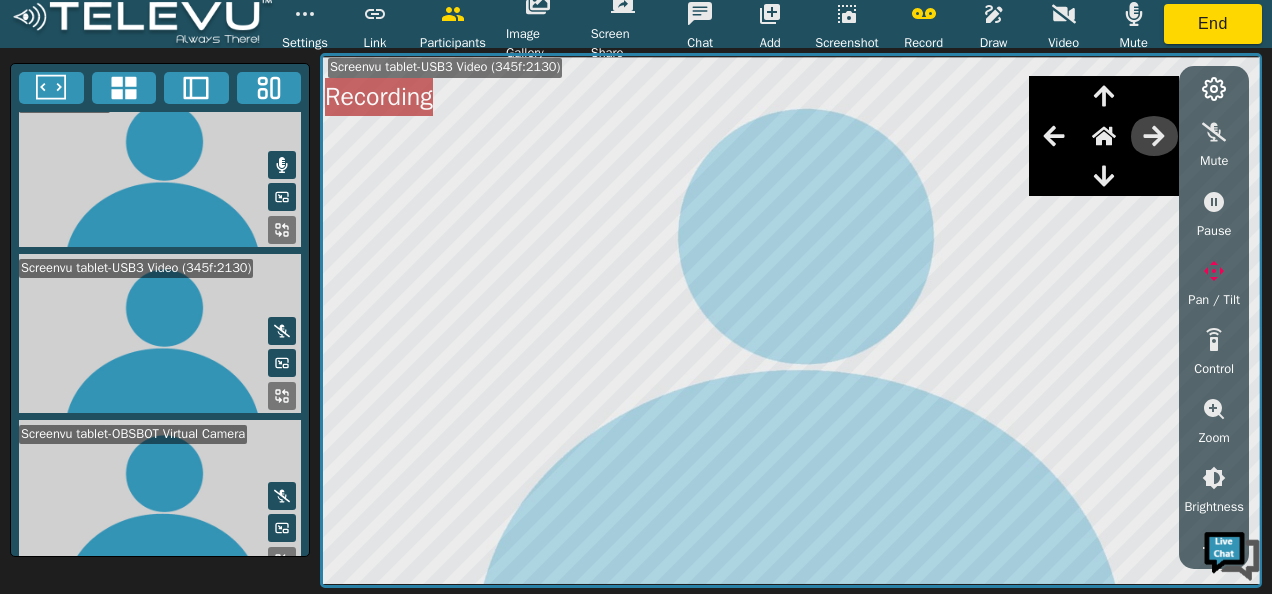 click 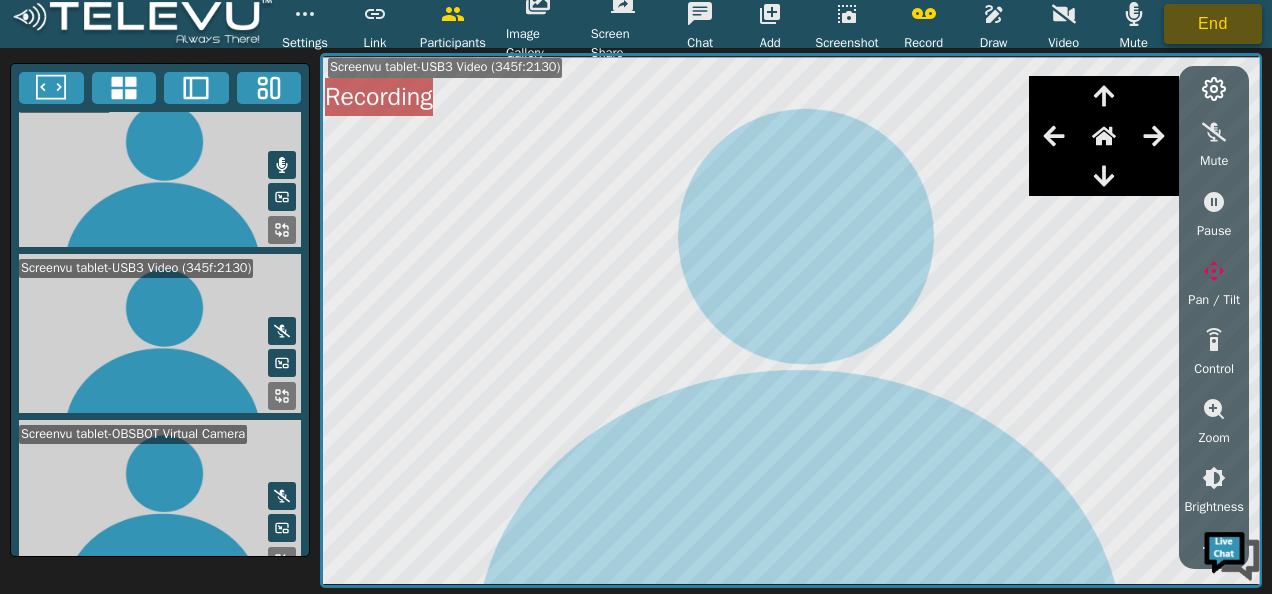 click on "End" at bounding box center (1213, 24) 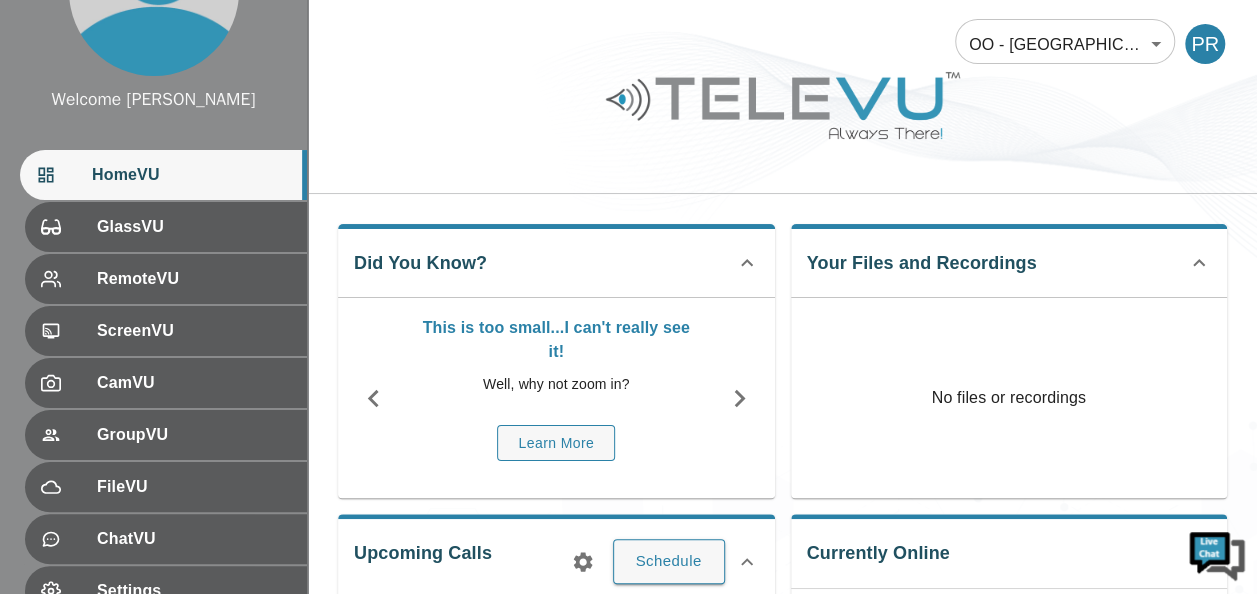 scroll, scrollTop: 160, scrollLeft: 0, axis: vertical 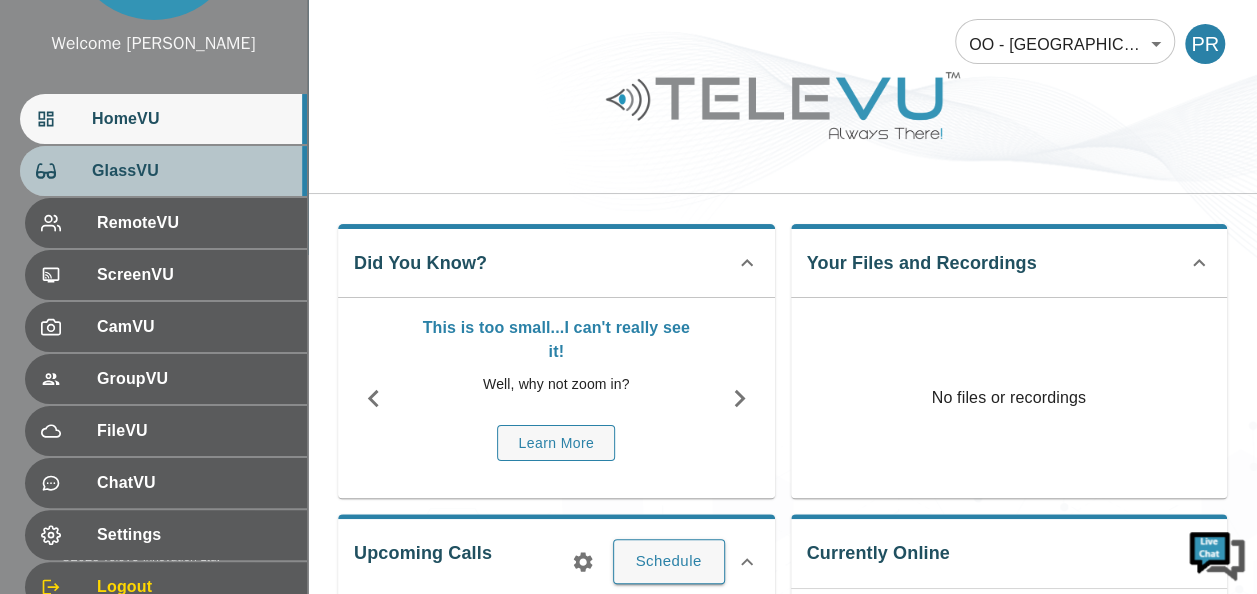 click on "GlassVU" at bounding box center (163, 171) 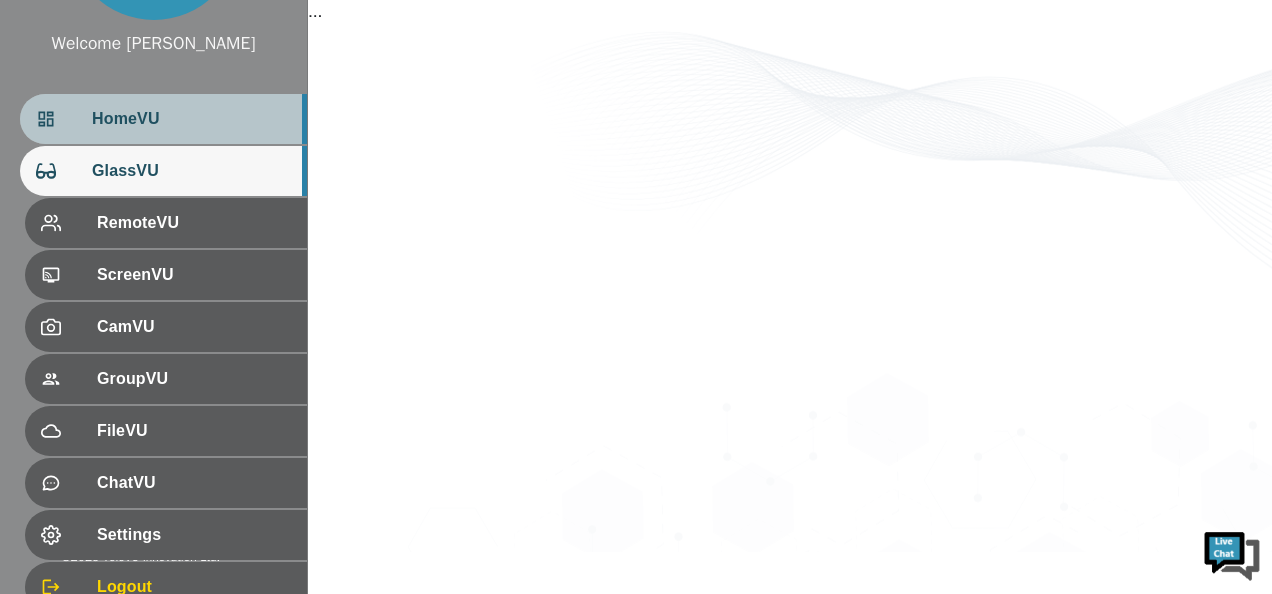 click on "HomeVU" at bounding box center [191, 119] 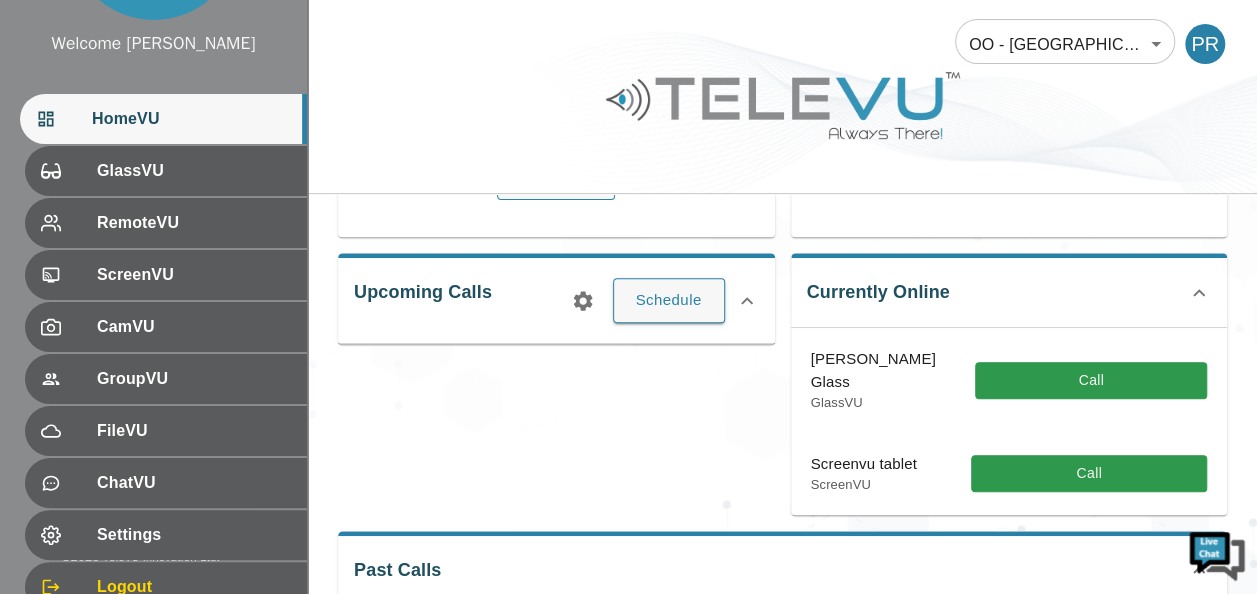 scroll, scrollTop: 280, scrollLeft: 0, axis: vertical 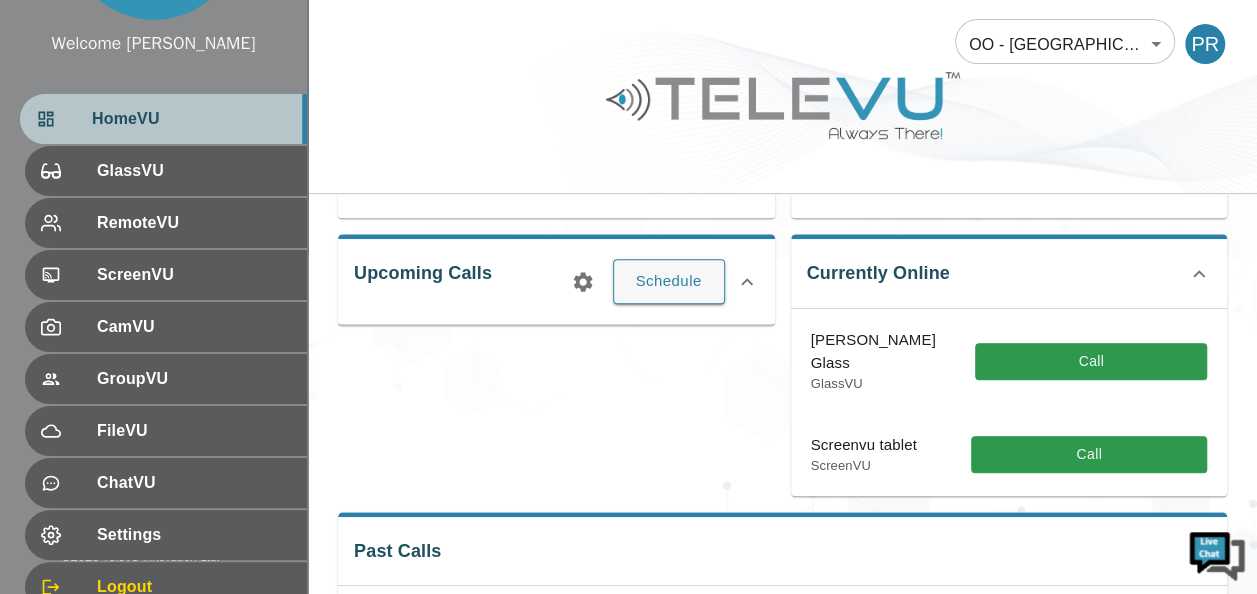 click on "HomeVU" at bounding box center [163, 119] 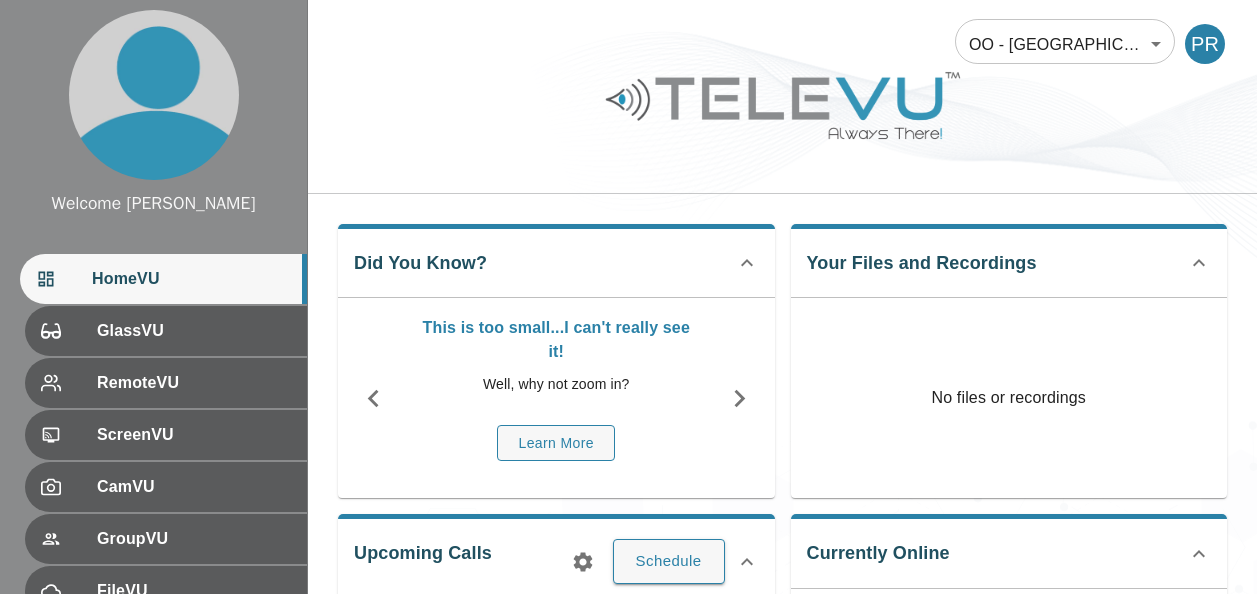 scroll, scrollTop: 0, scrollLeft: 0, axis: both 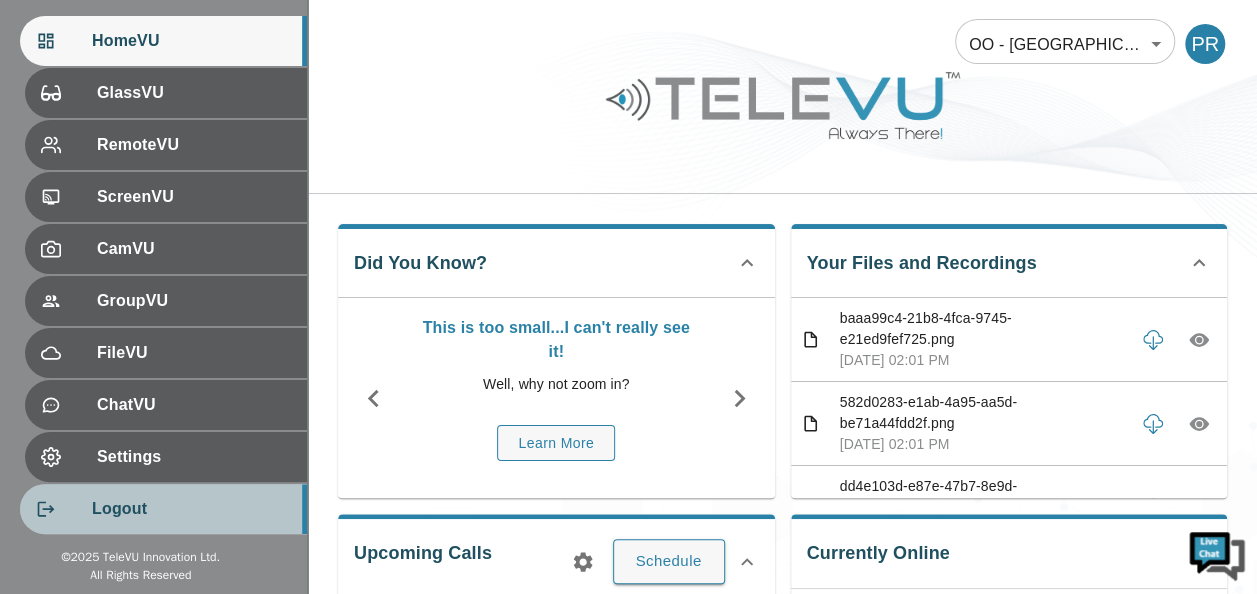 click on "Logout" at bounding box center [191, 509] 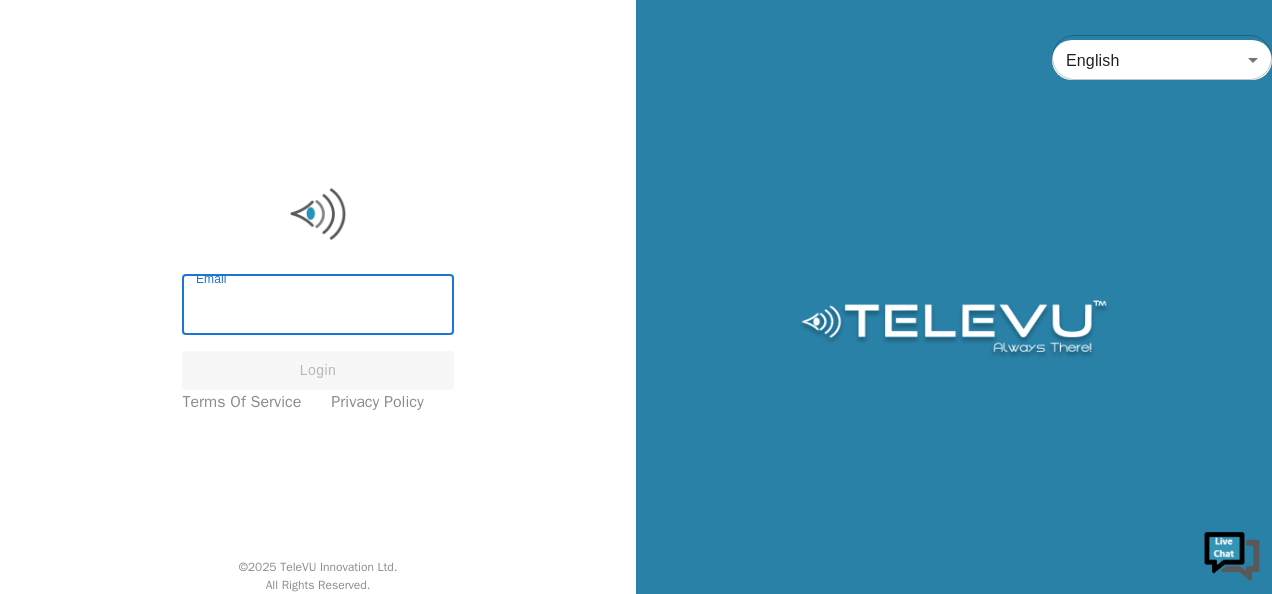 click on "Email" at bounding box center (317, 307) 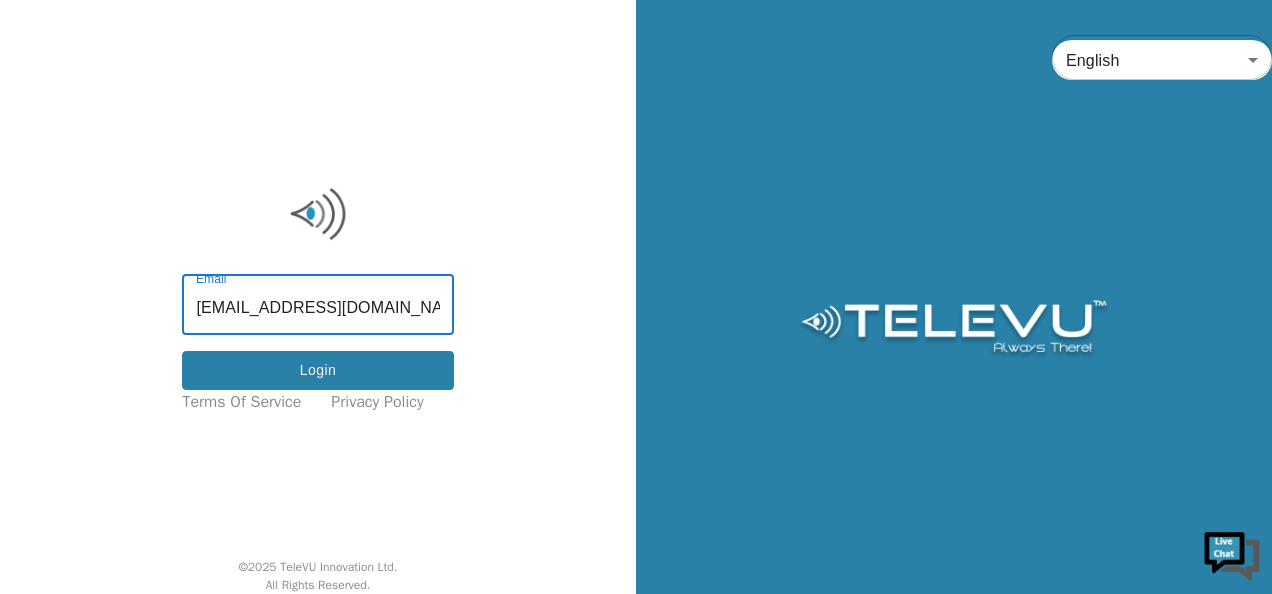 type on "screenvu+kenya@televu.ca" 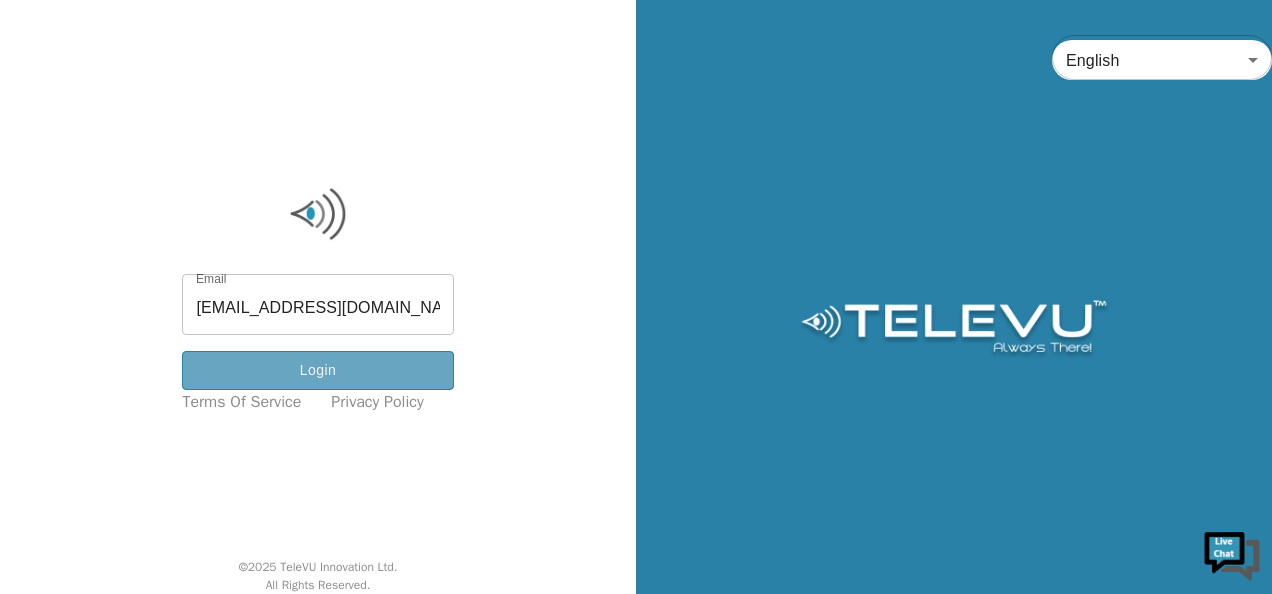 click on "Login" at bounding box center [317, 370] 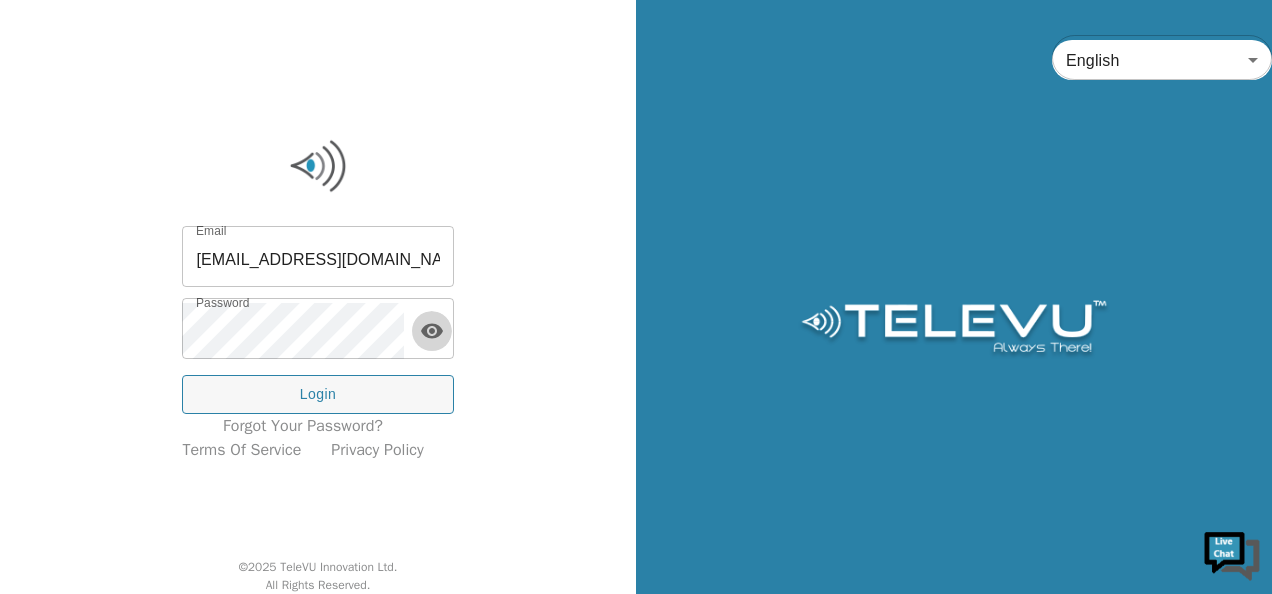 click 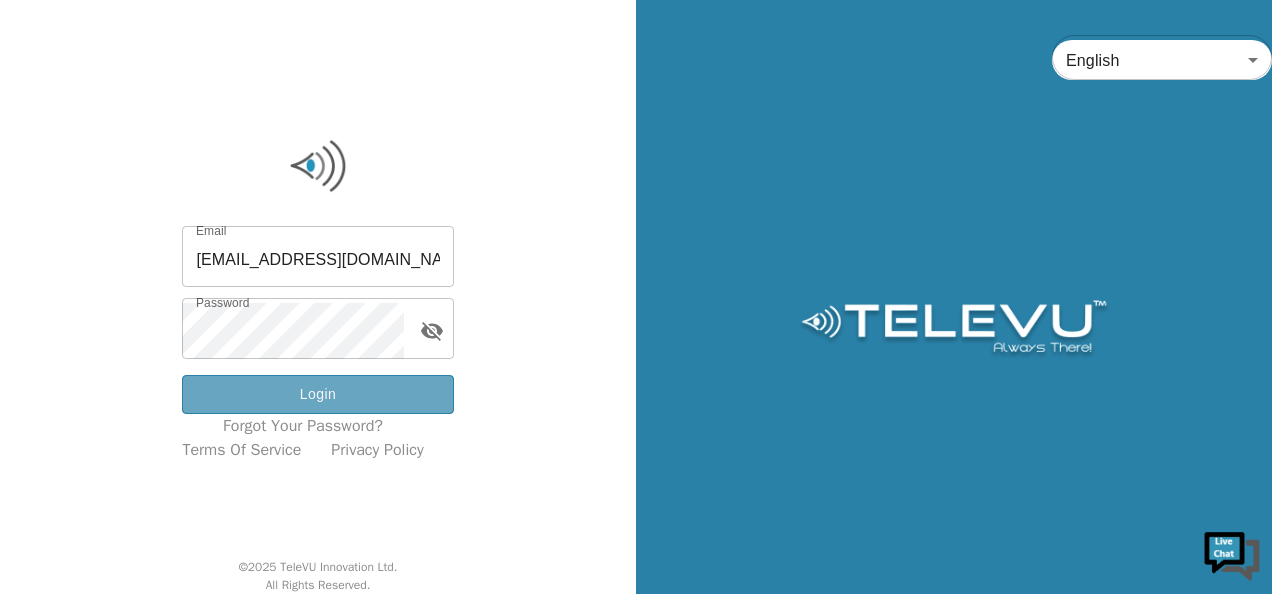 click on "Login" at bounding box center (317, 394) 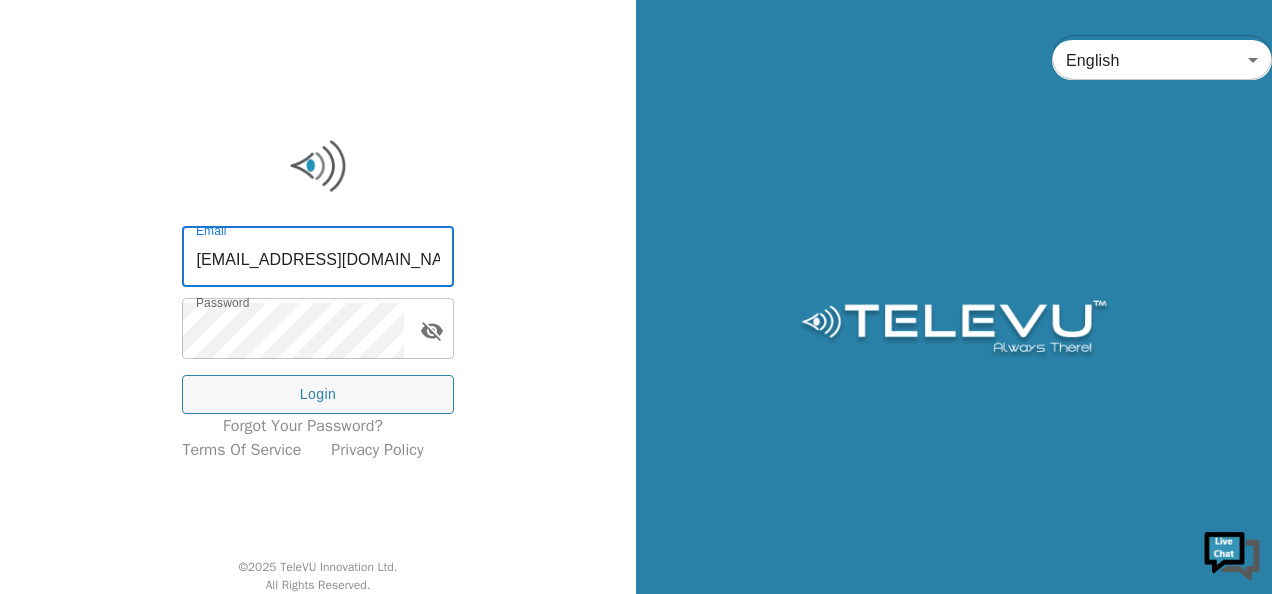 click on "screenvu+kenya@televu.ca" at bounding box center [317, 259] 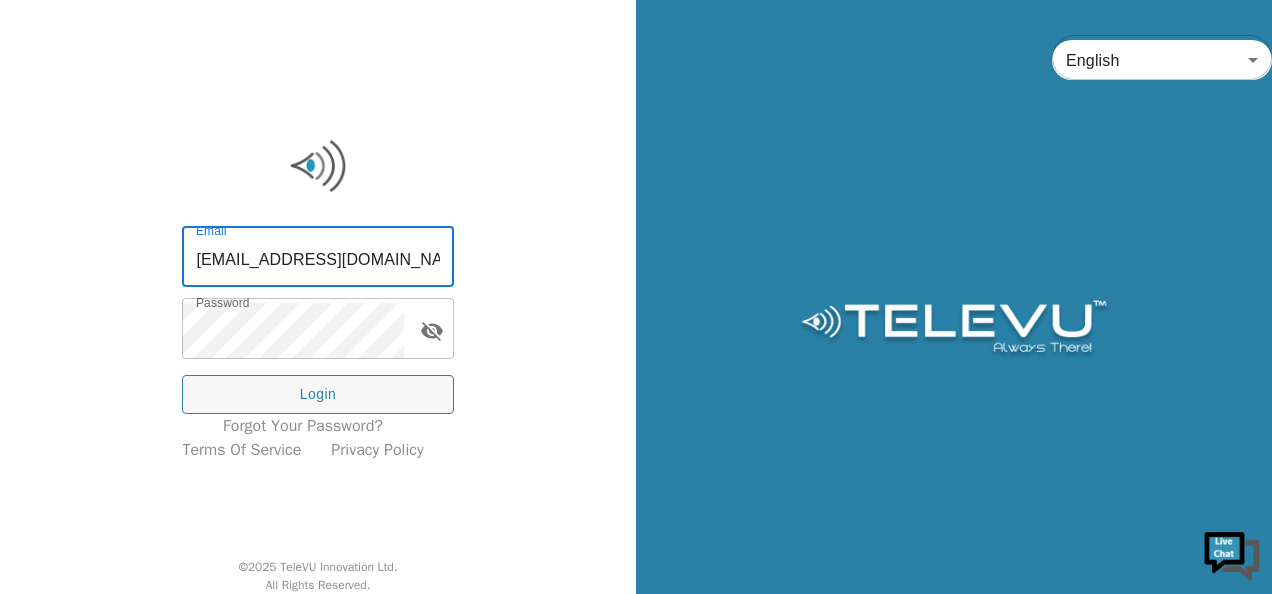type on "[EMAIL_ADDRESS][DOMAIN_NAME]" 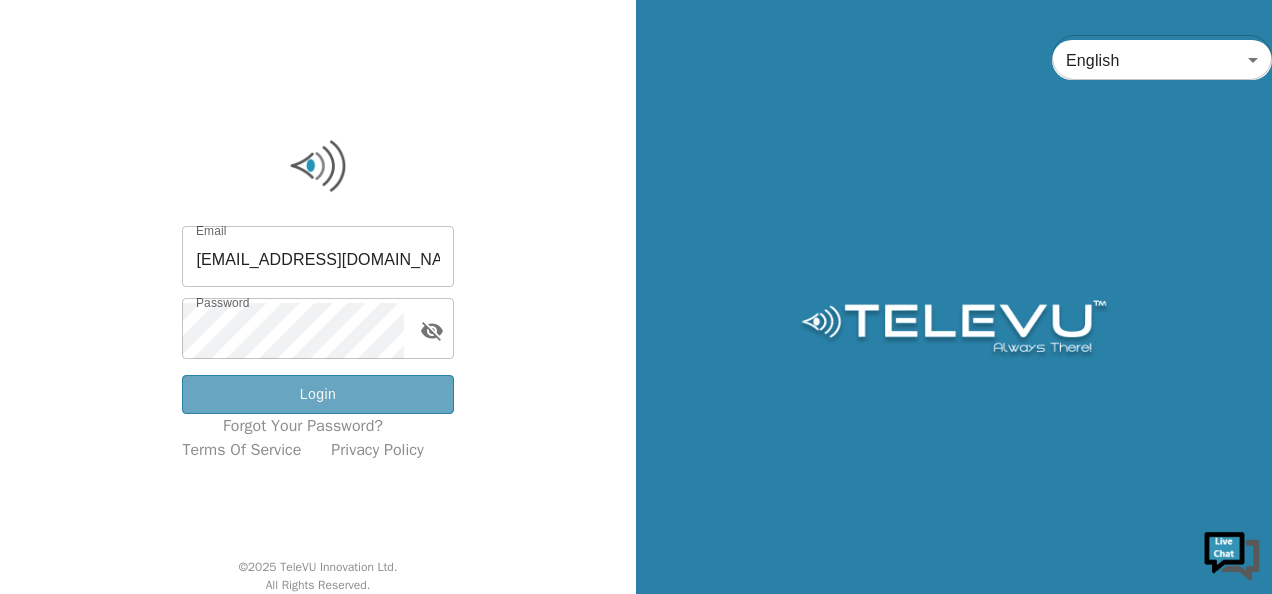 click on "Login" at bounding box center (317, 394) 